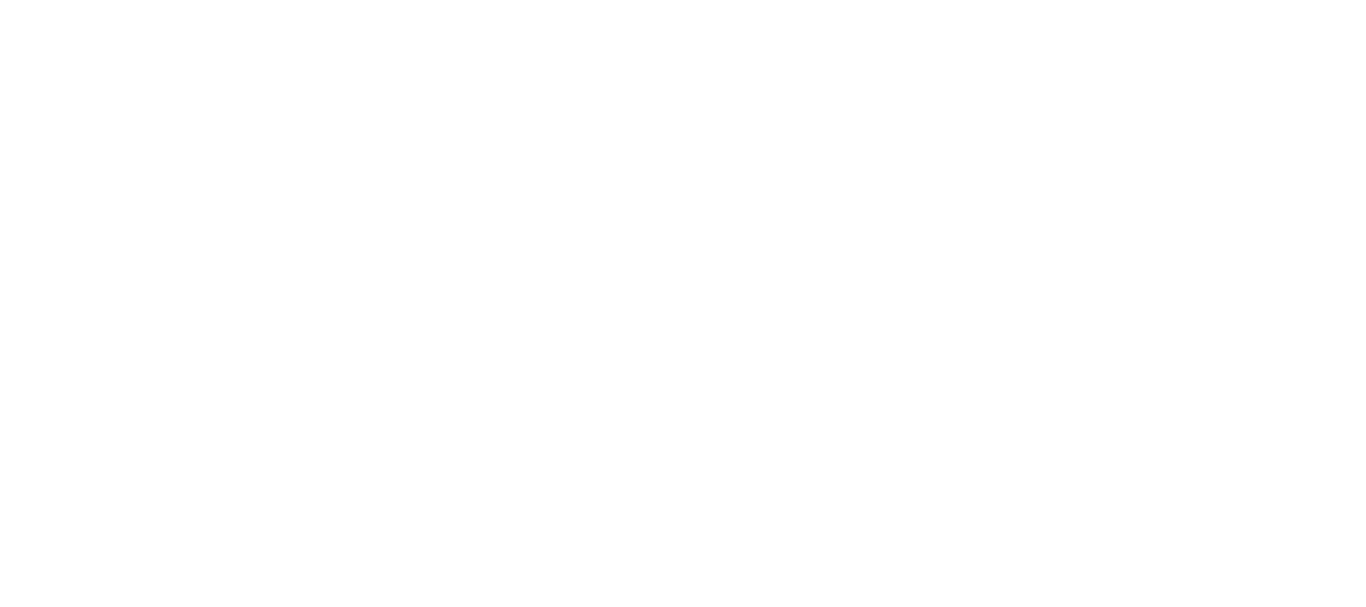 scroll, scrollTop: 0, scrollLeft: 0, axis: both 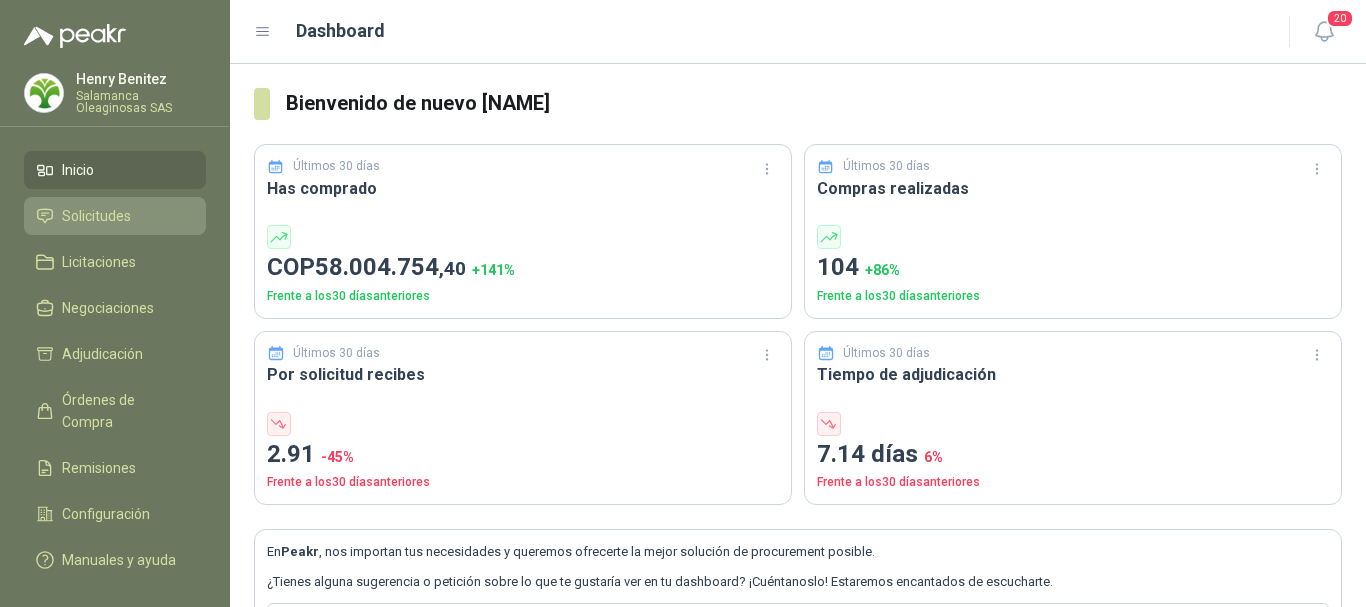 click on "Solicitudes" at bounding box center [96, 216] 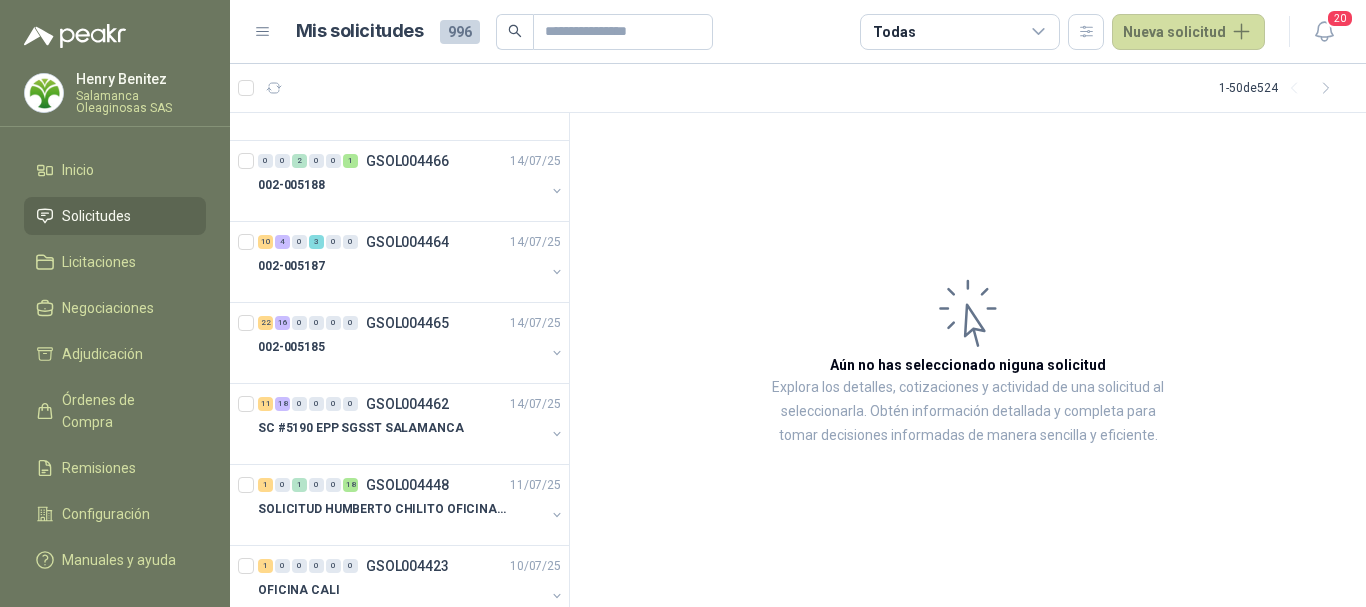 scroll, scrollTop: 800, scrollLeft: 0, axis: vertical 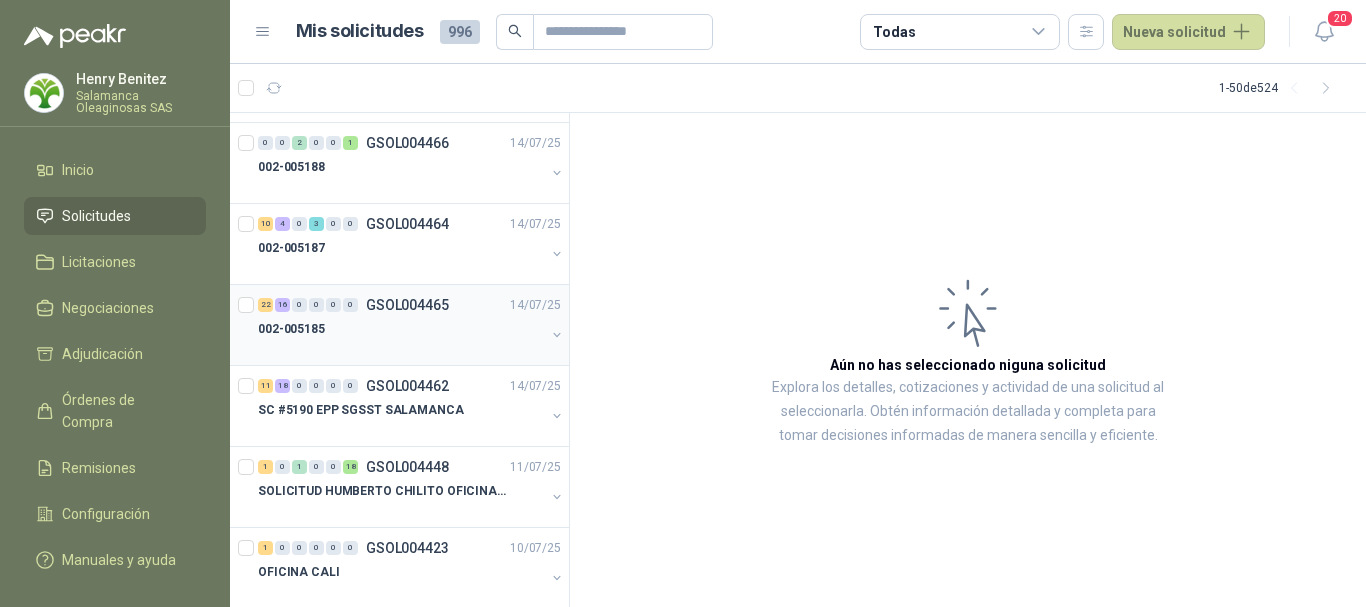 click on "002-005185" at bounding box center [401, 329] 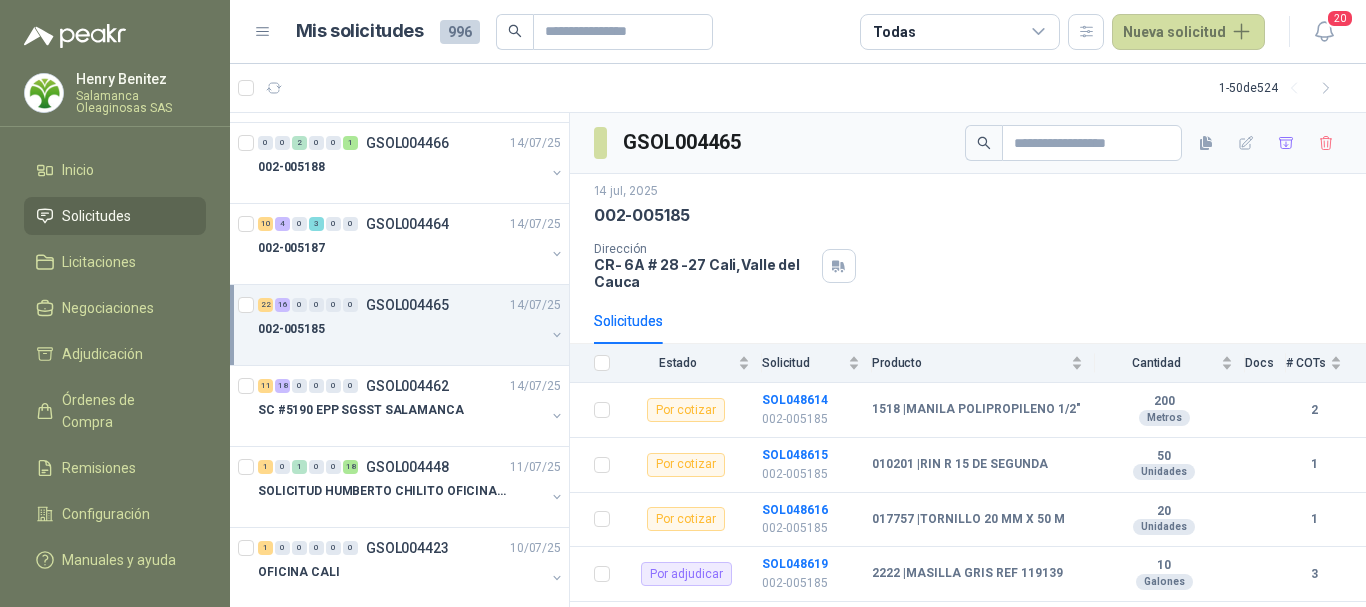 click at bounding box center (401, 349) 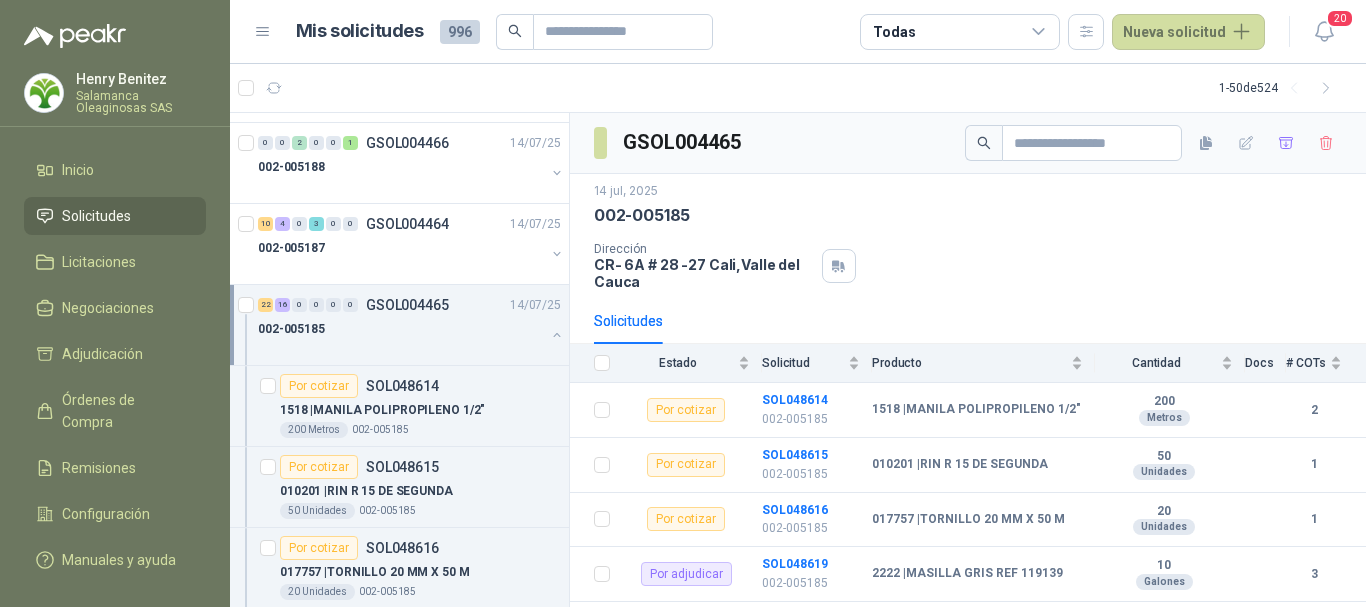 scroll, scrollTop: 1, scrollLeft: 0, axis: vertical 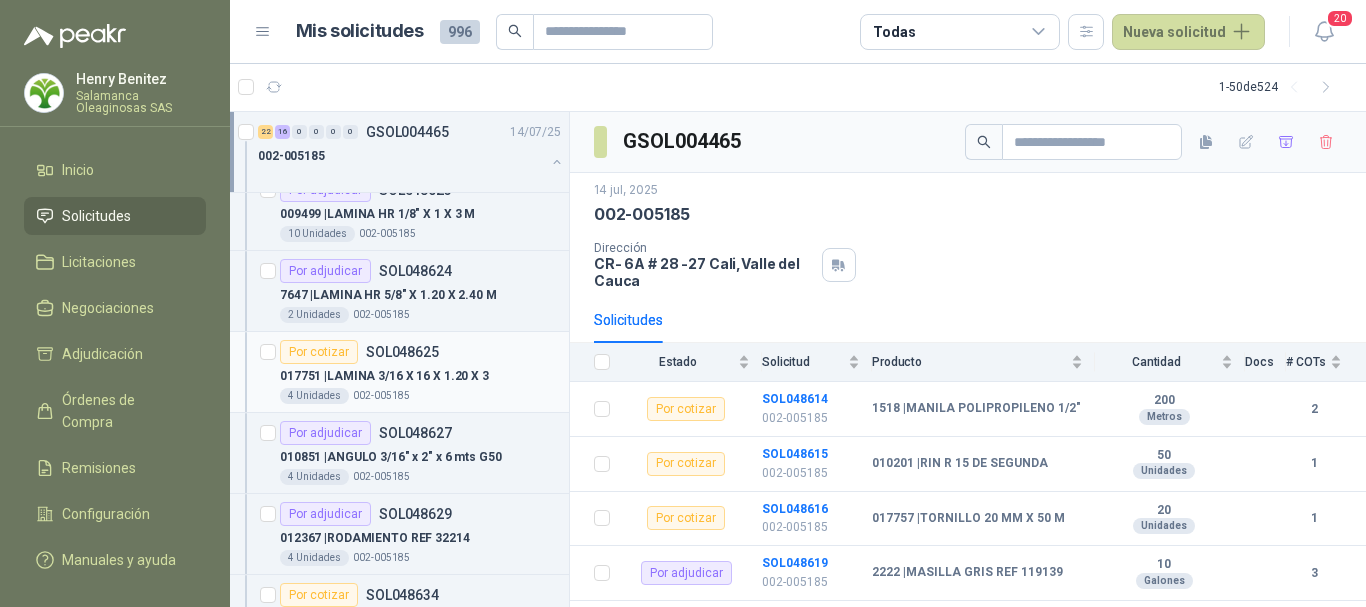 click on "017751 |  LAMINA 3/16 X 16 X 1.20 X 3" at bounding box center (384, 376) 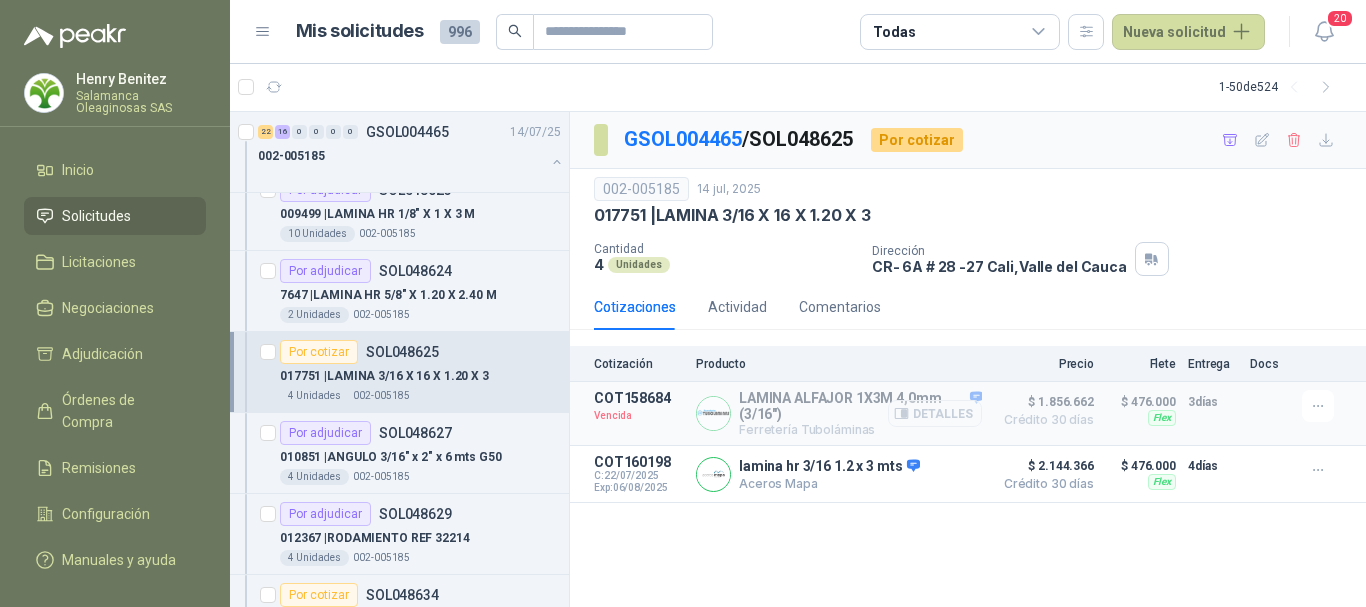 click on "Detalles" at bounding box center [935, 413] 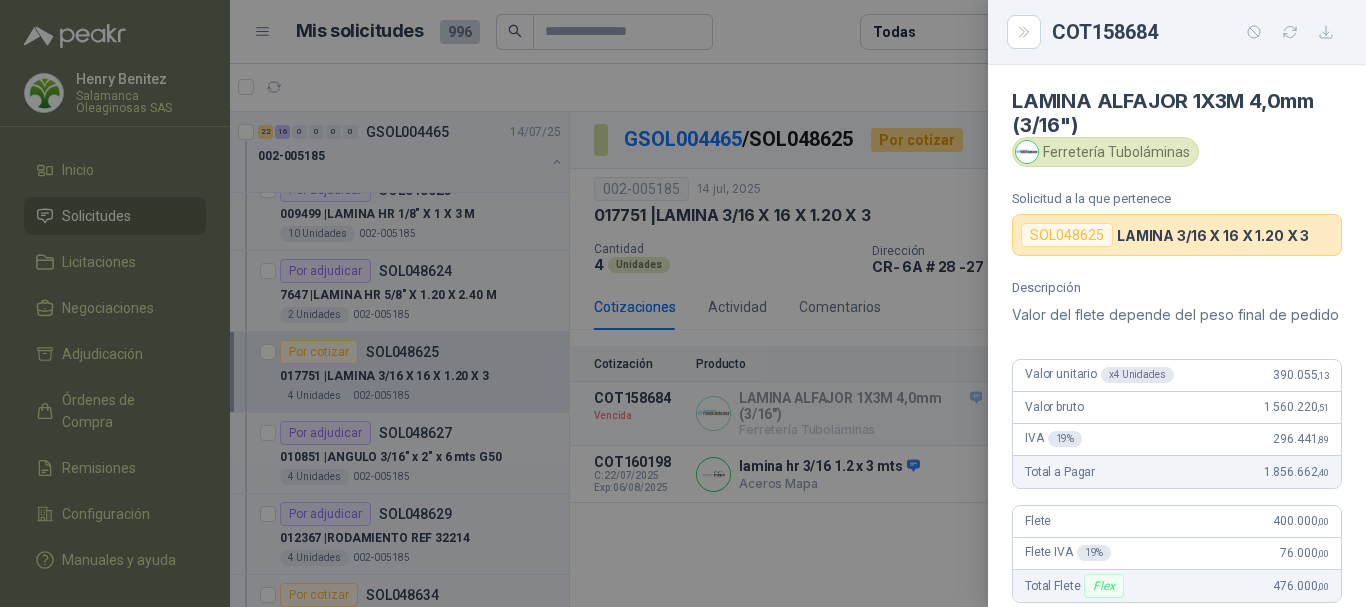 click at bounding box center (683, 303) 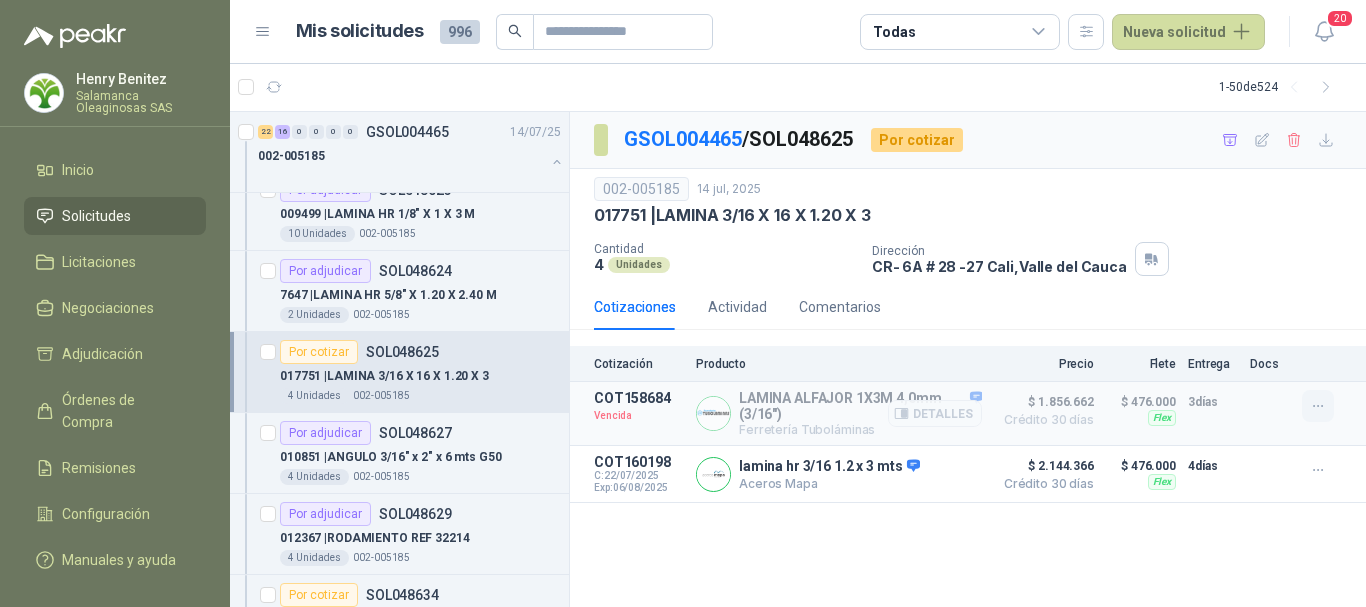 click 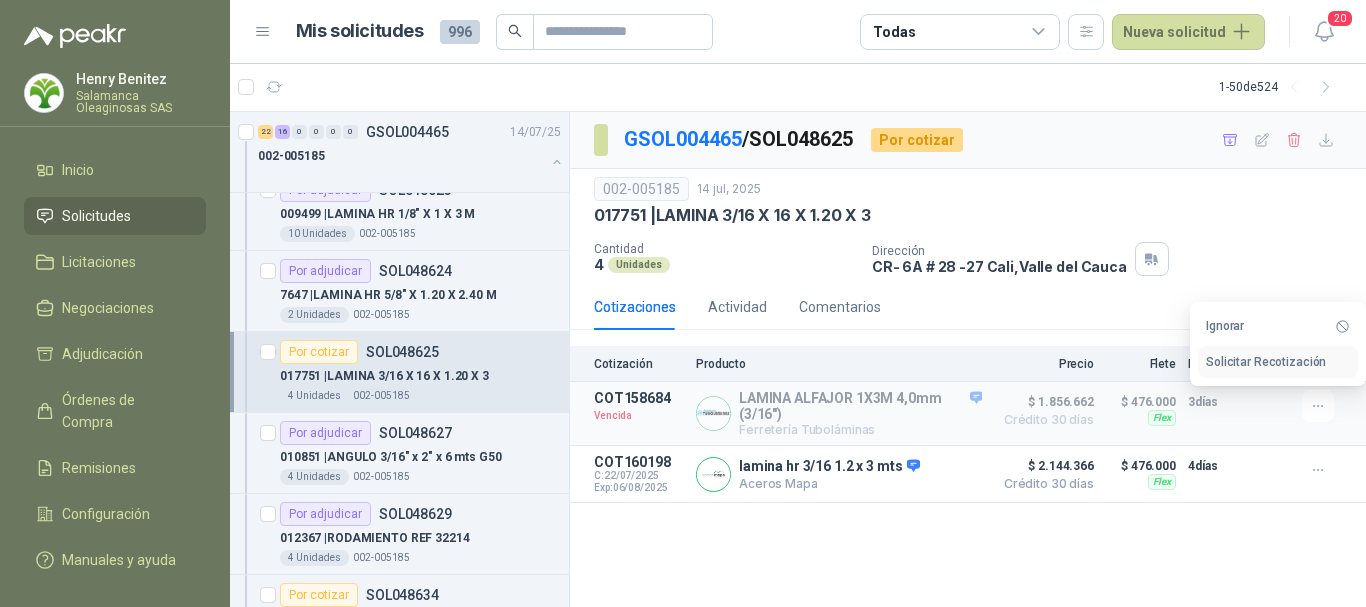 click on "Solicitar Recotización" at bounding box center [1278, 362] 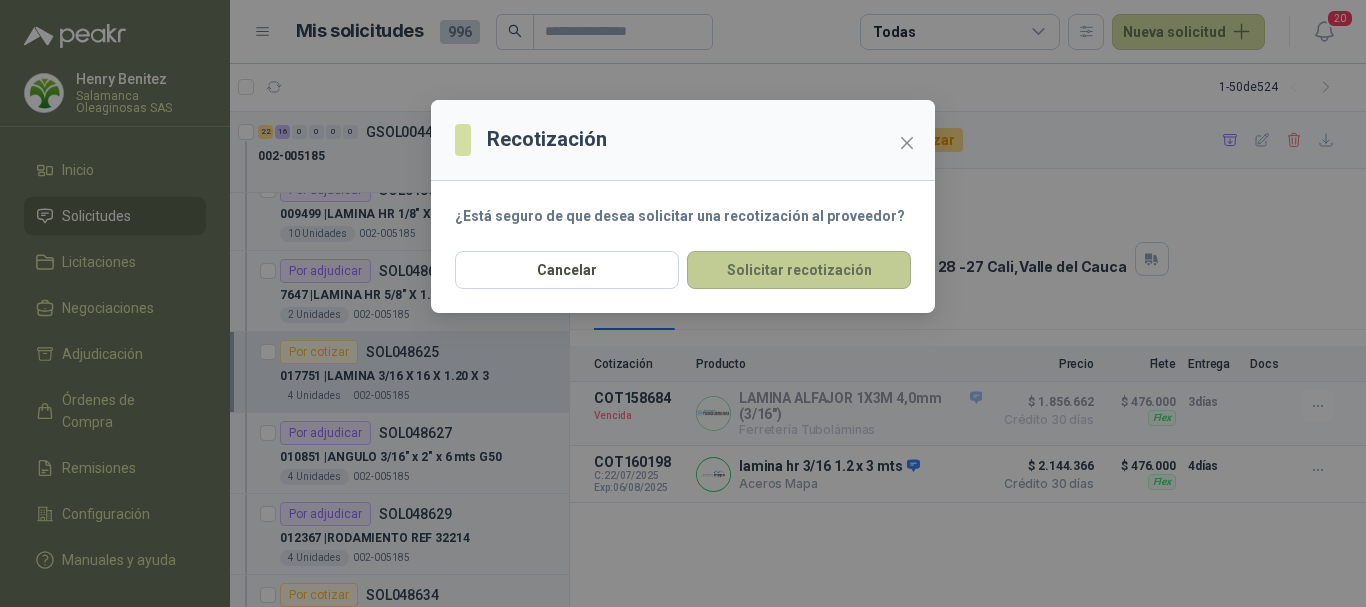click on "Solicitar recotización" at bounding box center [799, 270] 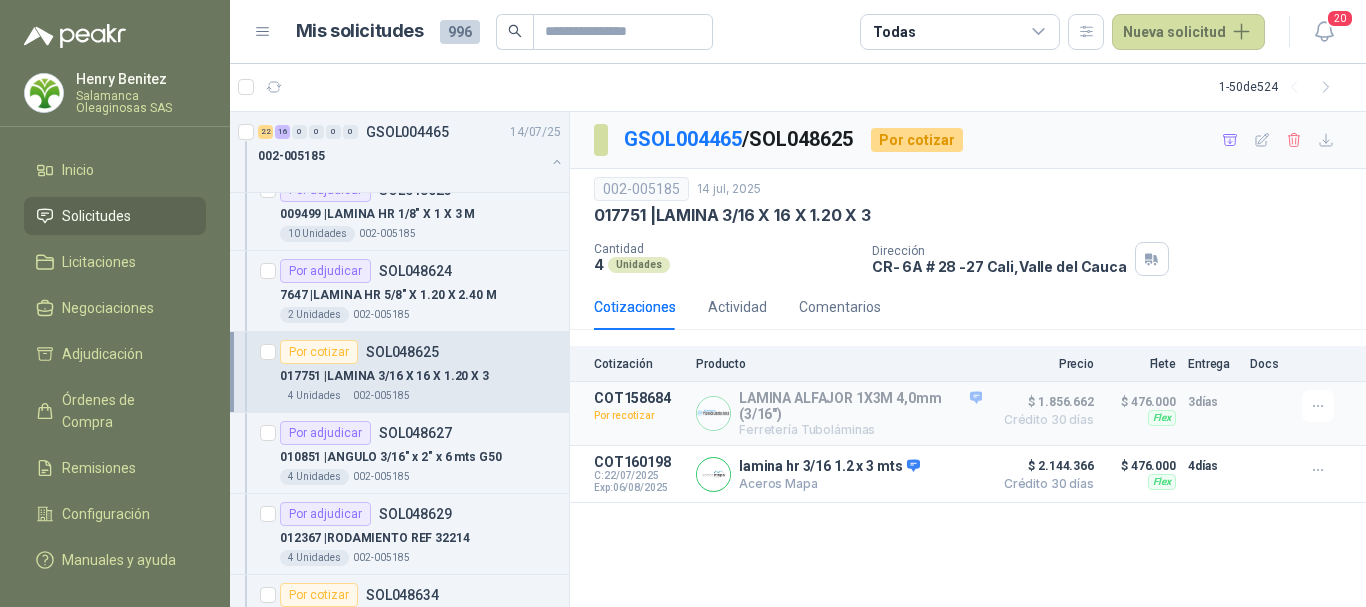 click on "1 - 50  de  524" at bounding box center [798, 87] 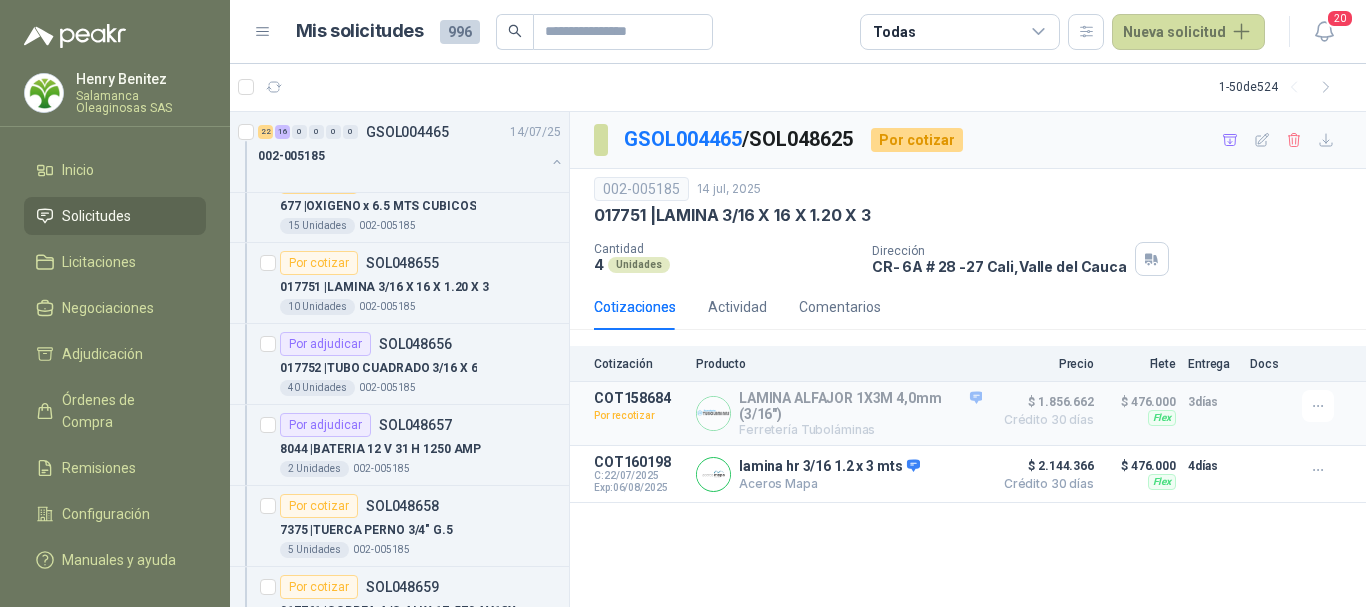scroll, scrollTop: 2900, scrollLeft: 0, axis: vertical 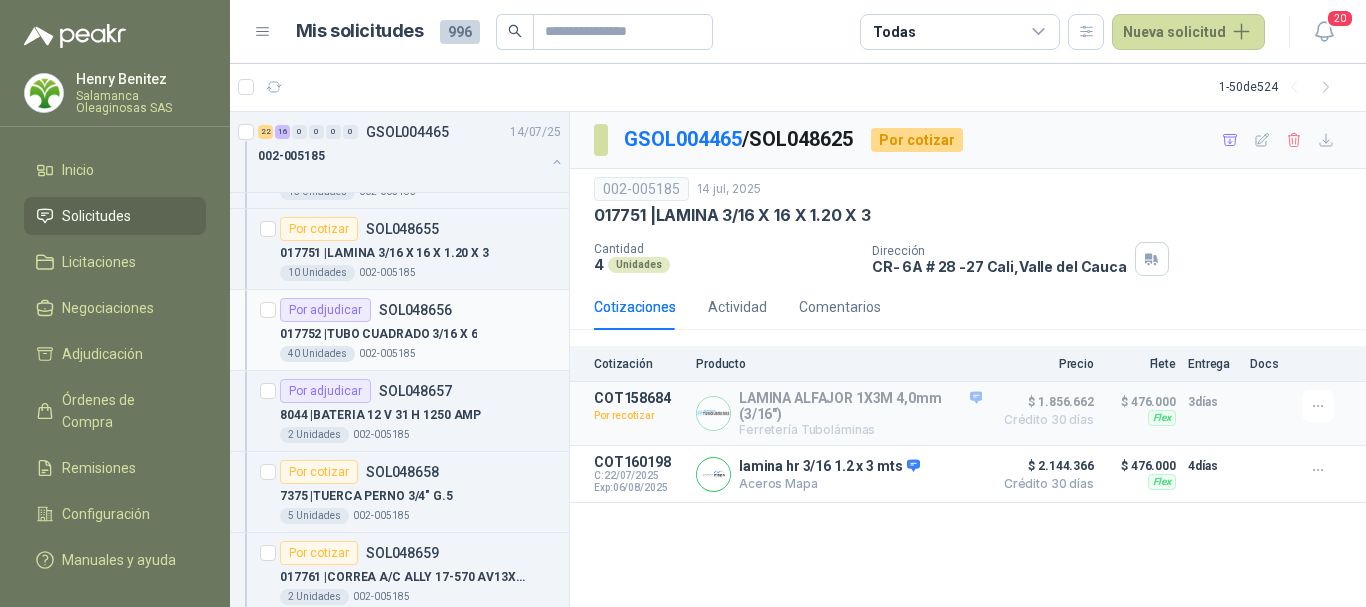 click on "017752 |  TUBO CUADRADO 3/16 X 6" at bounding box center (420, 334) 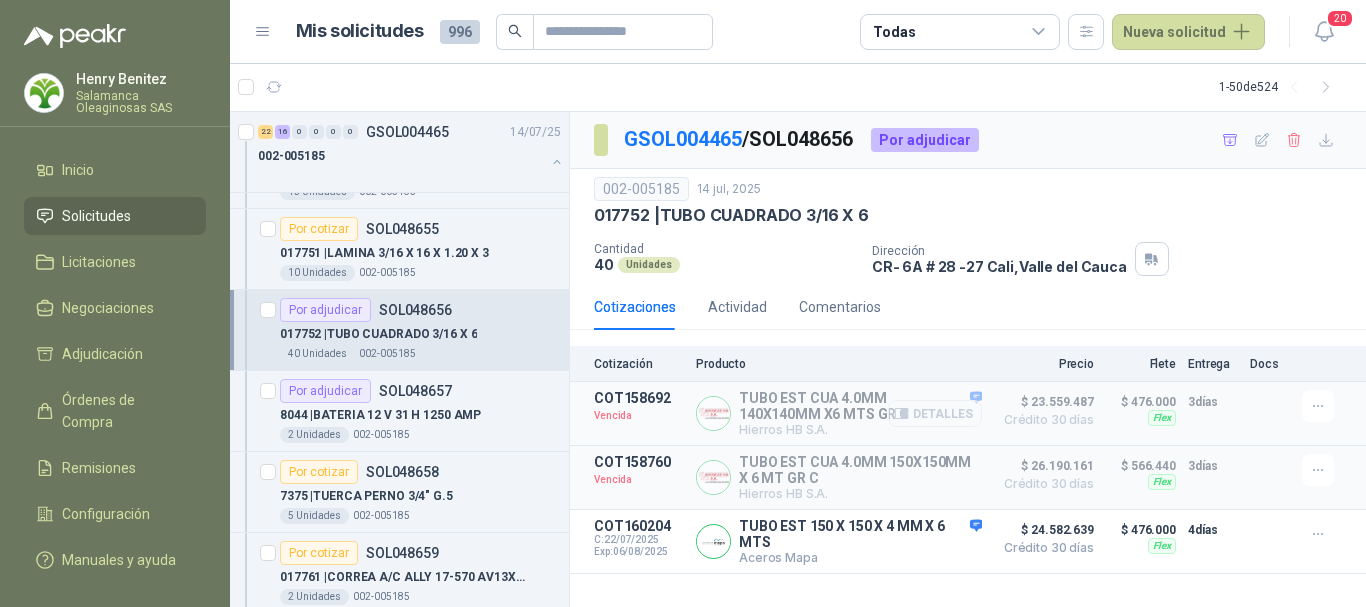 click on "Detalles" at bounding box center [935, 413] 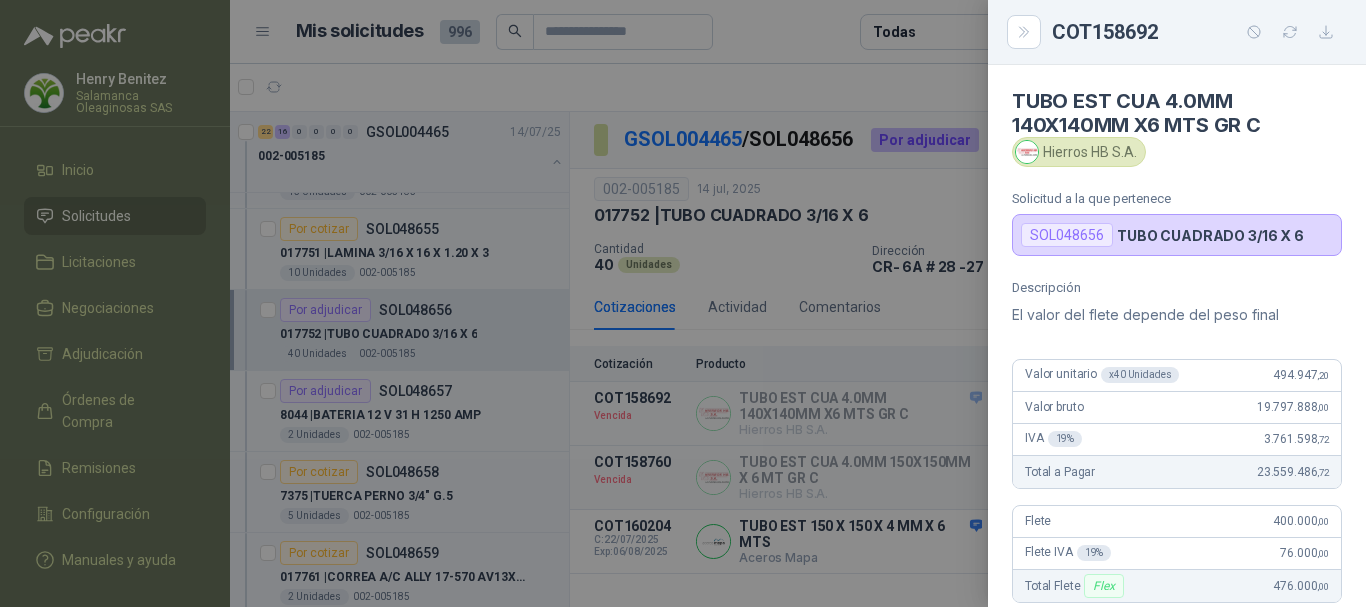 click at bounding box center (683, 303) 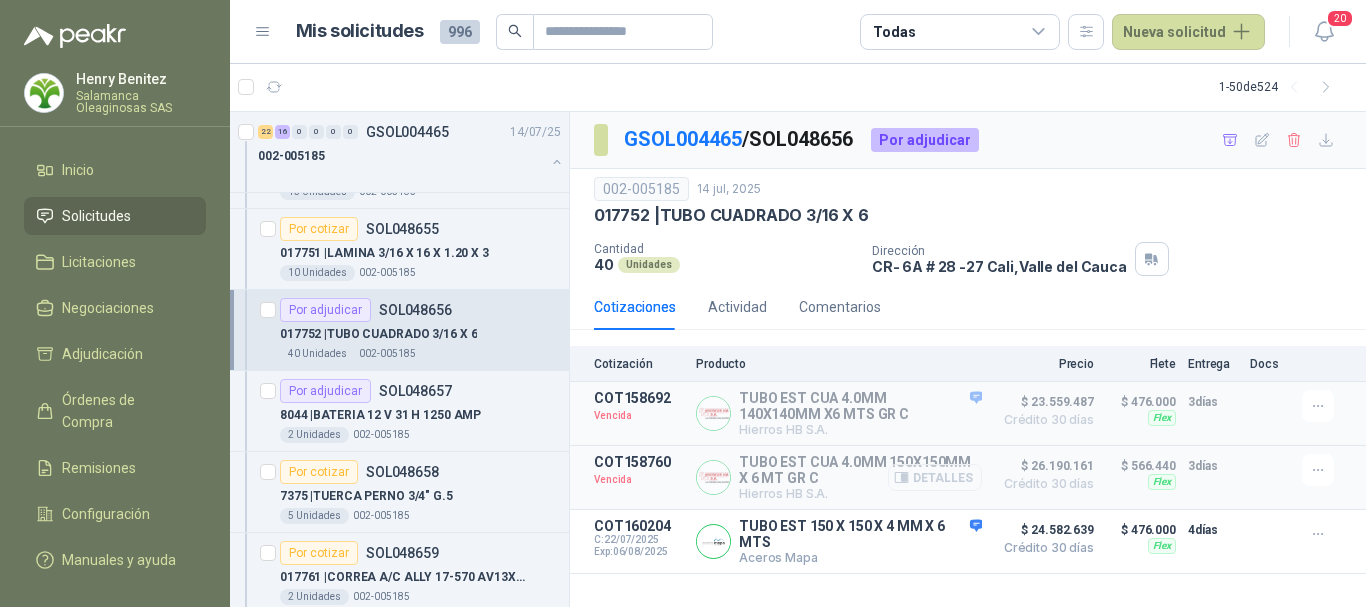 click on "Detalles" at bounding box center [935, 477] 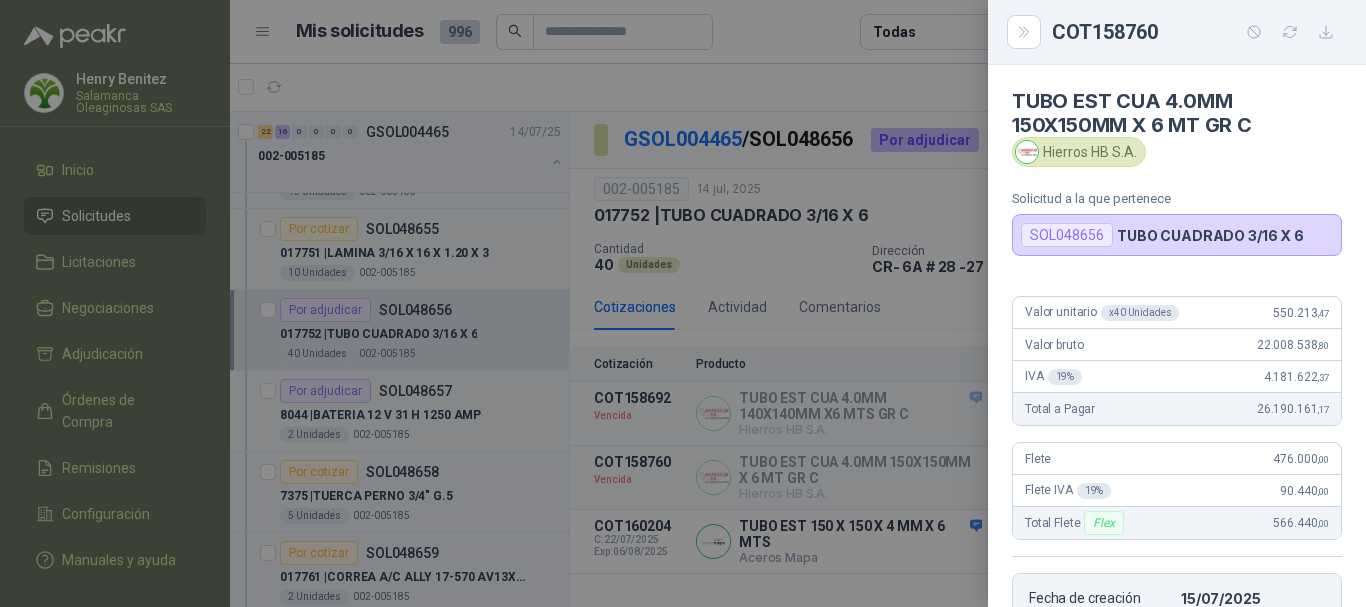 click at bounding box center [683, 303] 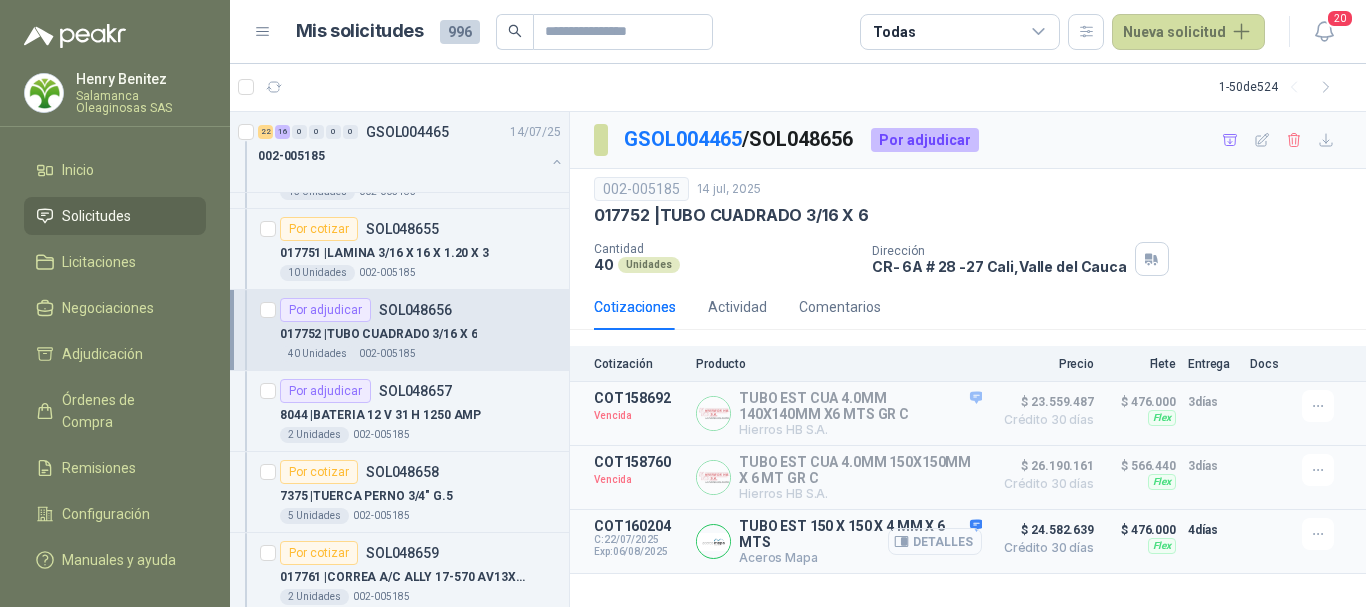 click on "Detalles" at bounding box center (935, 541) 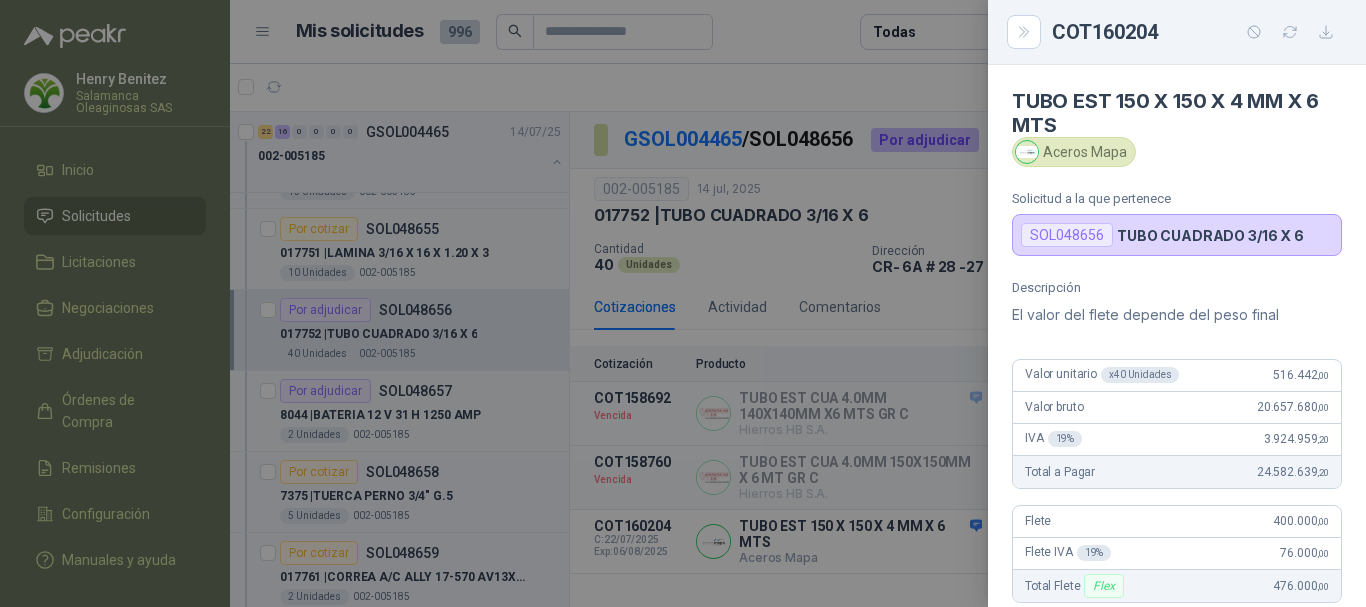 click at bounding box center (683, 303) 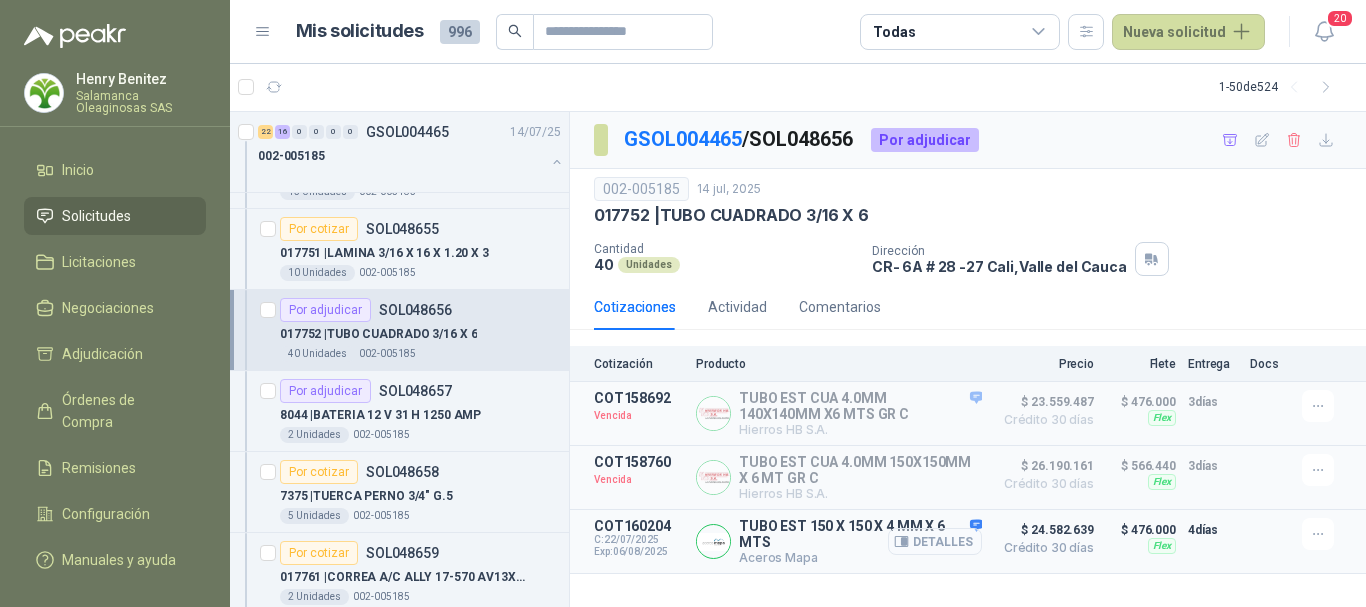 click on "Detalles" at bounding box center [935, 541] 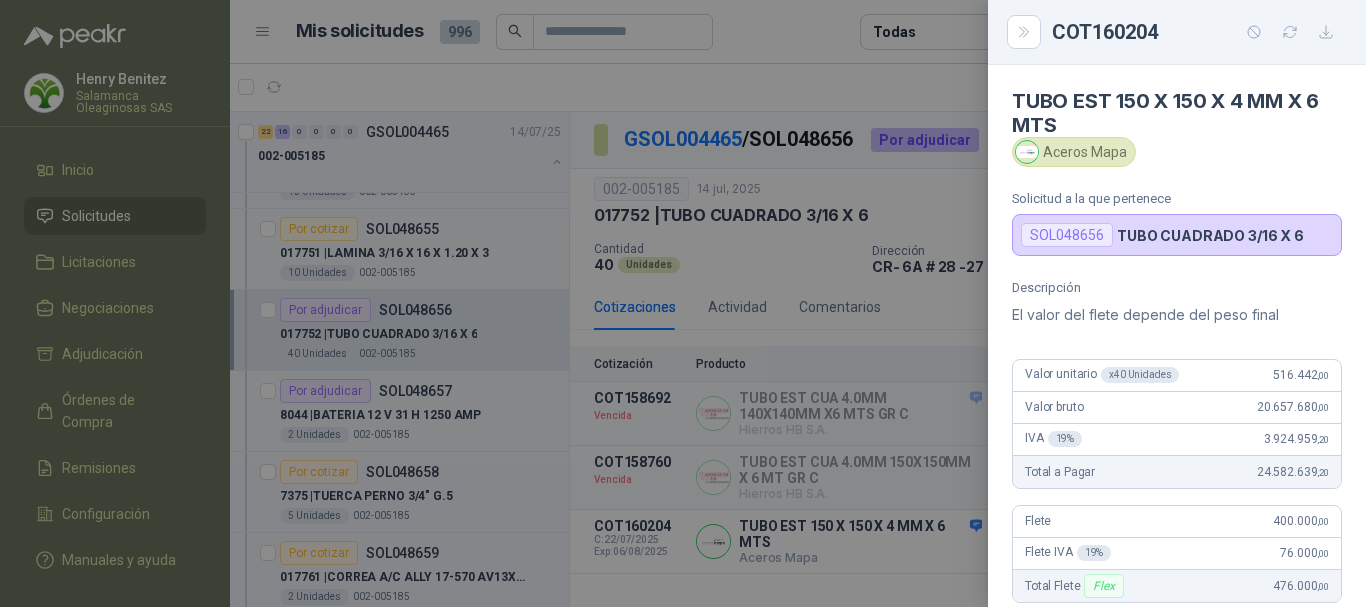 click at bounding box center (683, 303) 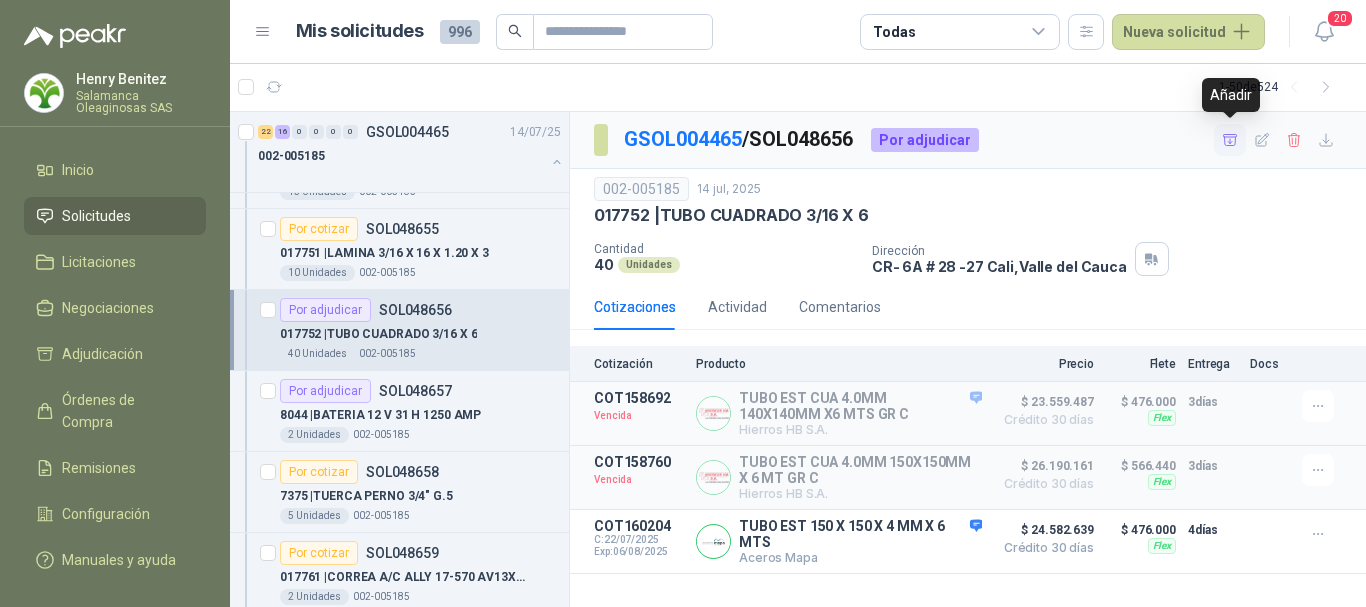 click 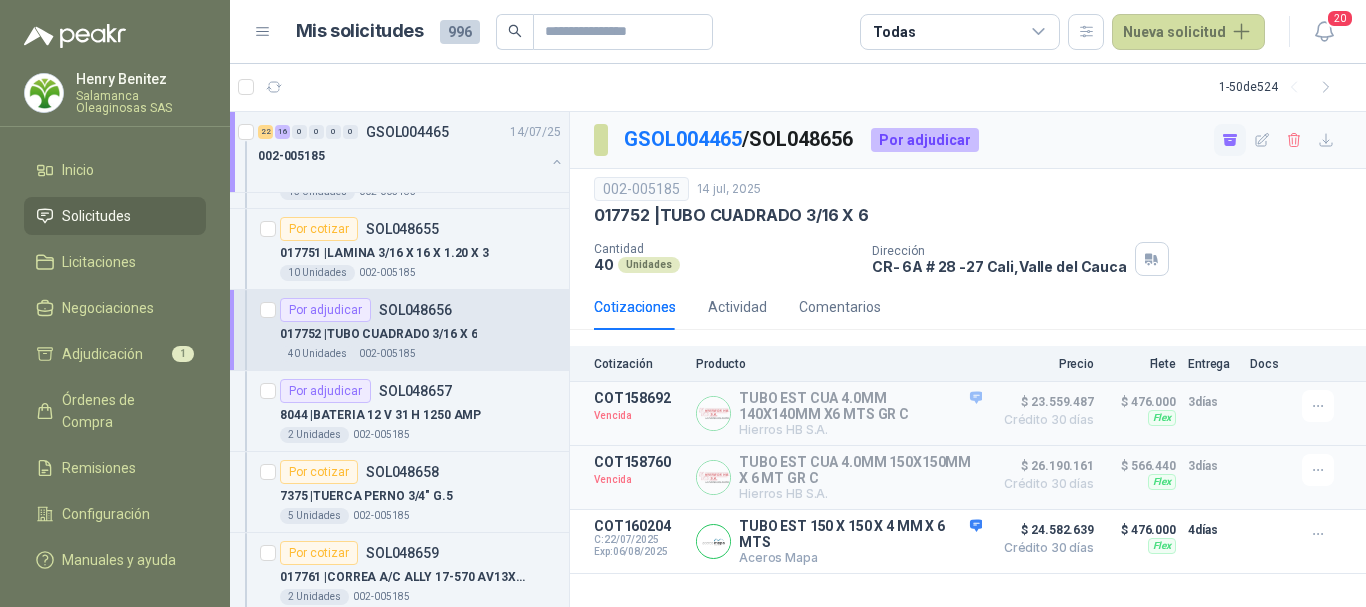 click on "1 - 50  de  524" at bounding box center [798, 87] 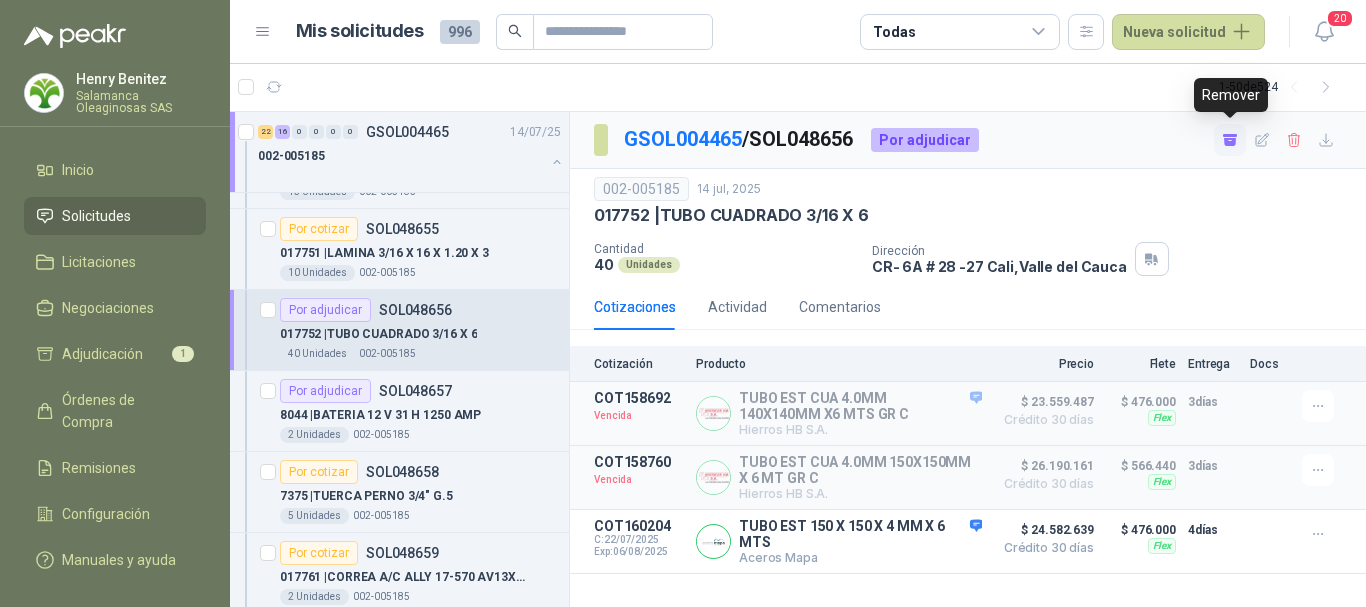 click 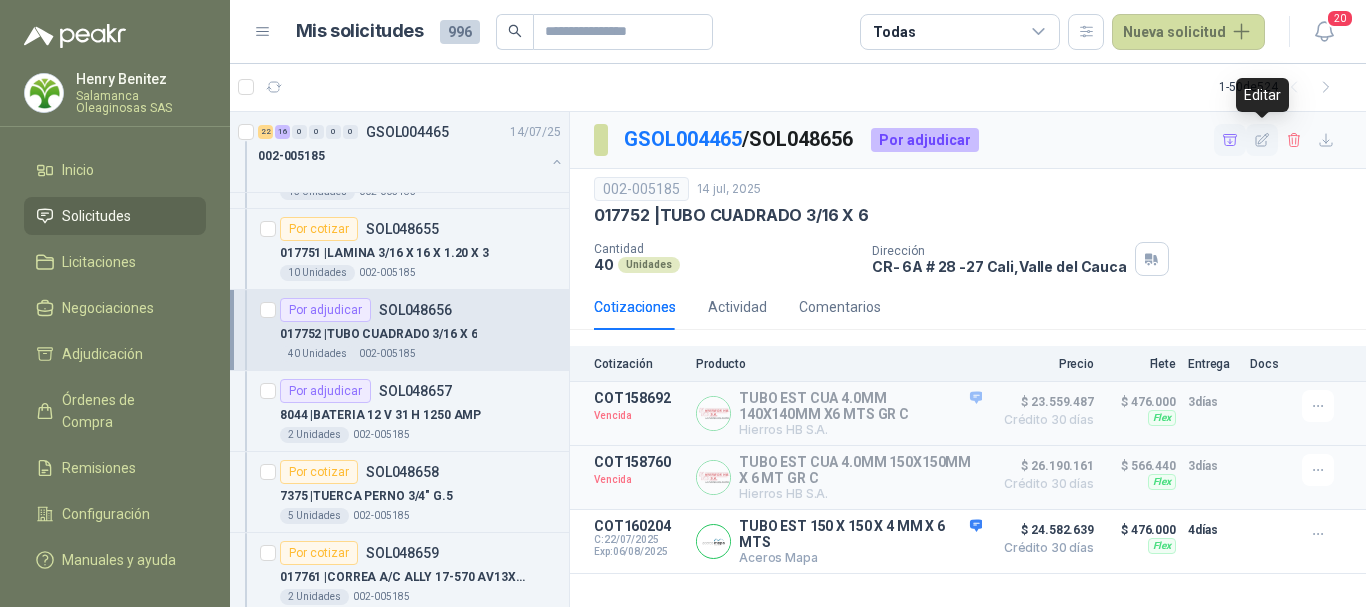 click 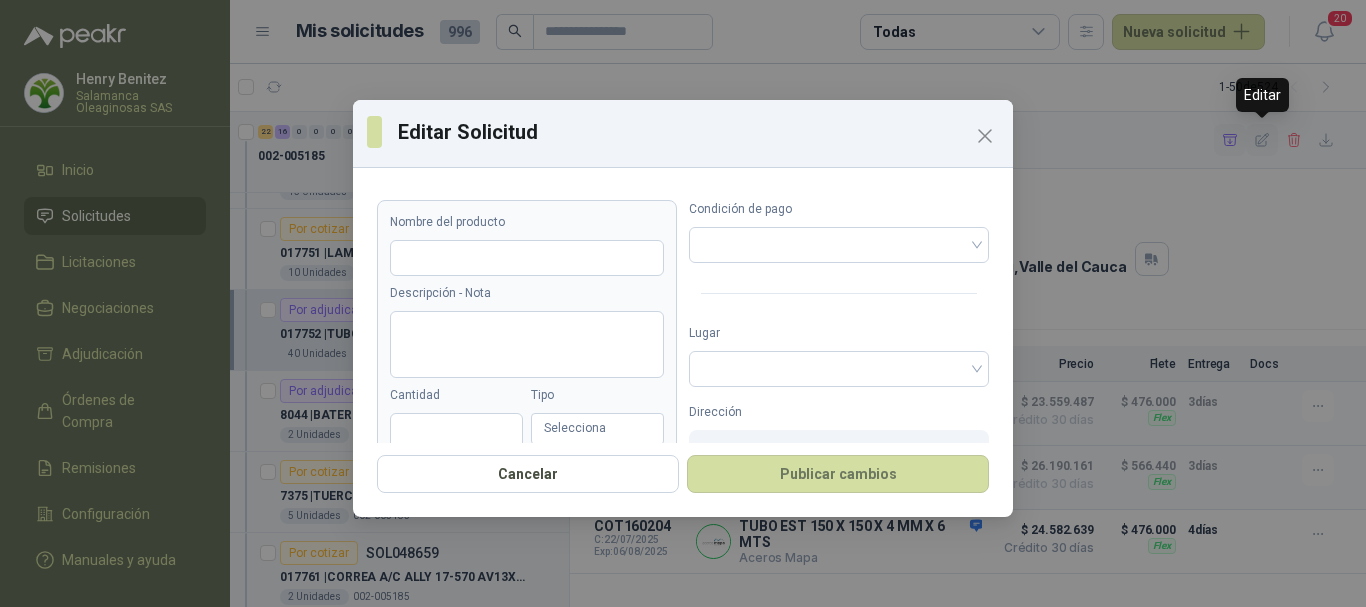 type on "**********" 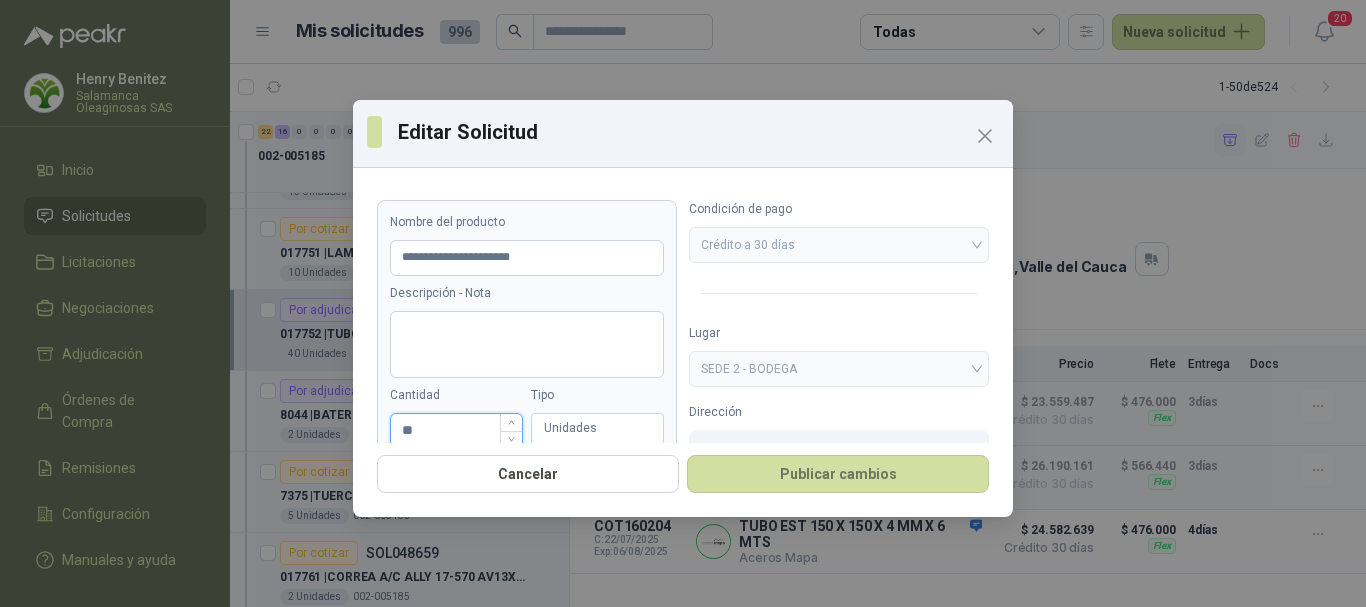 click on "**" at bounding box center [456, 431] 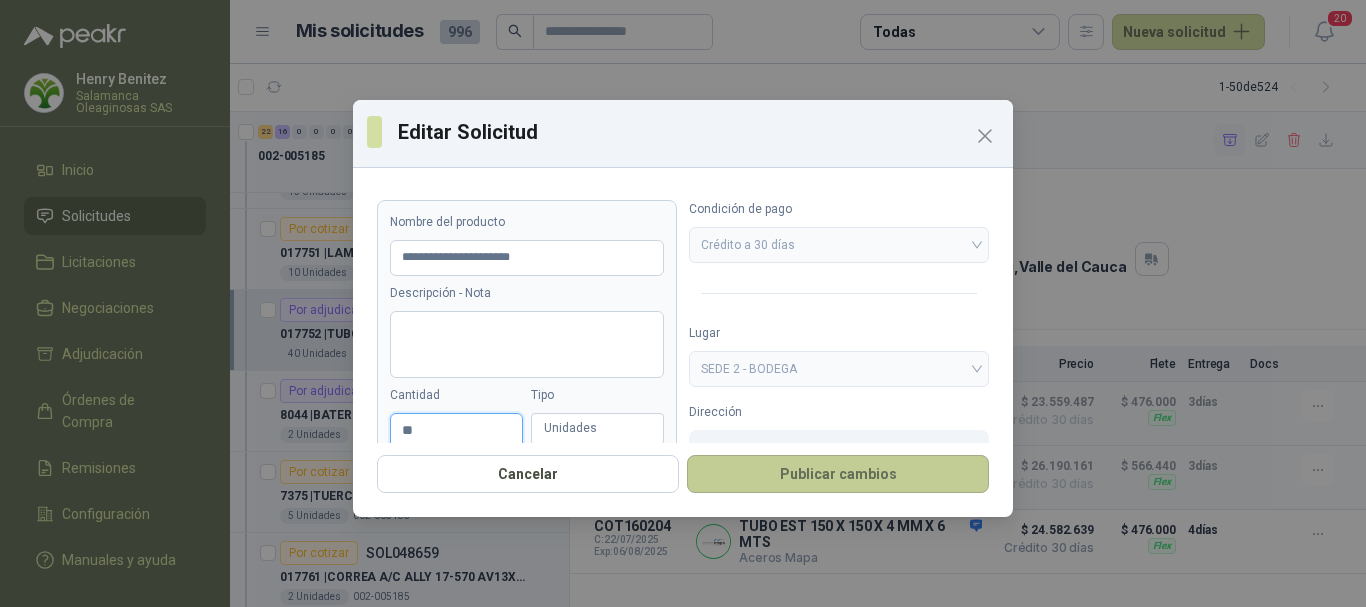 type on "**" 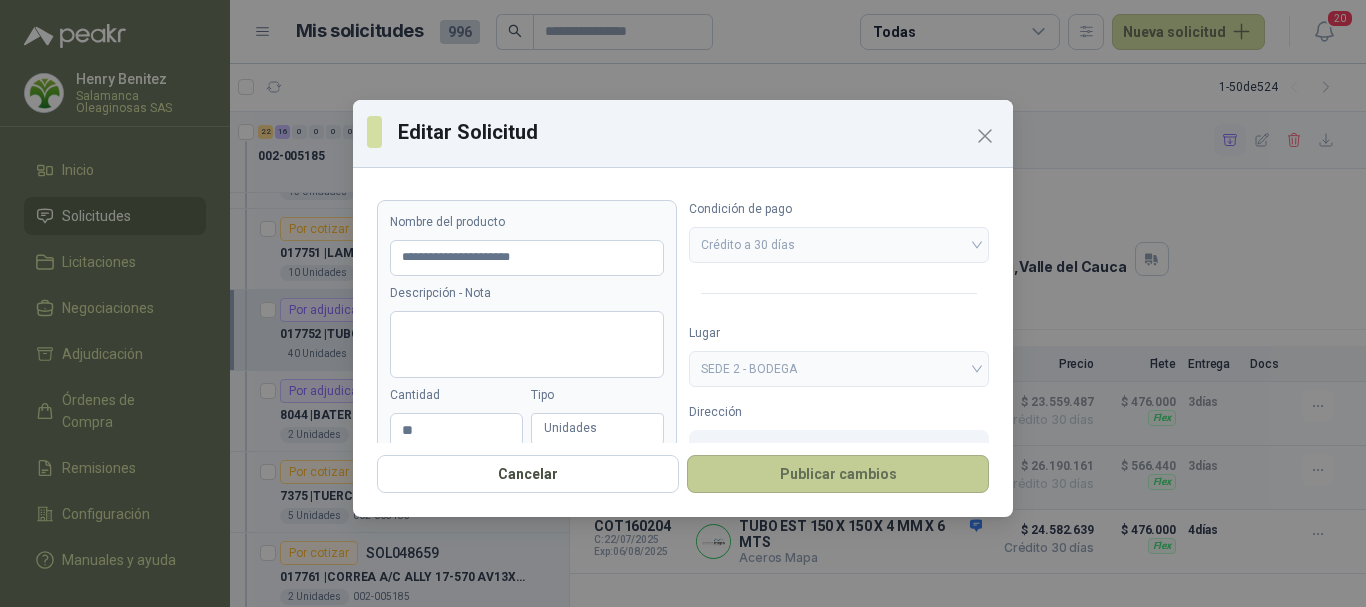click on "Publicar cambios" at bounding box center (838, 474) 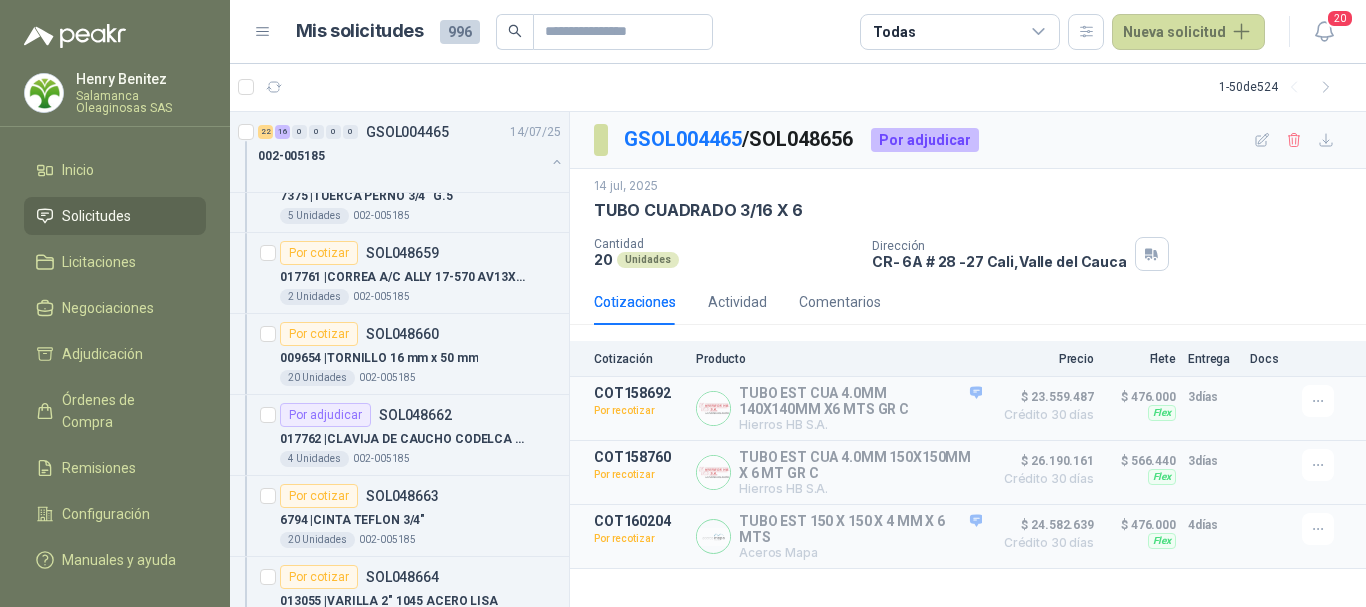 scroll, scrollTop: 3300, scrollLeft: 0, axis: vertical 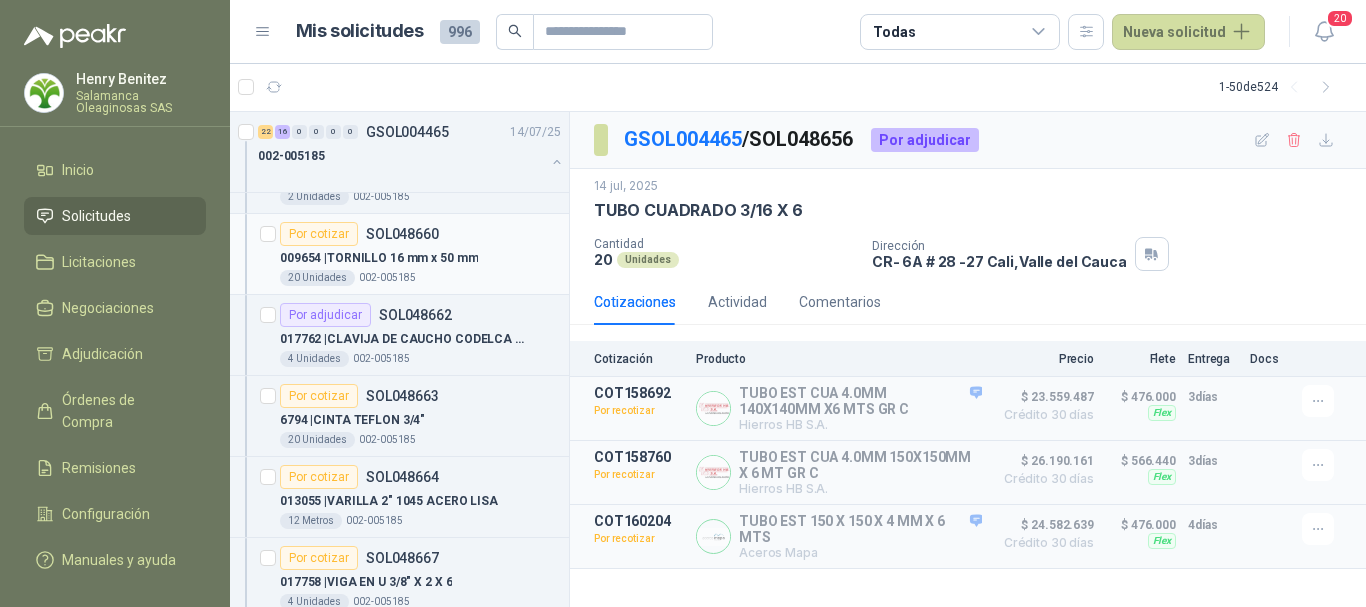 click on "20   Unidades 002-005185" at bounding box center [420, 278] 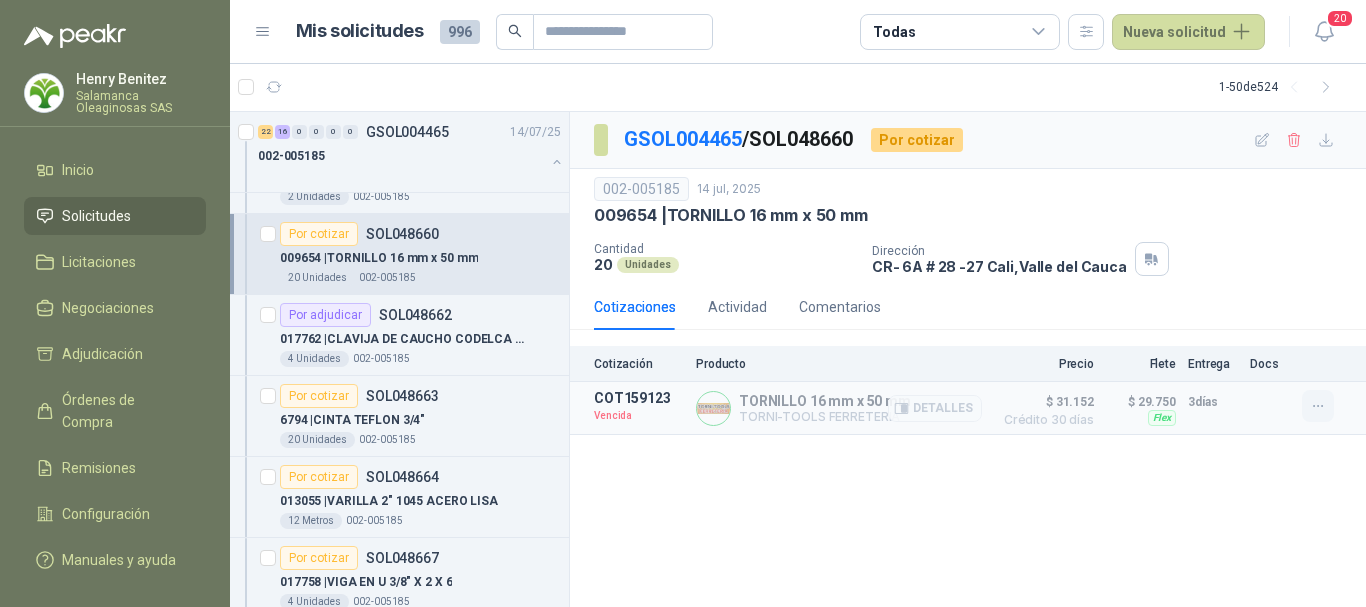 click 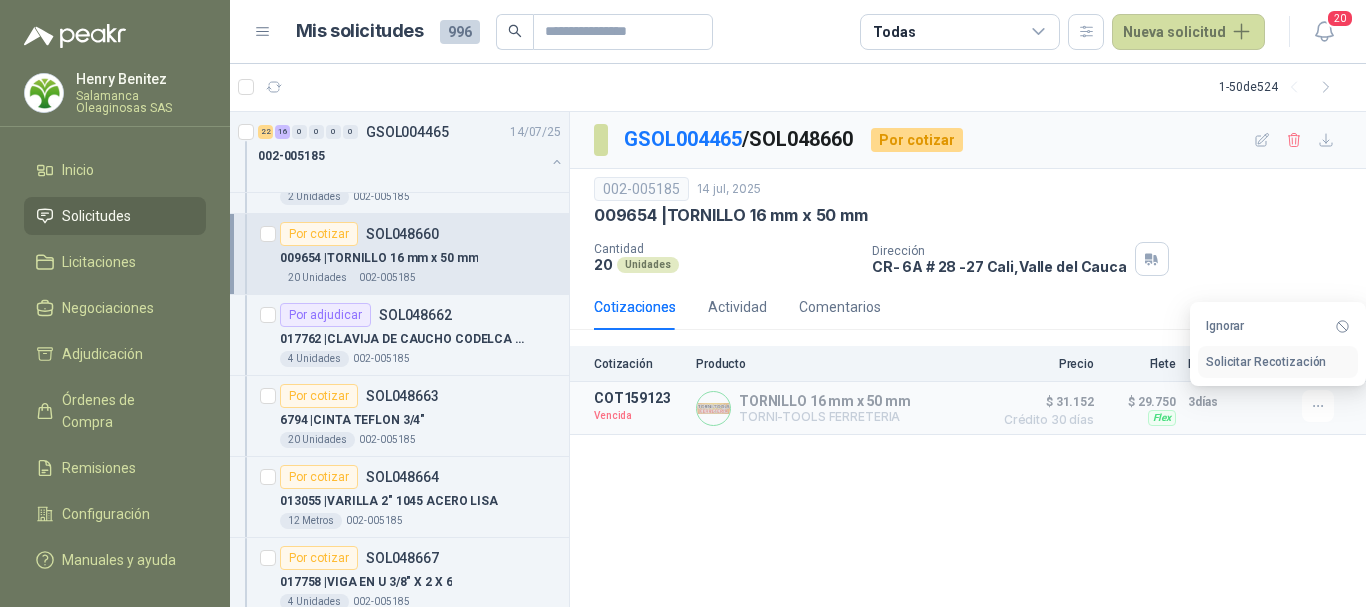 click on "Solicitar Recotización" at bounding box center [1278, 362] 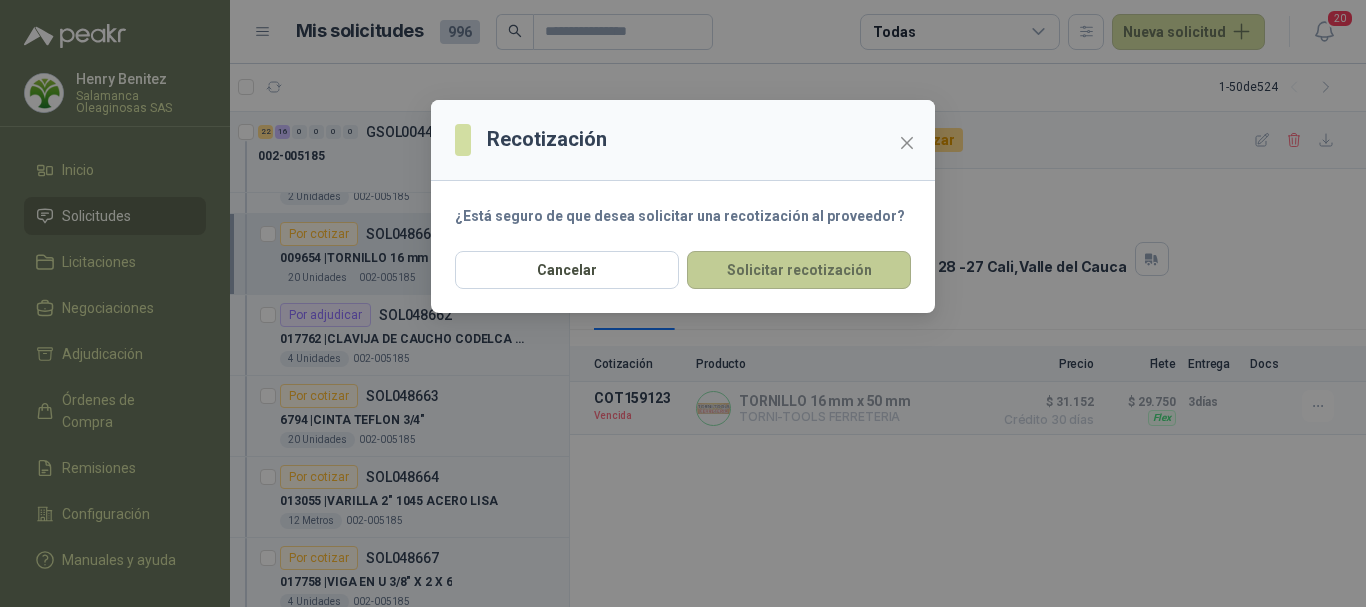 click on "Solicitar recotización" at bounding box center [799, 270] 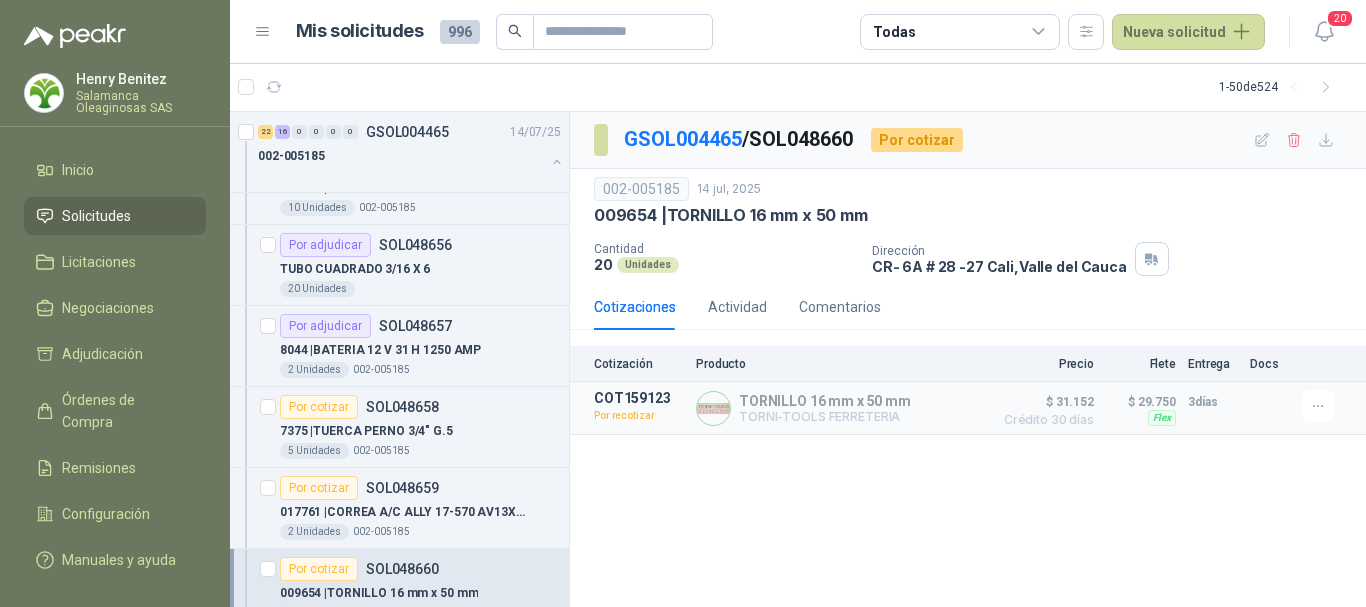 scroll, scrollTop: 2900, scrollLeft: 0, axis: vertical 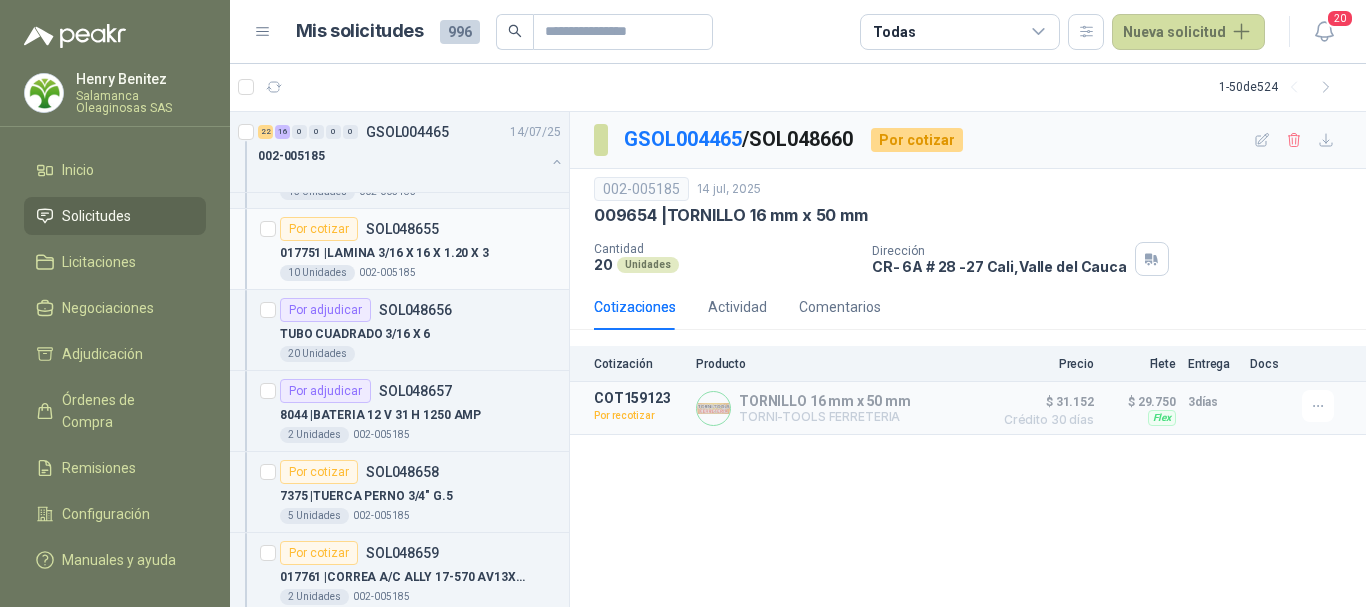 click on "10   Unidades 002-005185" at bounding box center (420, 273) 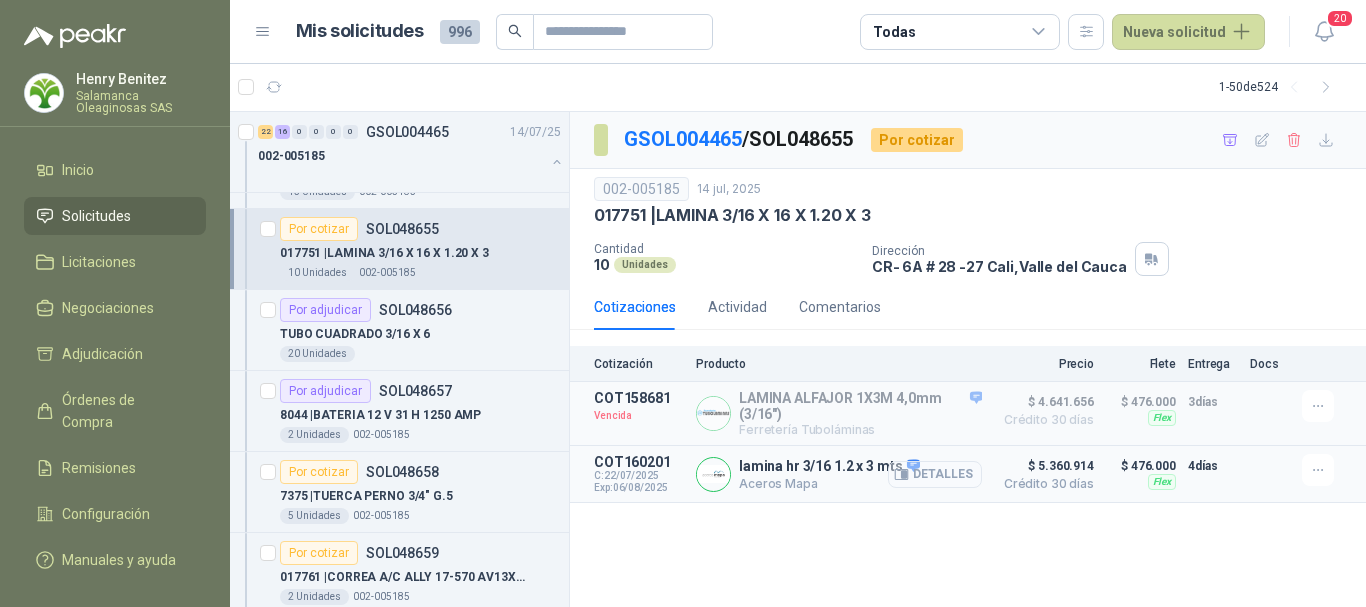 click on "Detalles" at bounding box center [935, 474] 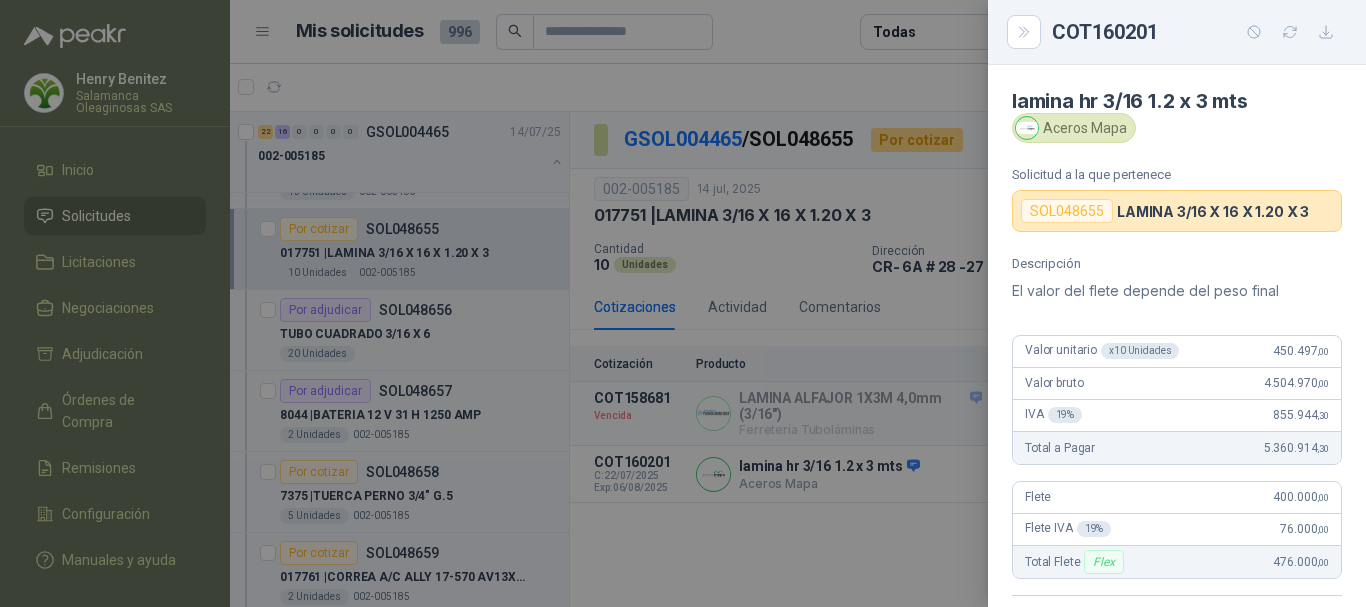 click at bounding box center [683, 303] 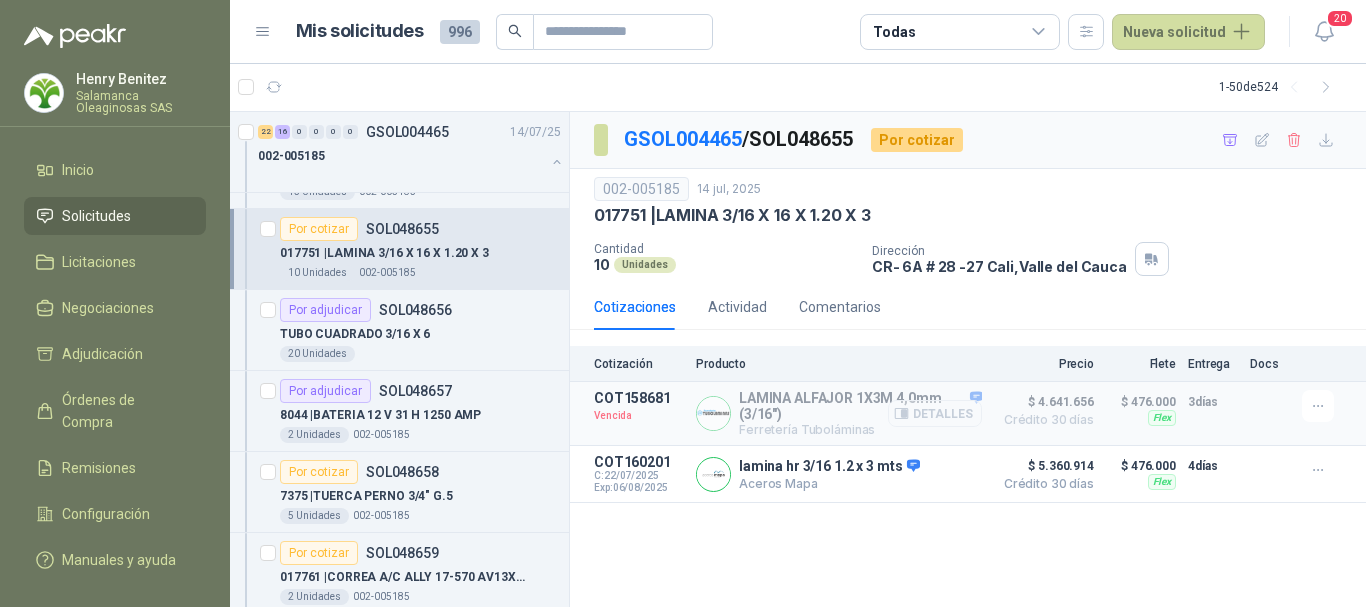 click on "Detalles" at bounding box center [935, 413] 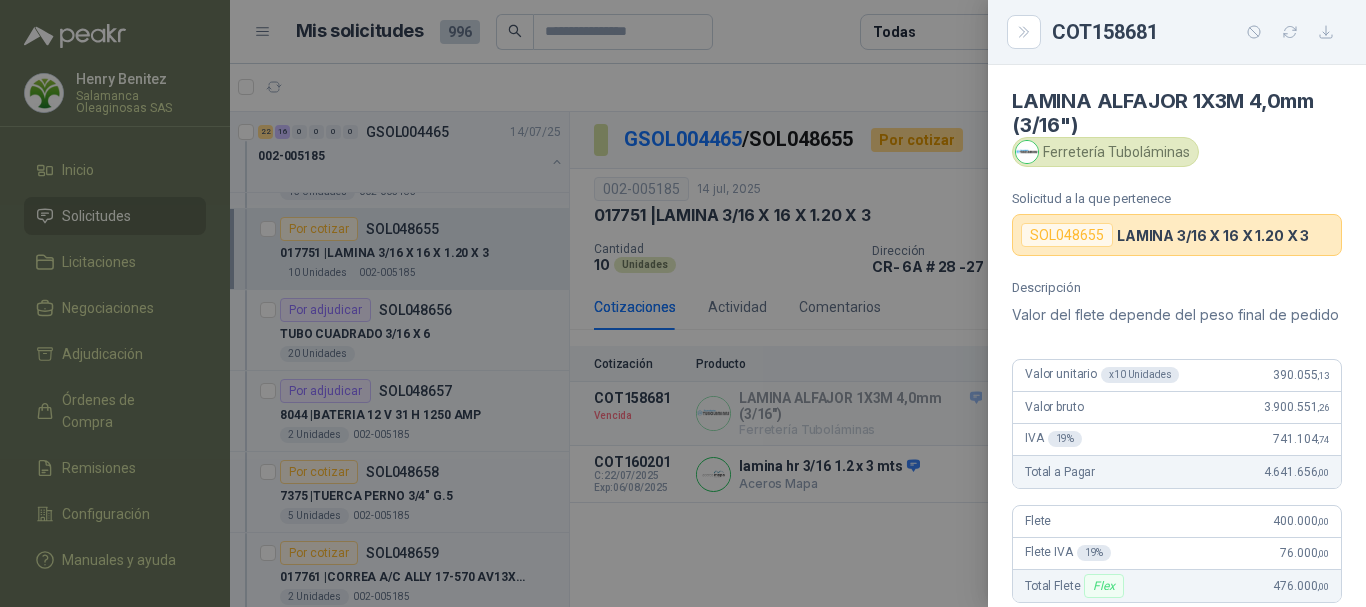 click at bounding box center (683, 303) 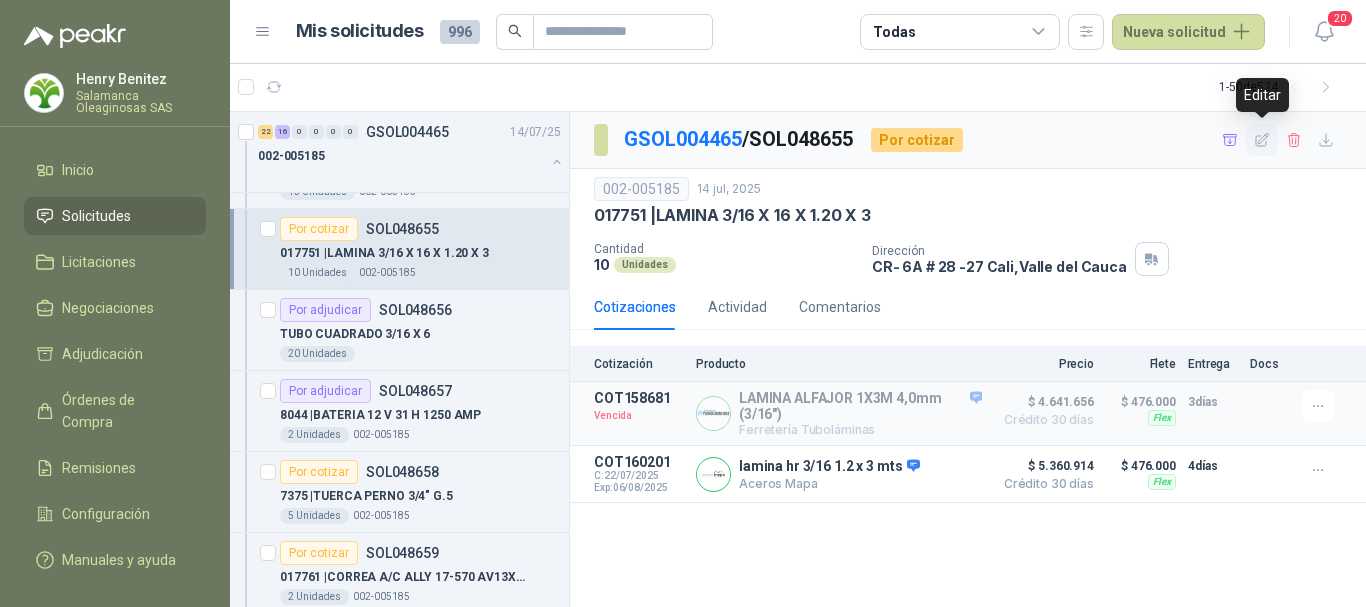 click 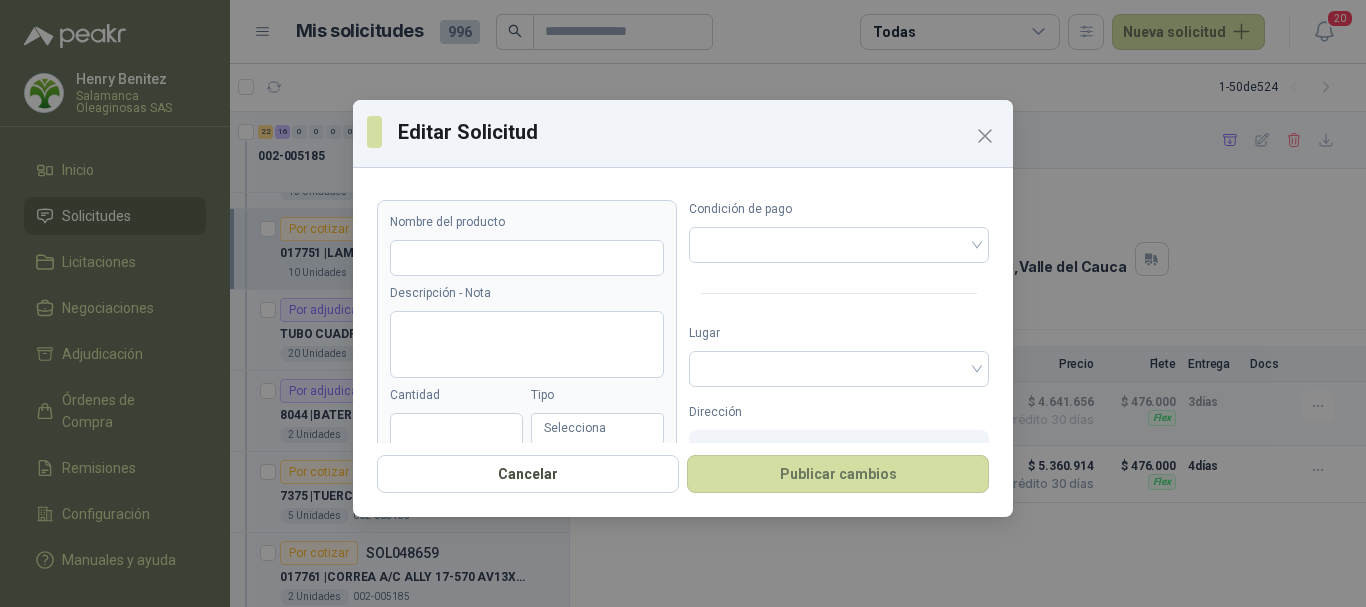 type on "**********" 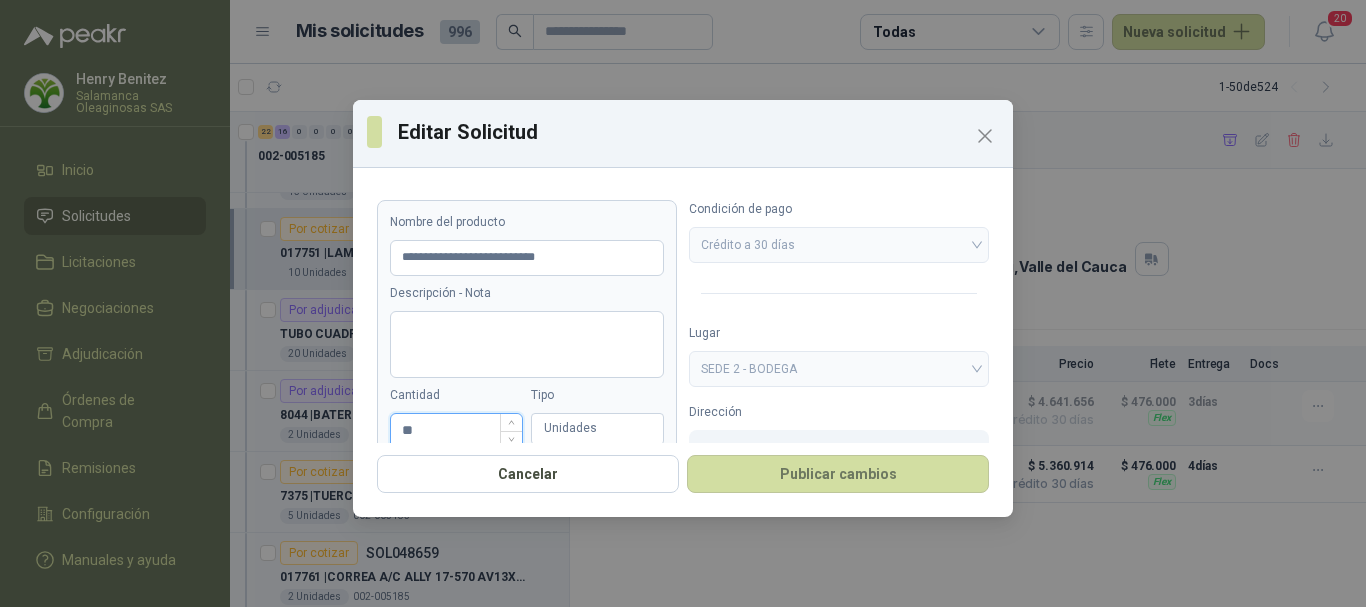 click on "**" at bounding box center (456, 431) 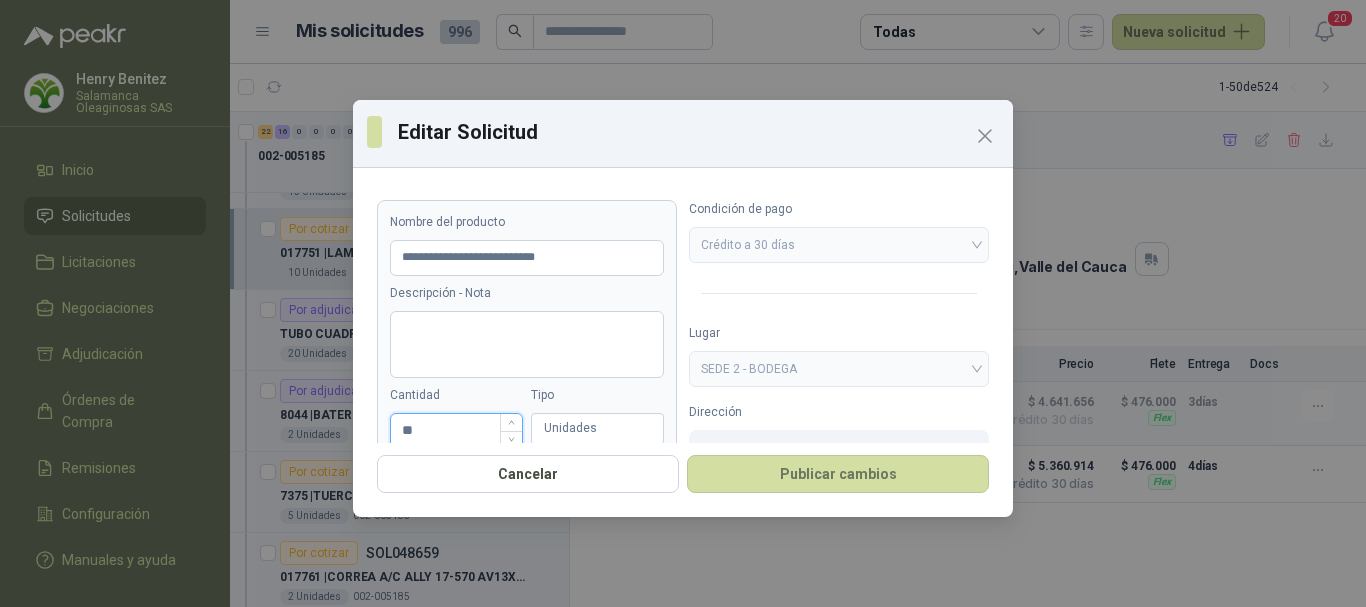 type on "*" 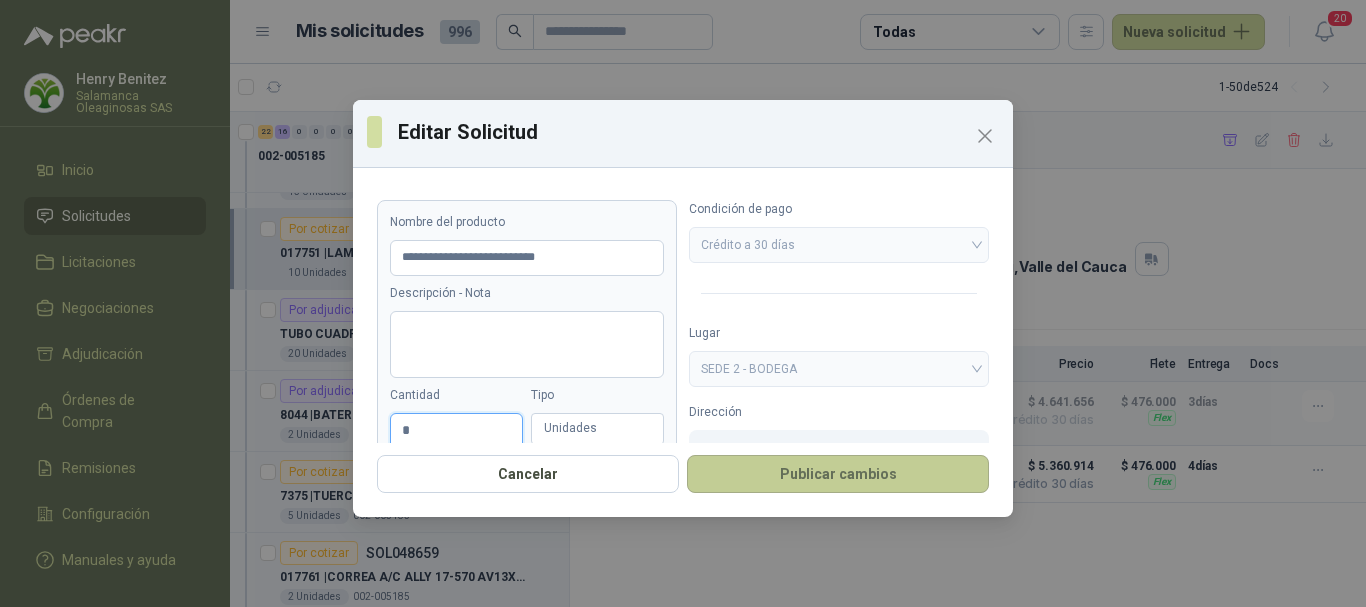 type on "*" 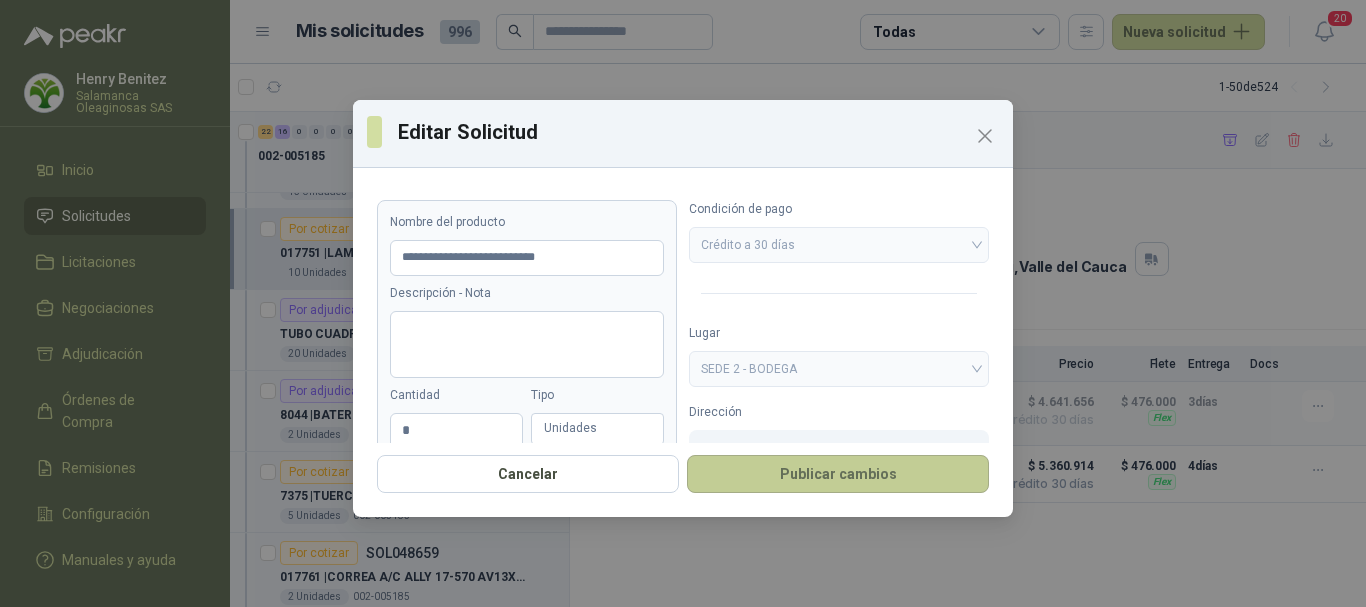 click on "Publicar cambios" at bounding box center (838, 474) 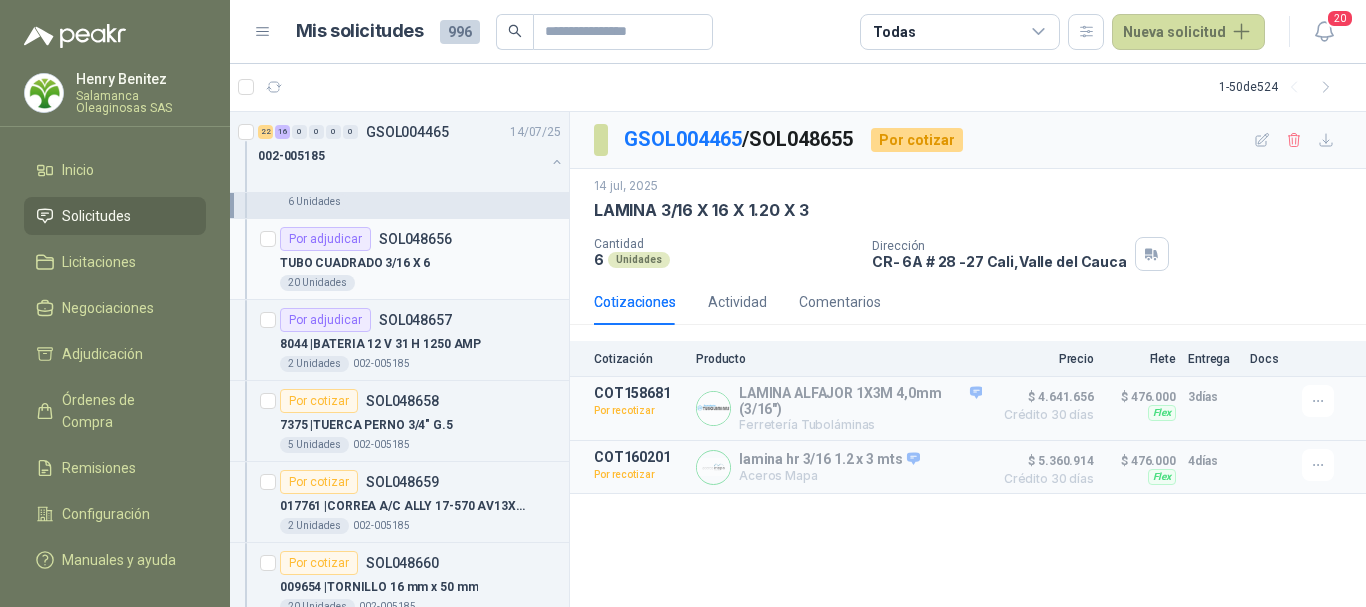 scroll, scrollTop: 3000, scrollLeft: 0, axis: vertical 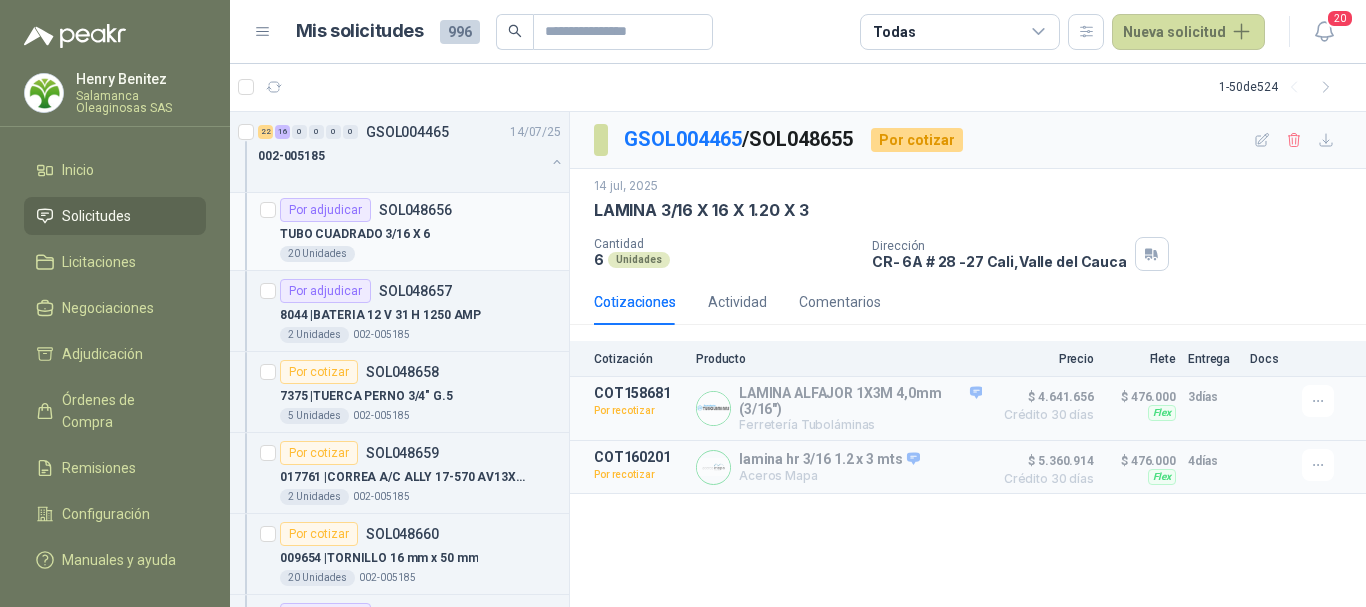 click on "TUBO CUADRADO 3/16 X 6" at bounding box center [420, 234] 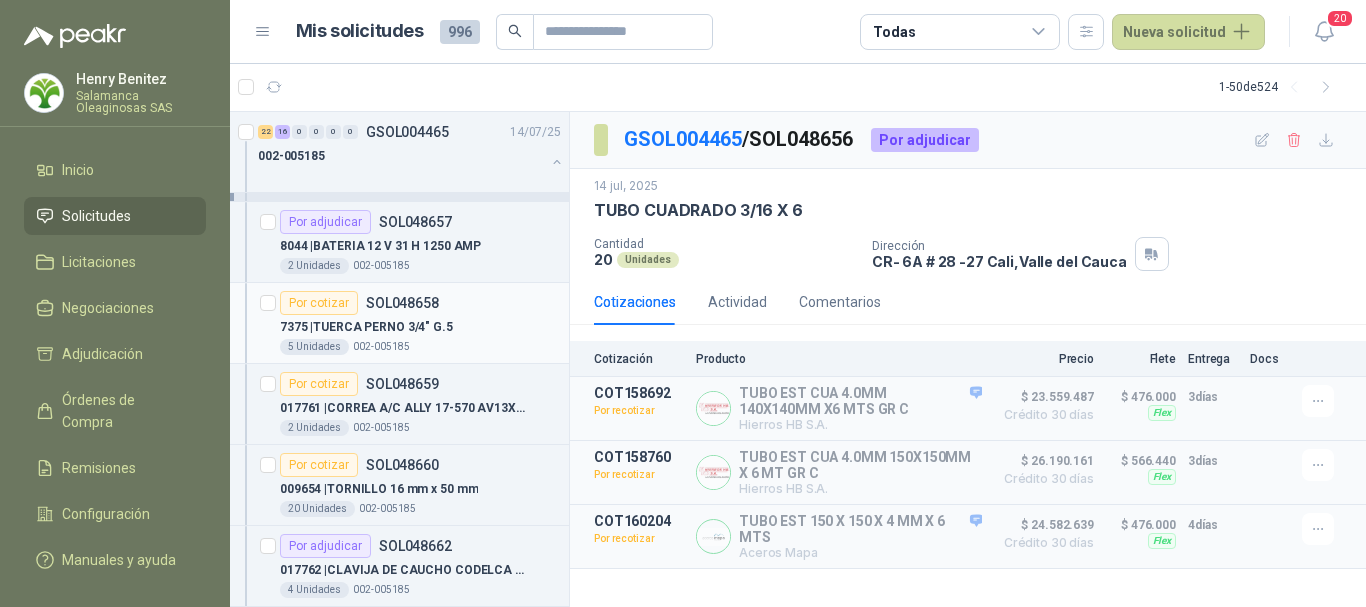 scroll, scrollTop: 3200, scrollLeft: 0, axis: vertical 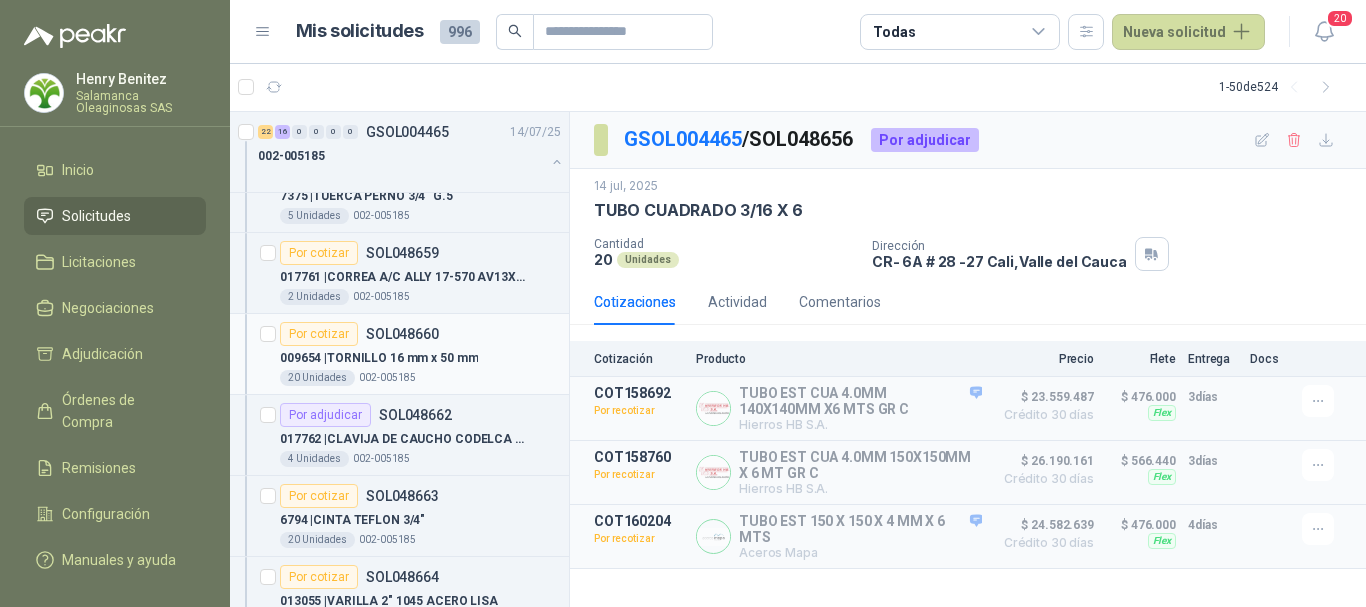 click on "009654 |  TORNILLO 16 mm x 50 mm" at bounding box center (420, 358) 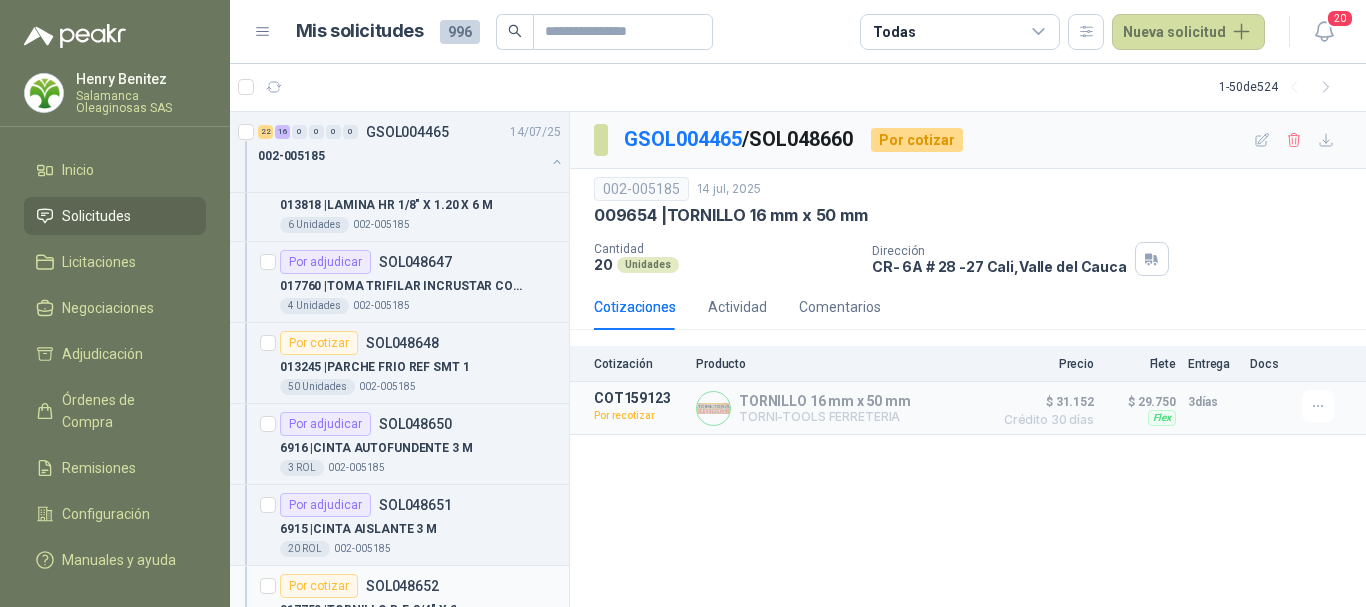 scroll, scrollTop: 2200, scrollLeft: 0, axis: vertical 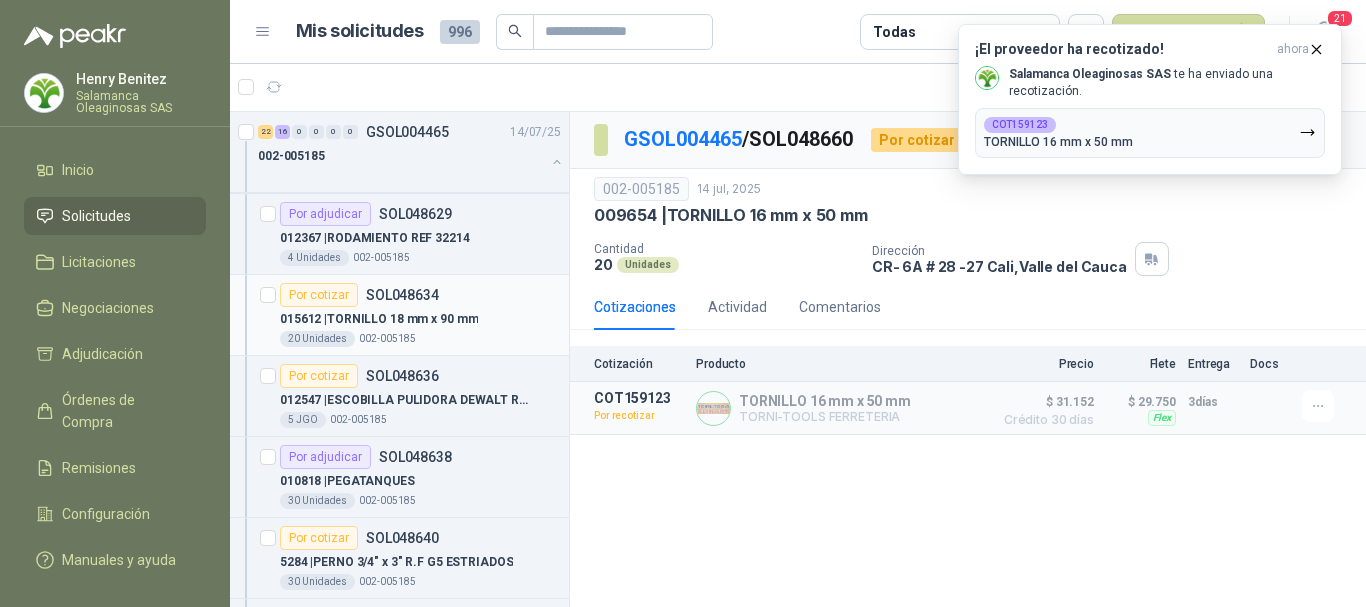 click on "015612 |  TORNILLO 18 mm x 90 mm" at bounding box center (420, 319) 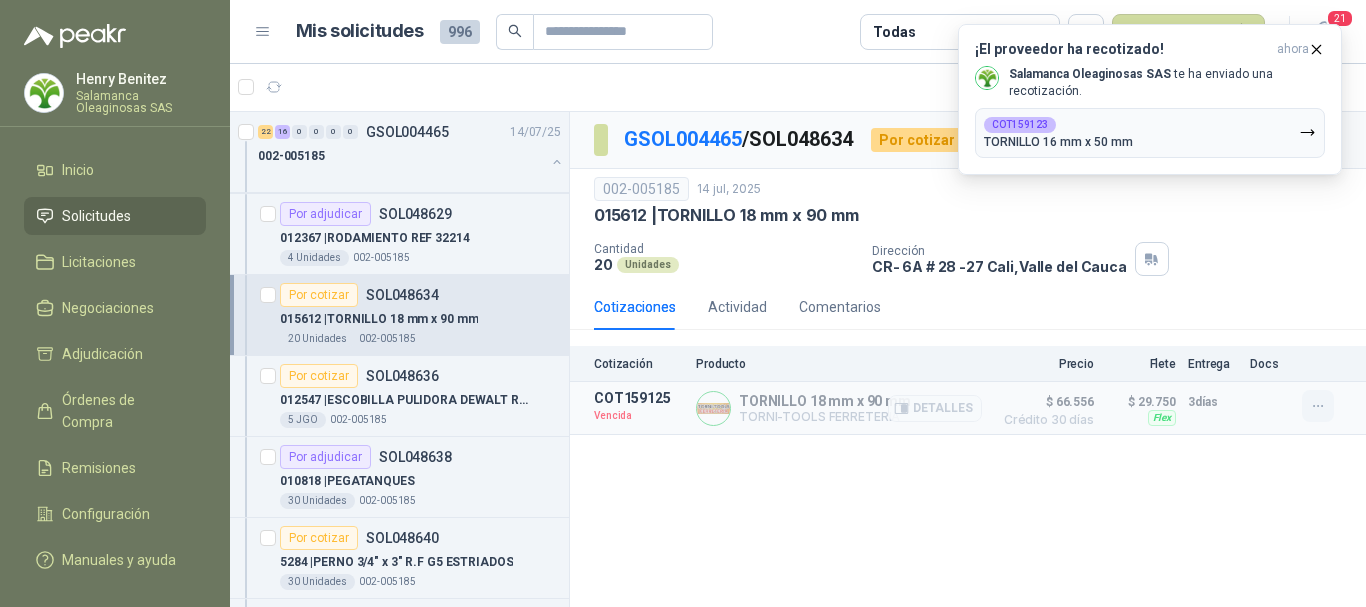 click 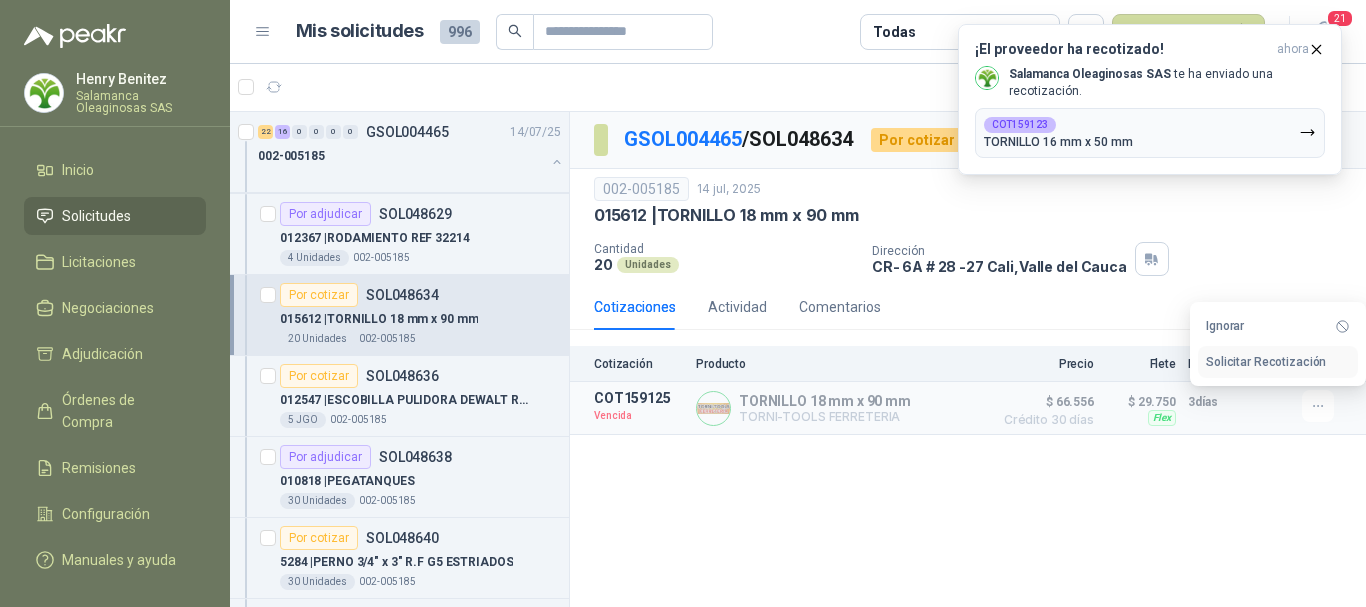 click on "Solicitar Recotización" at bounding box center [1278, 362] 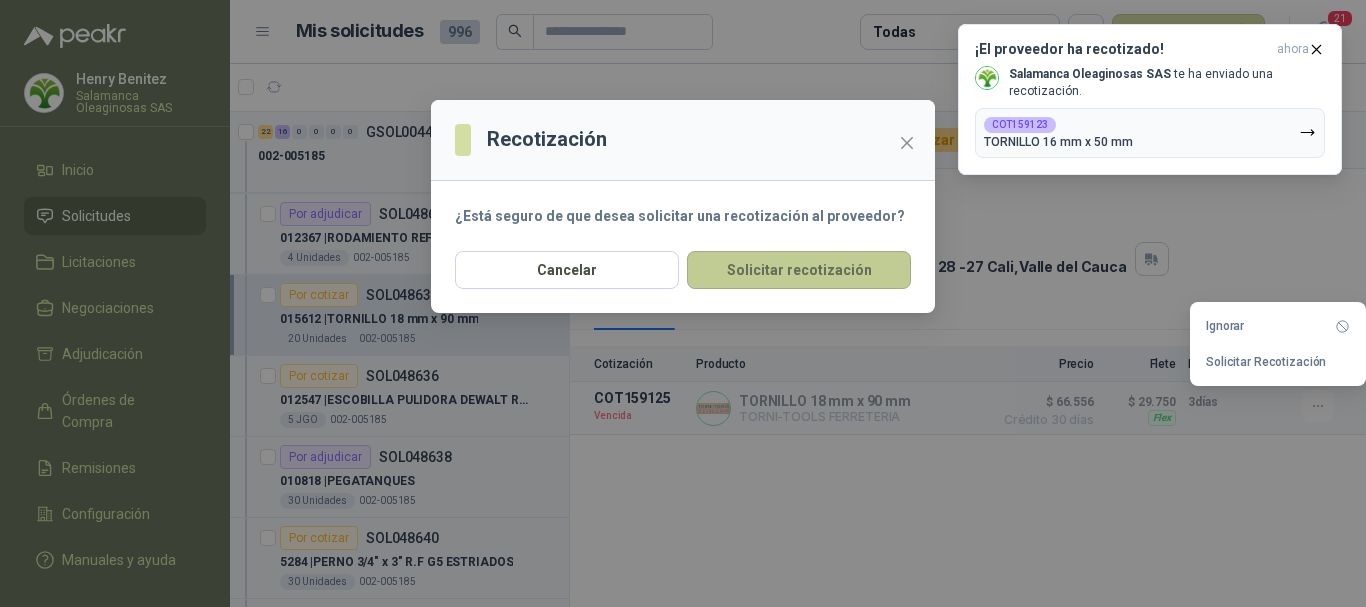 click on "Solicitar recotización" at bounding box center (799, 270) 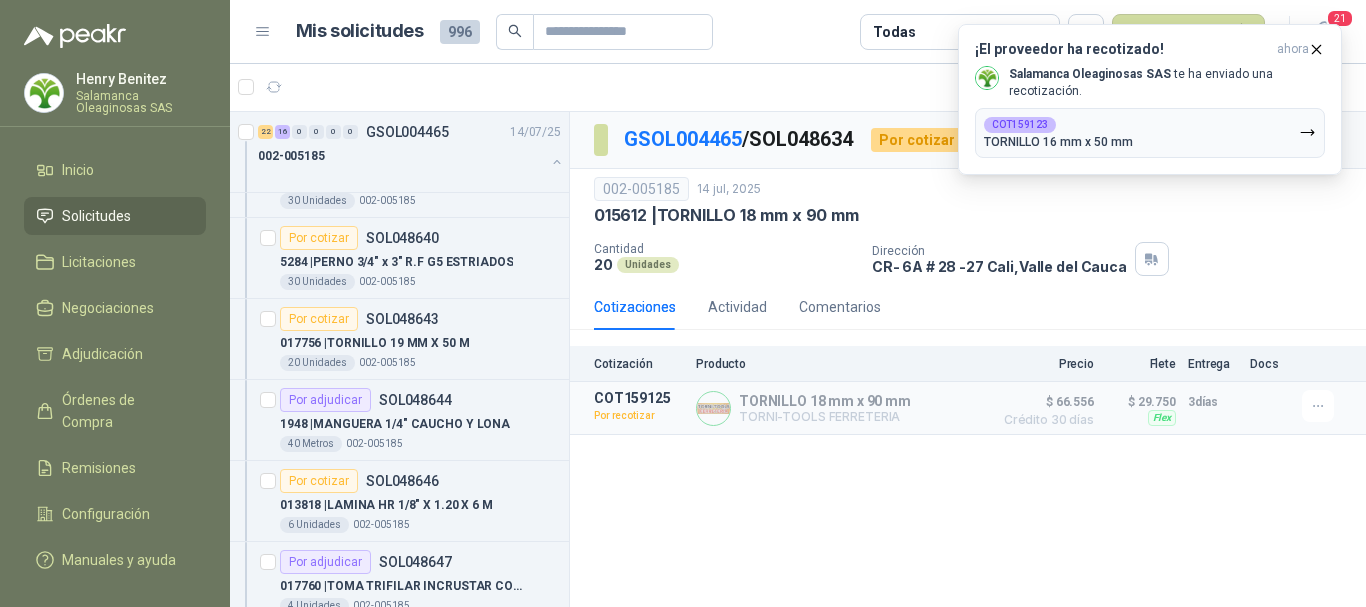 scroll, scrollTop: 2100, scrollLeft: 0, axis: vertical 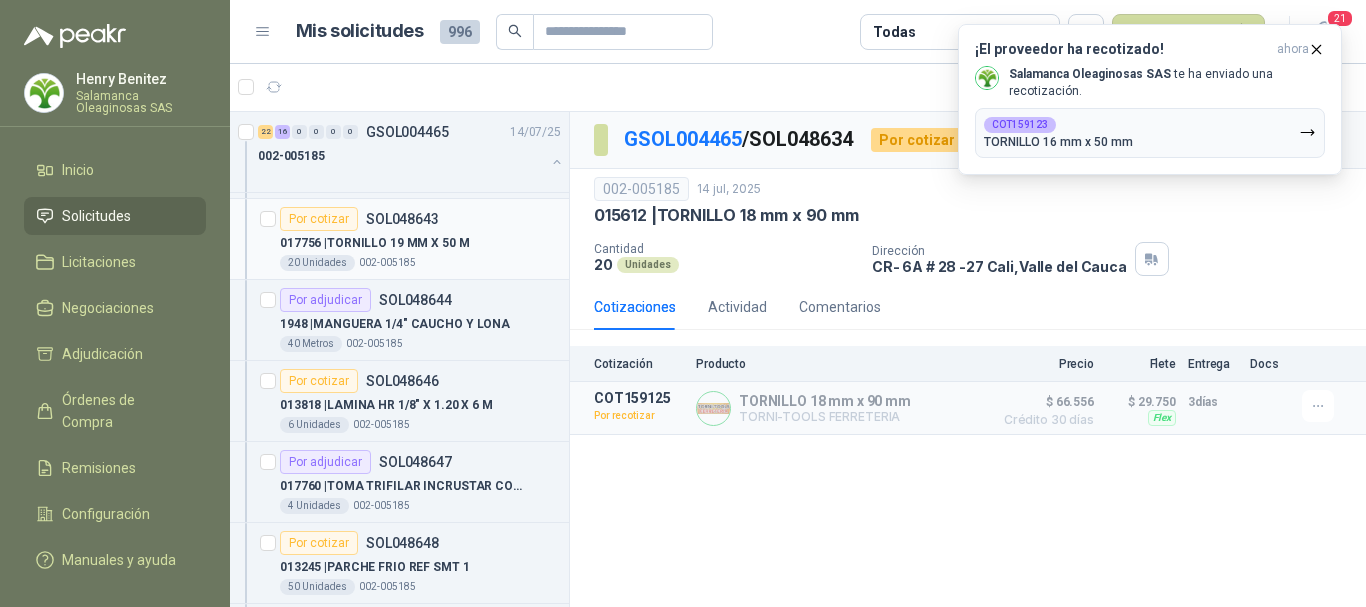 click on "017756 |  TORNILLO 19 MM X 50 M" at bounding box center (420, 243) 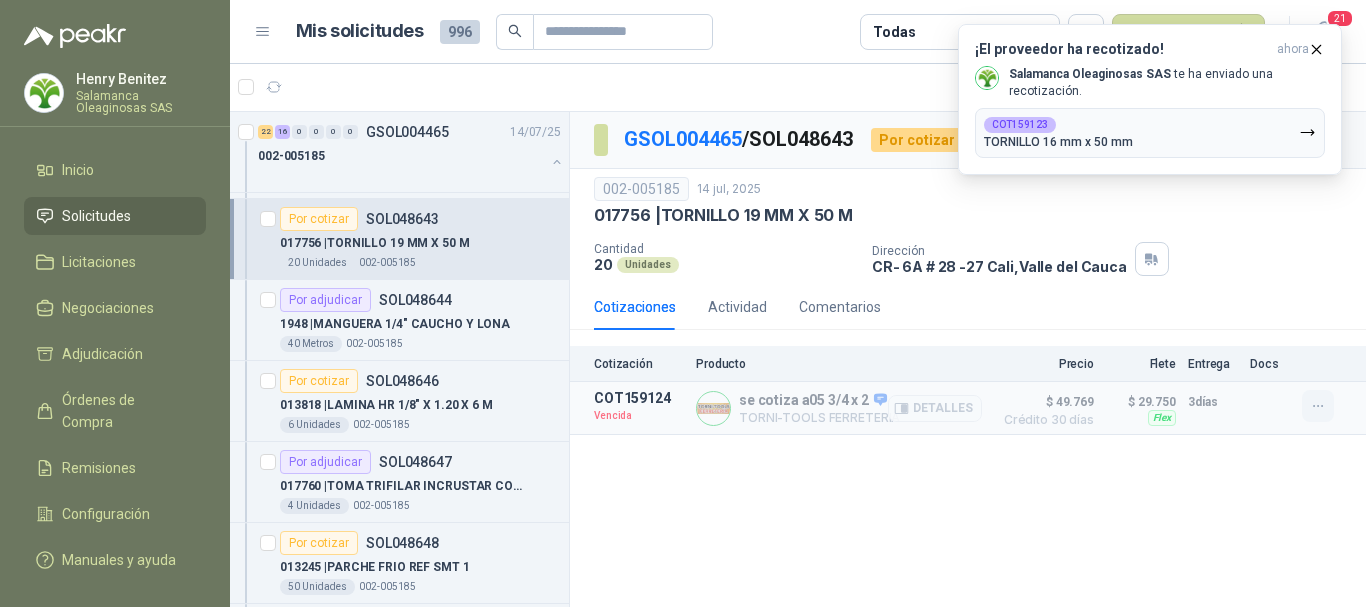 click 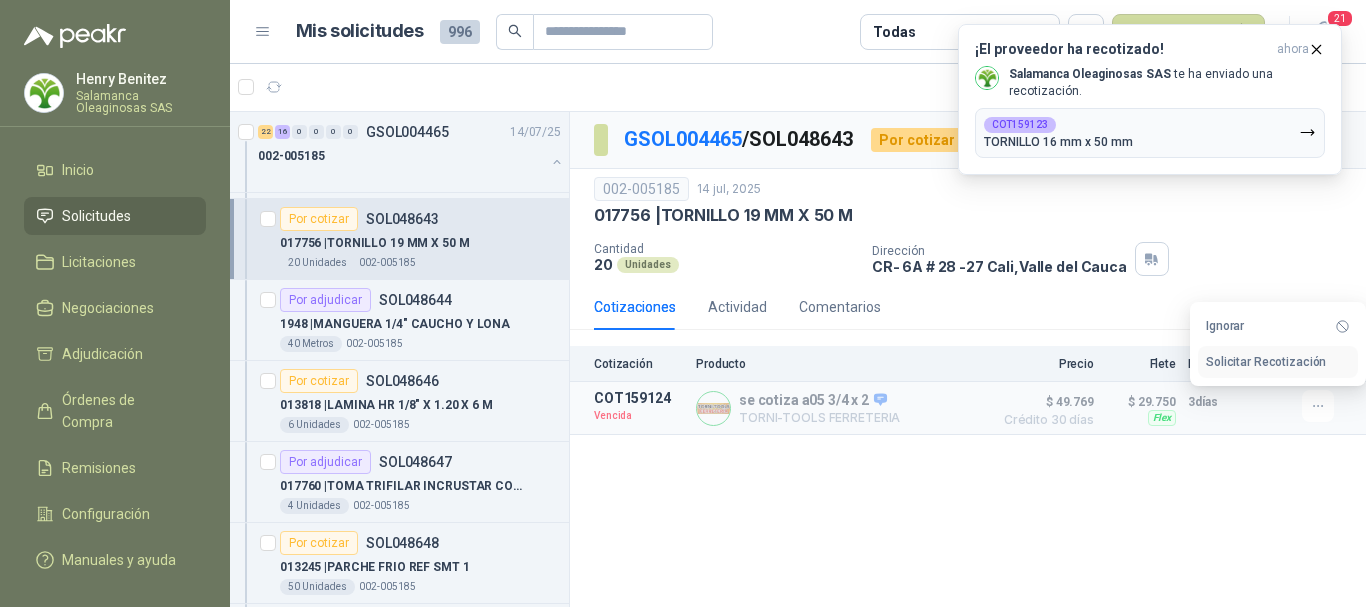 click on "Solicitar Recotización" at bounding box center [1278, 362] 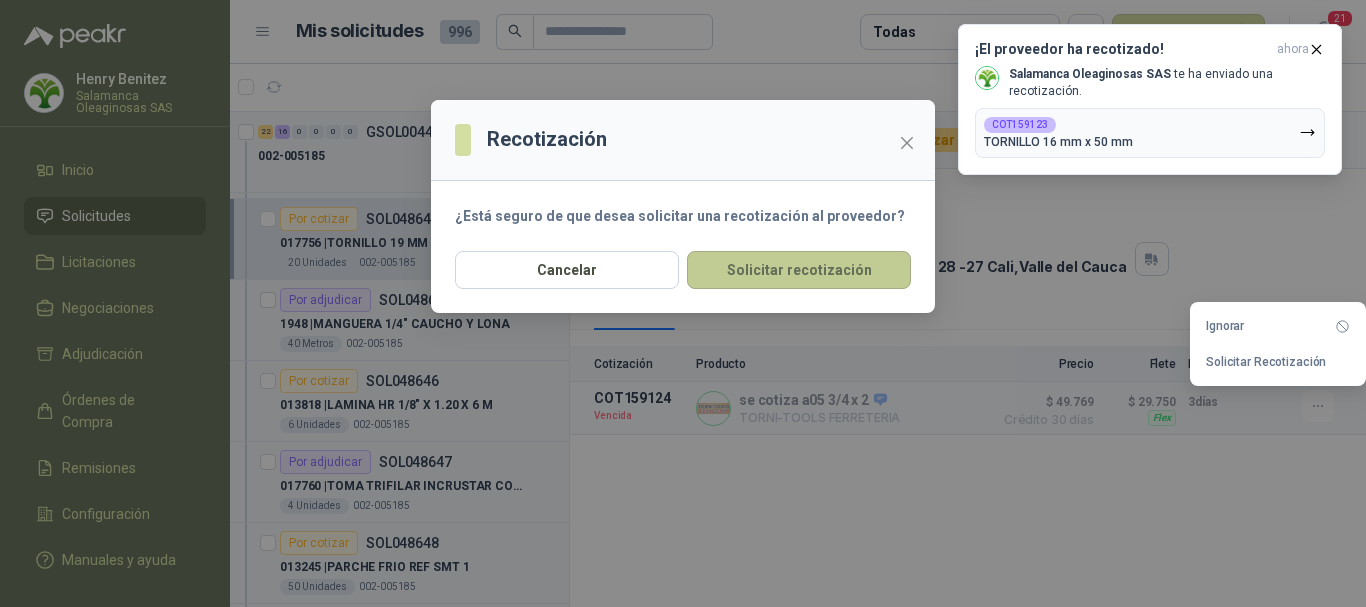 click on "Solicitar recotización" at bounding box center (799, 270) 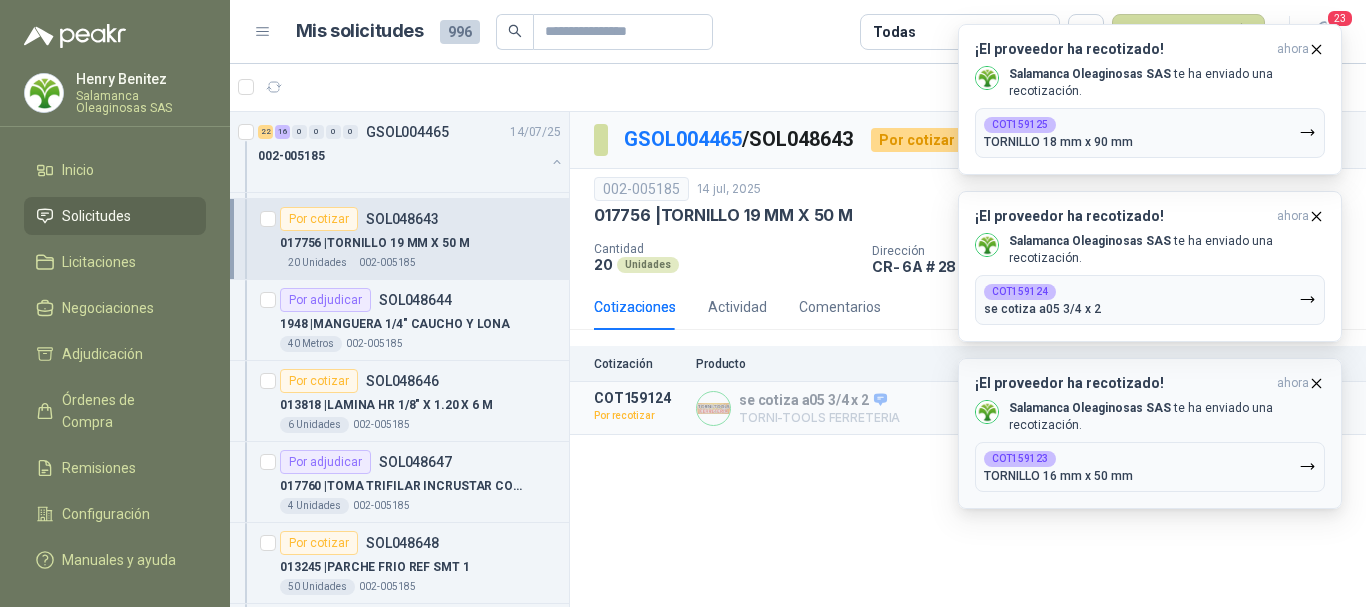 click 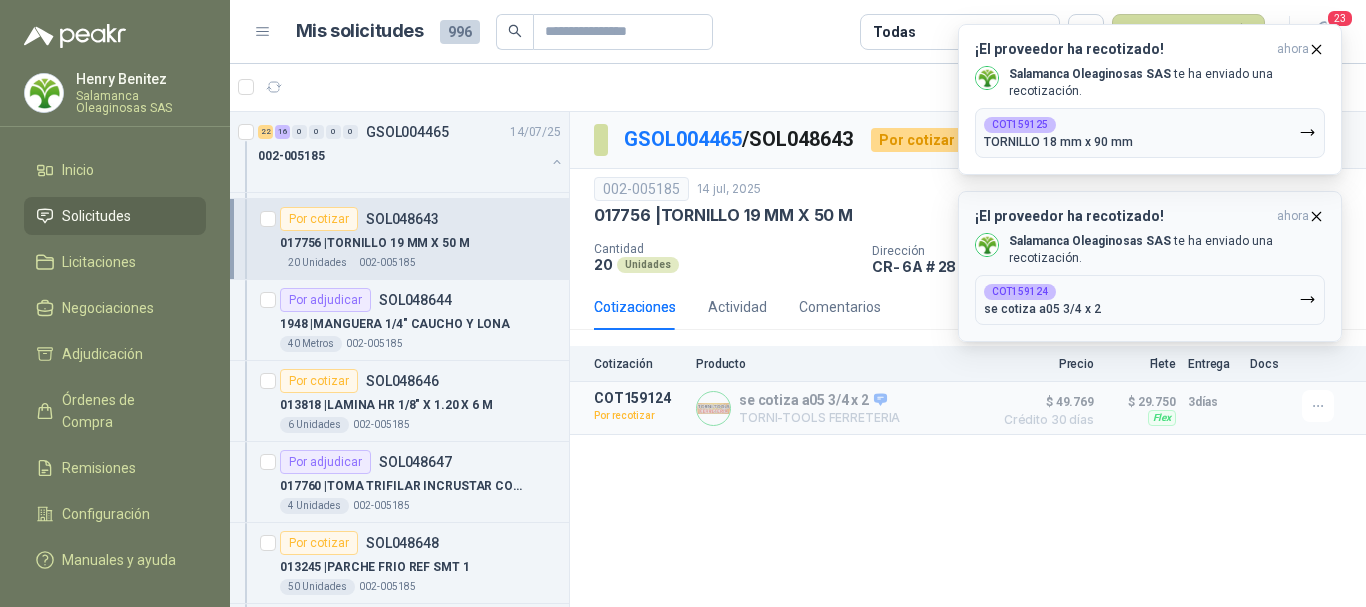 click 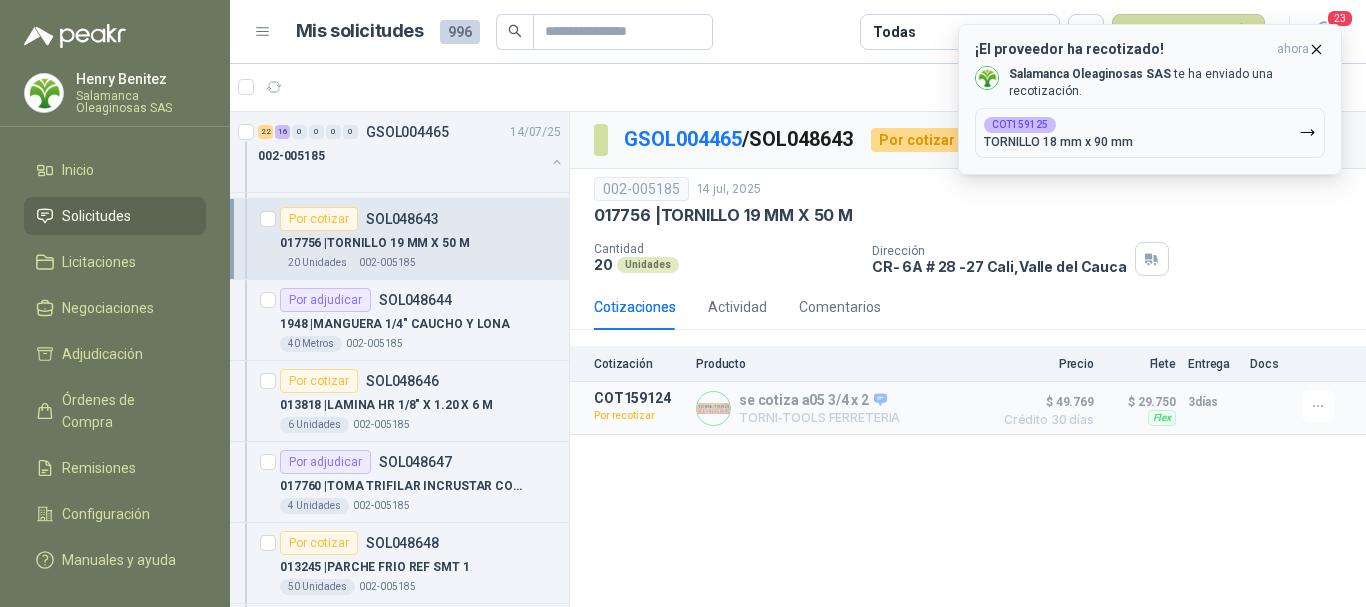 click 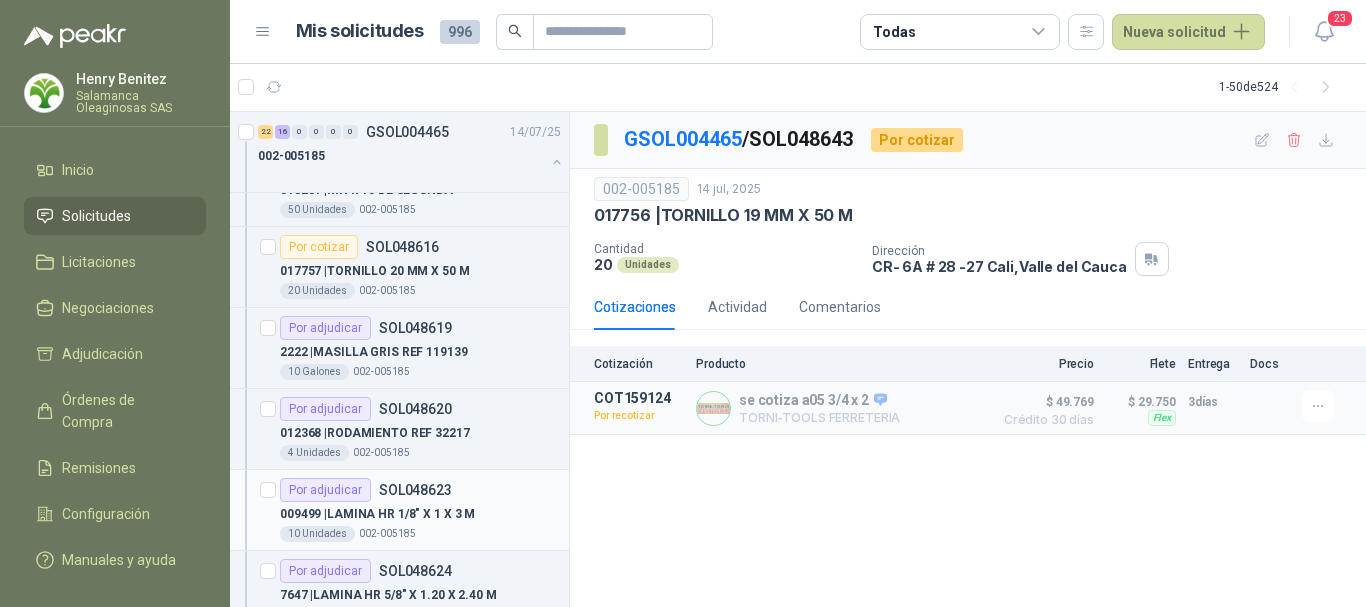 scroll, scrollTop: 1000, scrollLeft: 0, axis: vertical 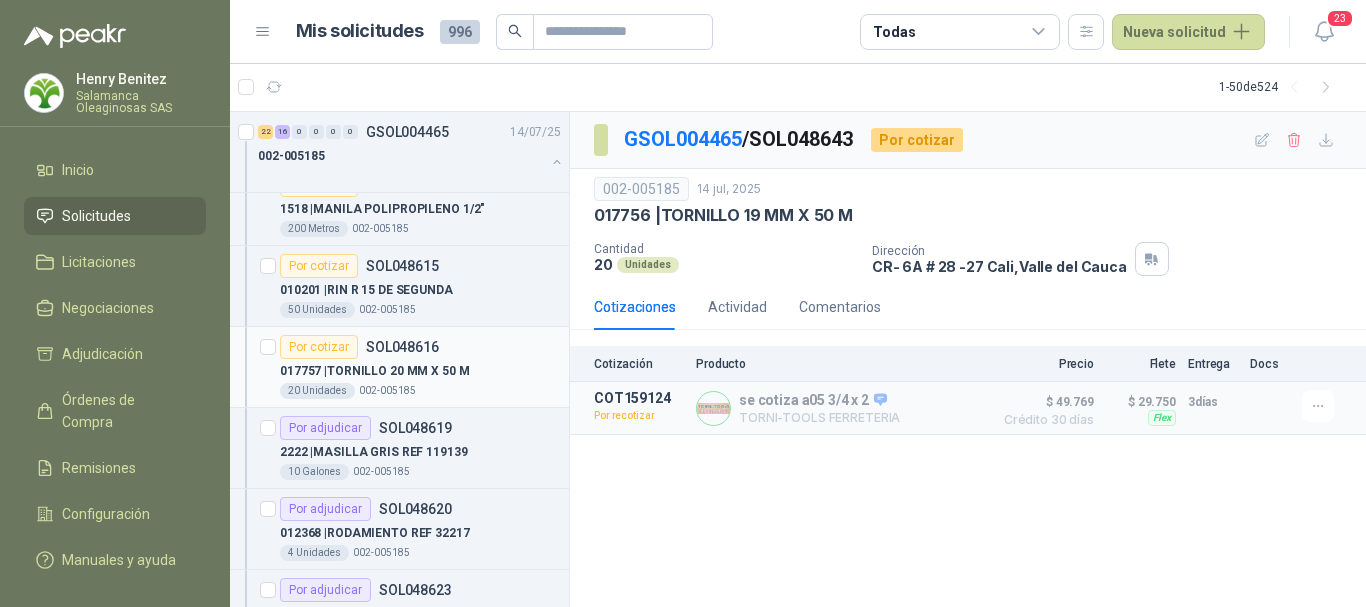 click on "017757 |  TORNILLO 20 MM X 50 M" at bounding box center (420, 371) 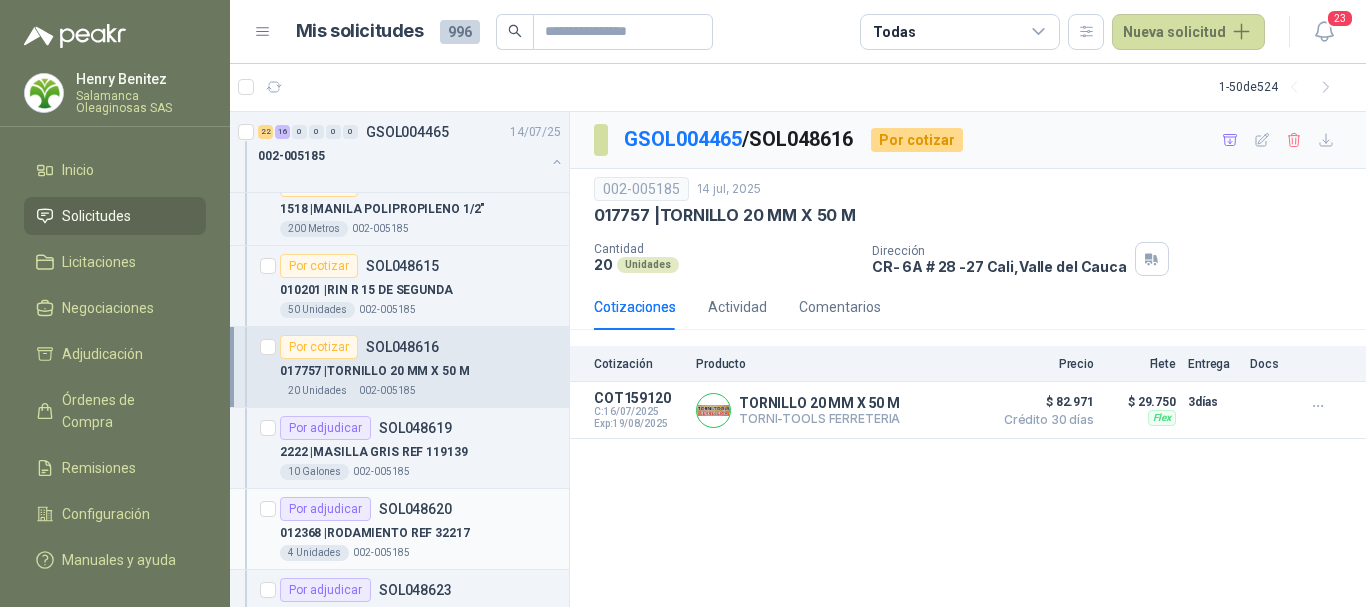 scroll, scrollTop: 1100, scrollLeft: 0, axis: vertical 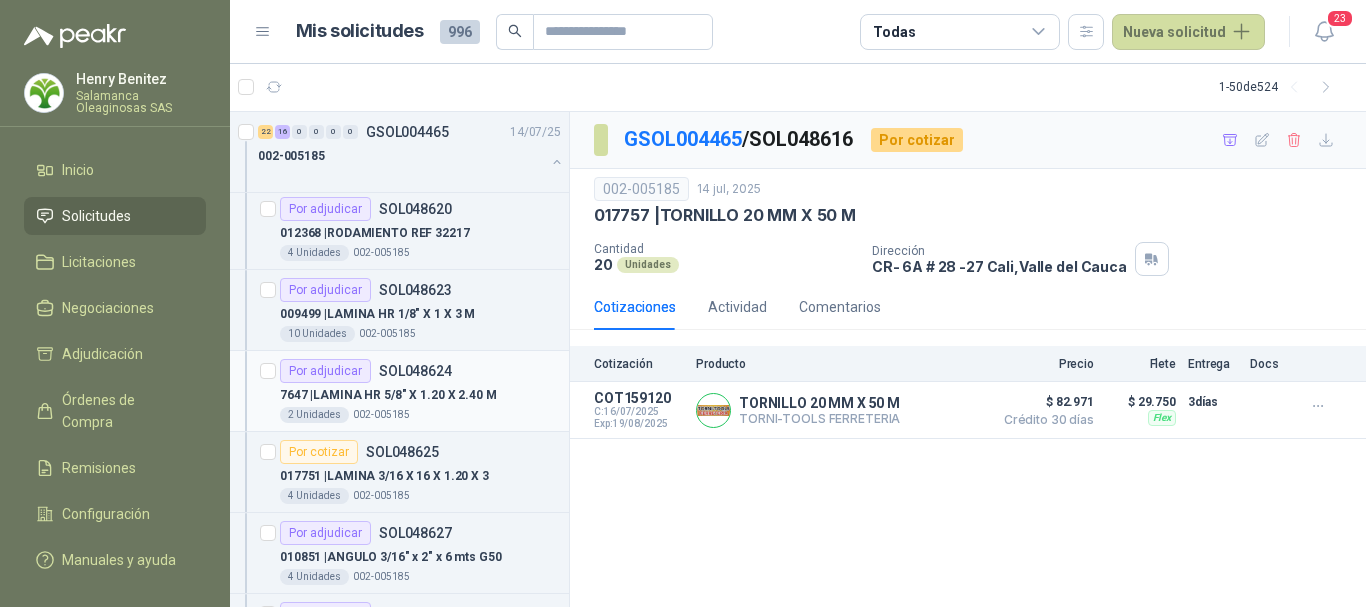 click on "7647 |  LAMINA HR 5/8" X 1.20 X 2.40 M" at bounding box center (388, 395) 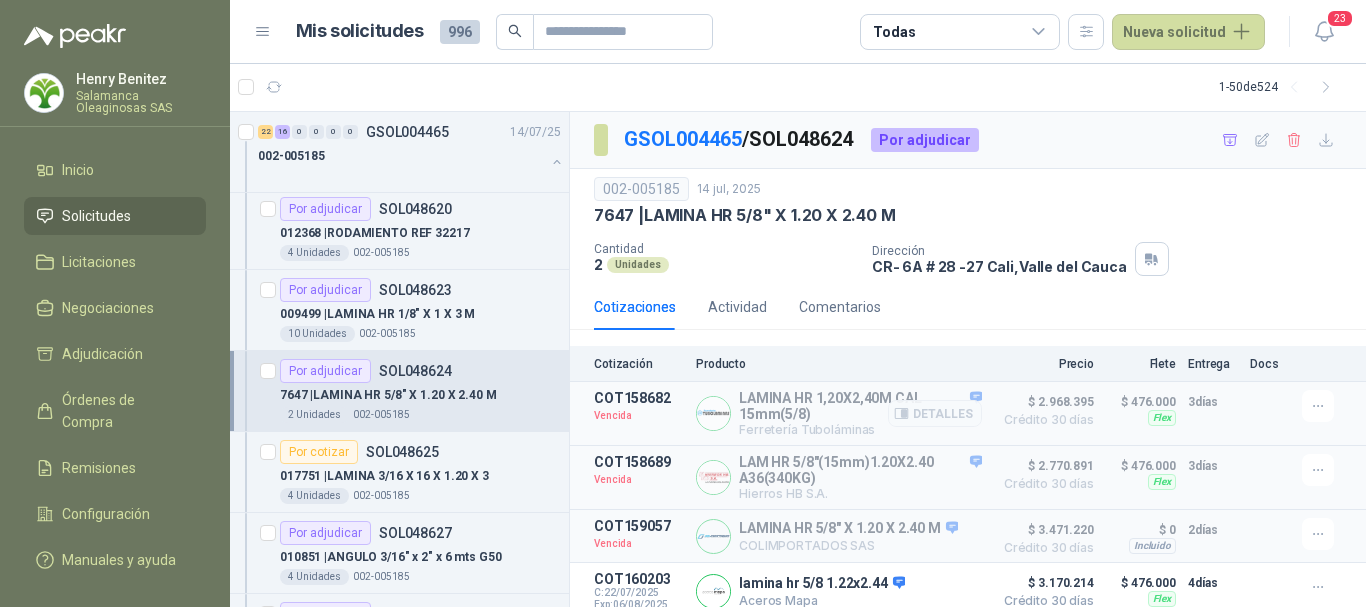 scroll, scrollTop: 19, scrollLeft: 0, axis: vertical 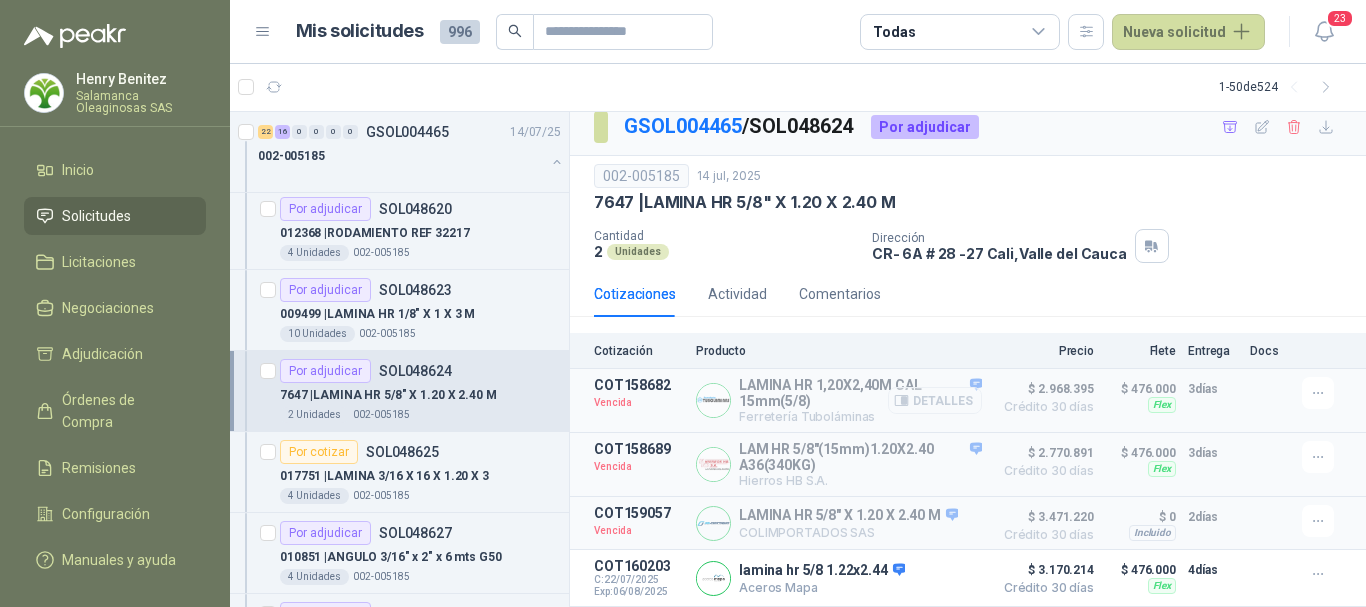 click on "Detalles" at bounding box center (935, 400) 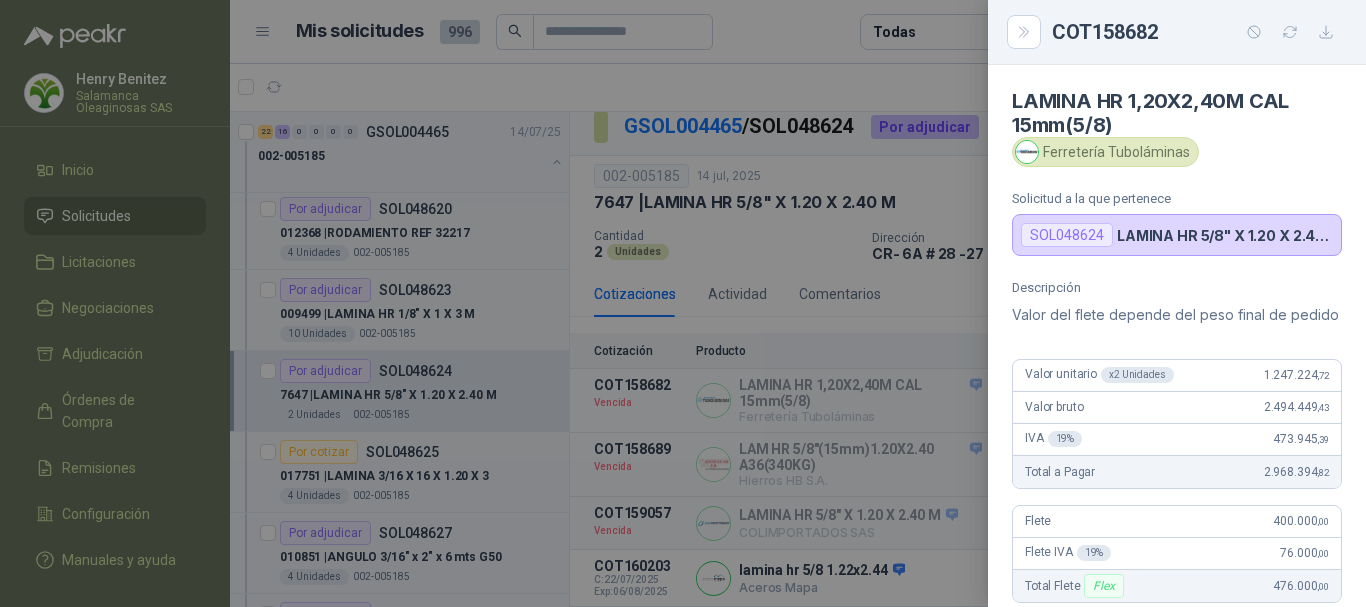 click at bounding box center [683, 303] 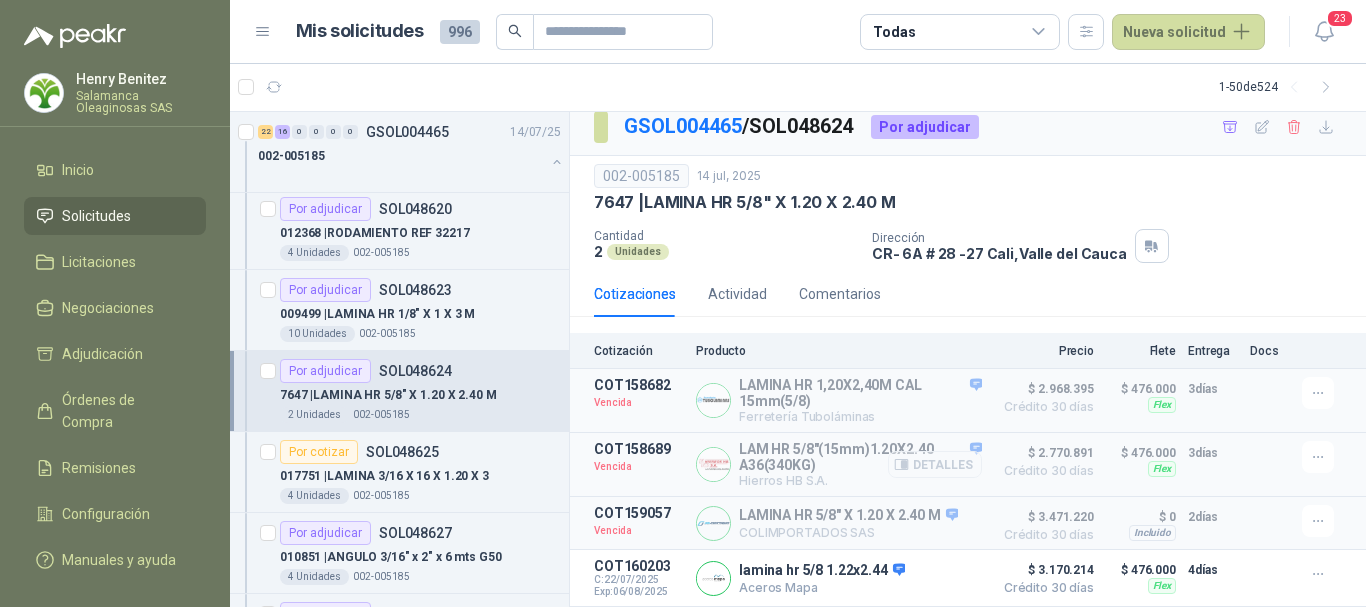 click on "Detalles" at bounding box center (935, 464) 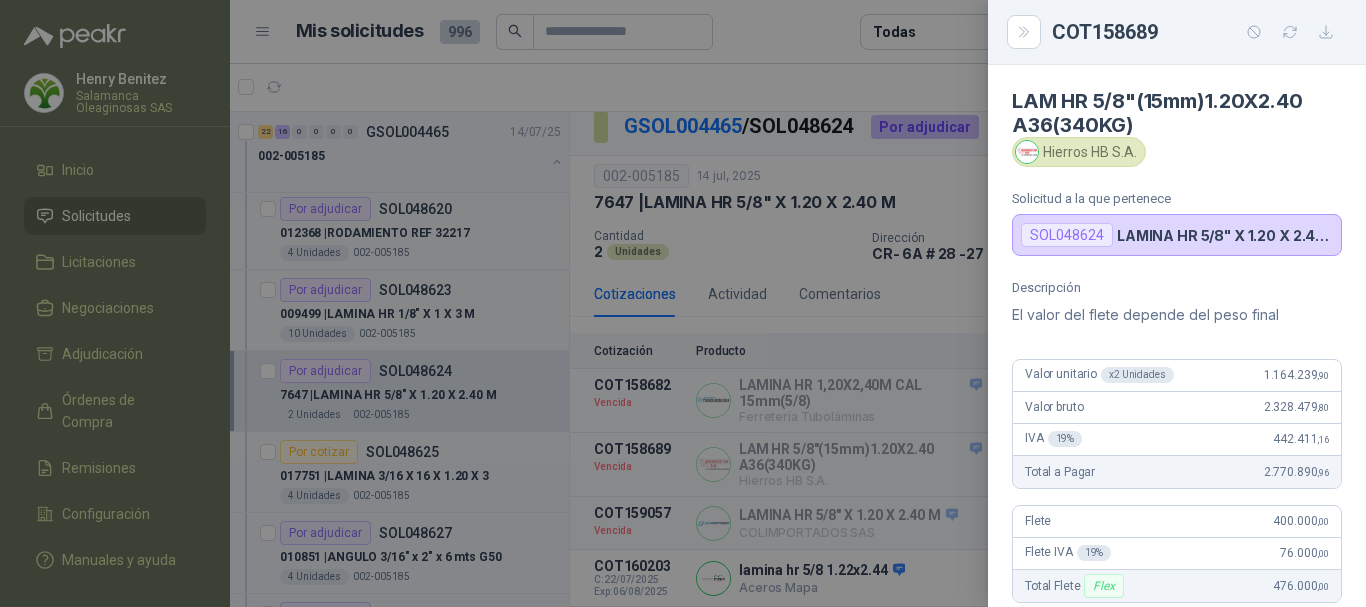 click at bounding box center [683, 303] 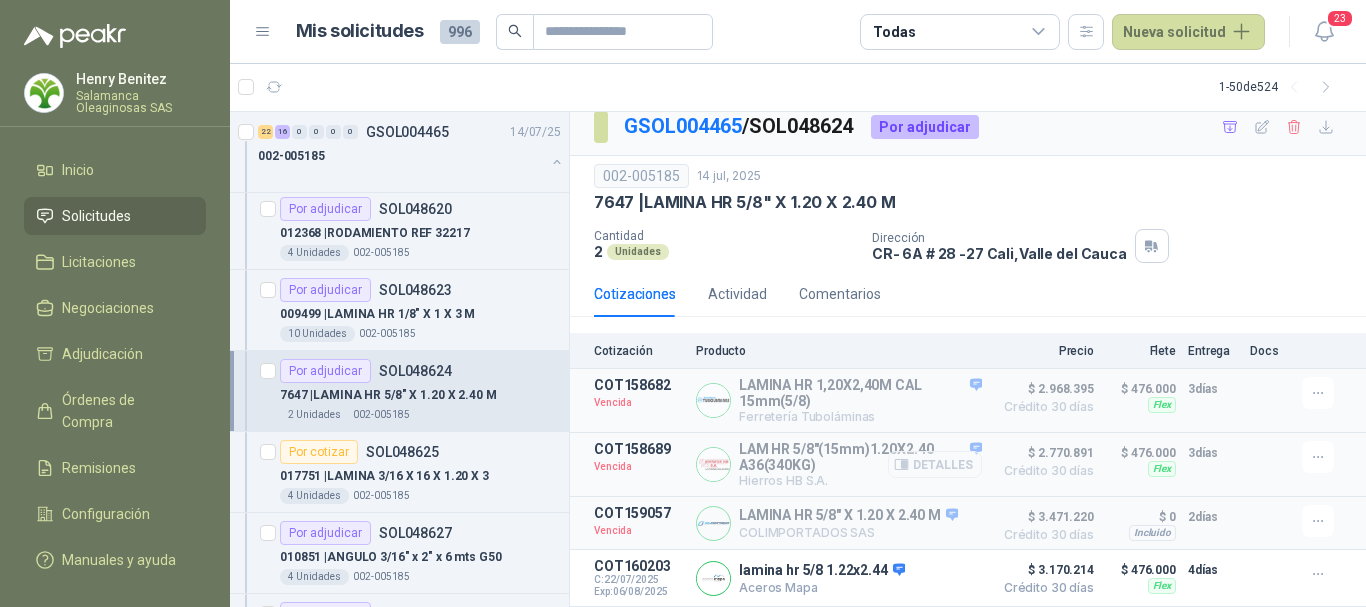 click on "Detalles" at bounding box center [935, 464] 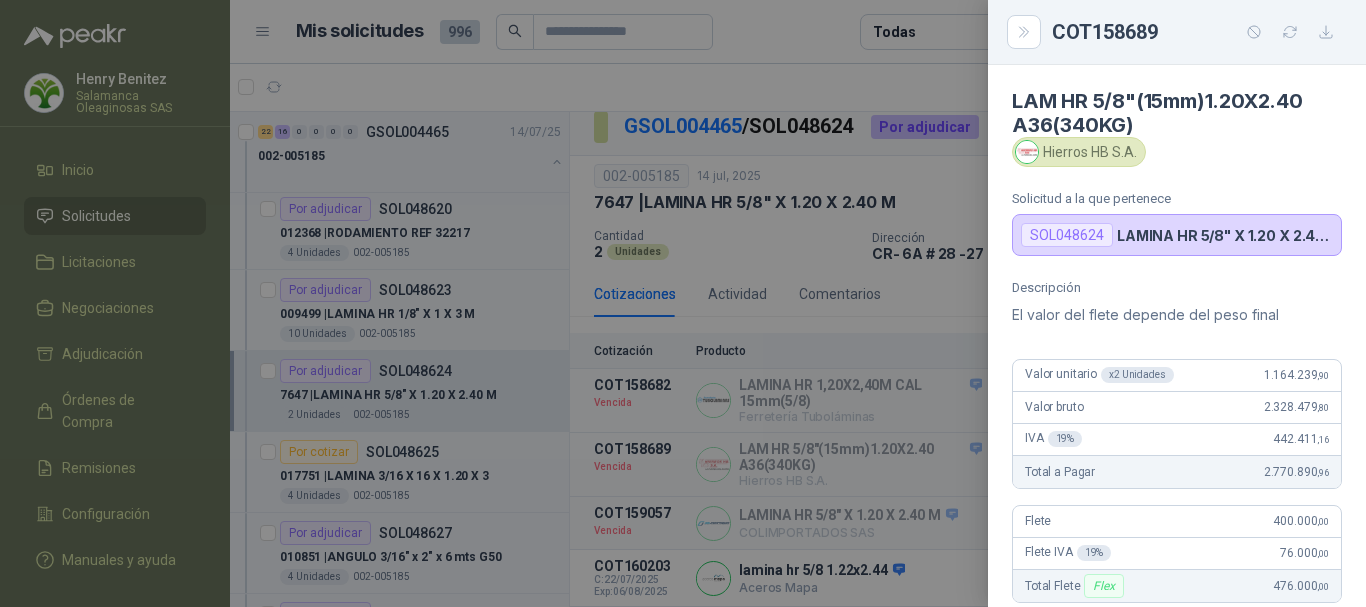 click at bounding box center [683, 303] 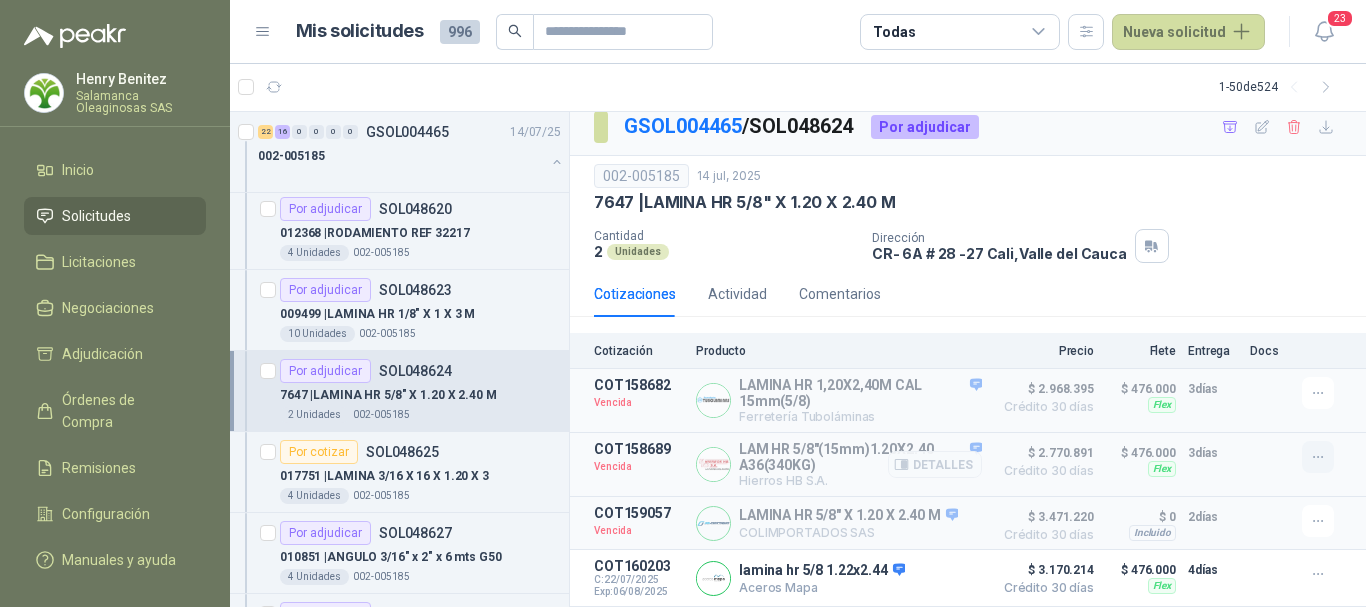 click 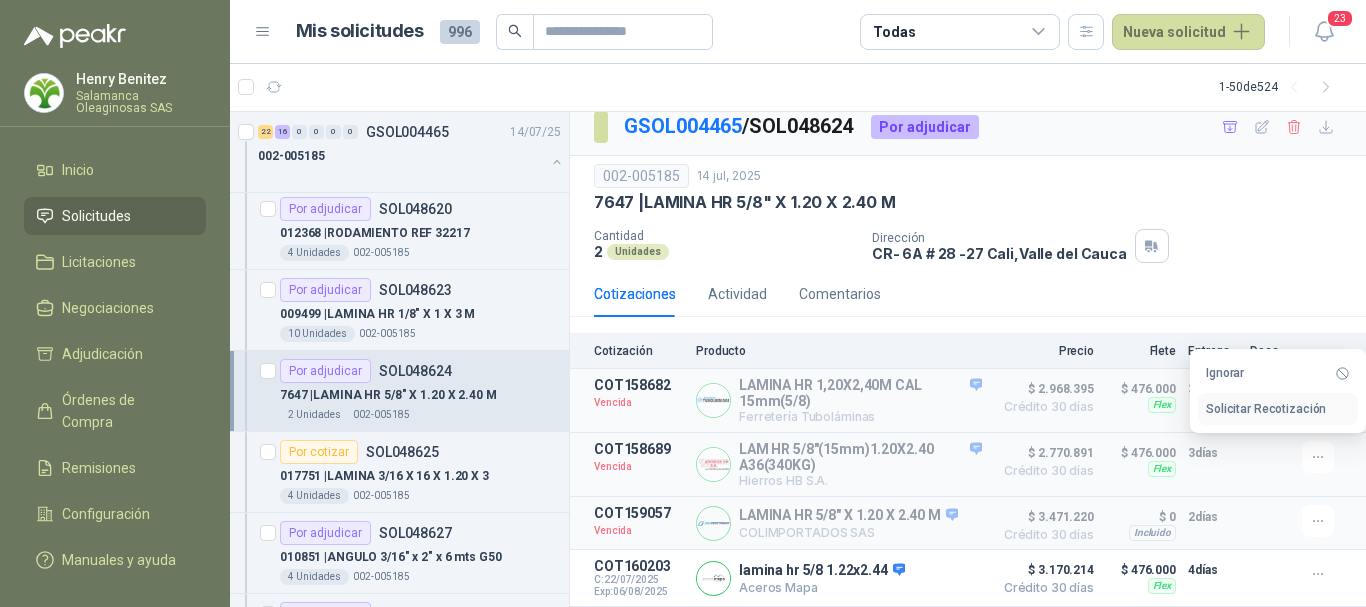 click on "Solicitar Recotización" at bounding box center [1278, 409] 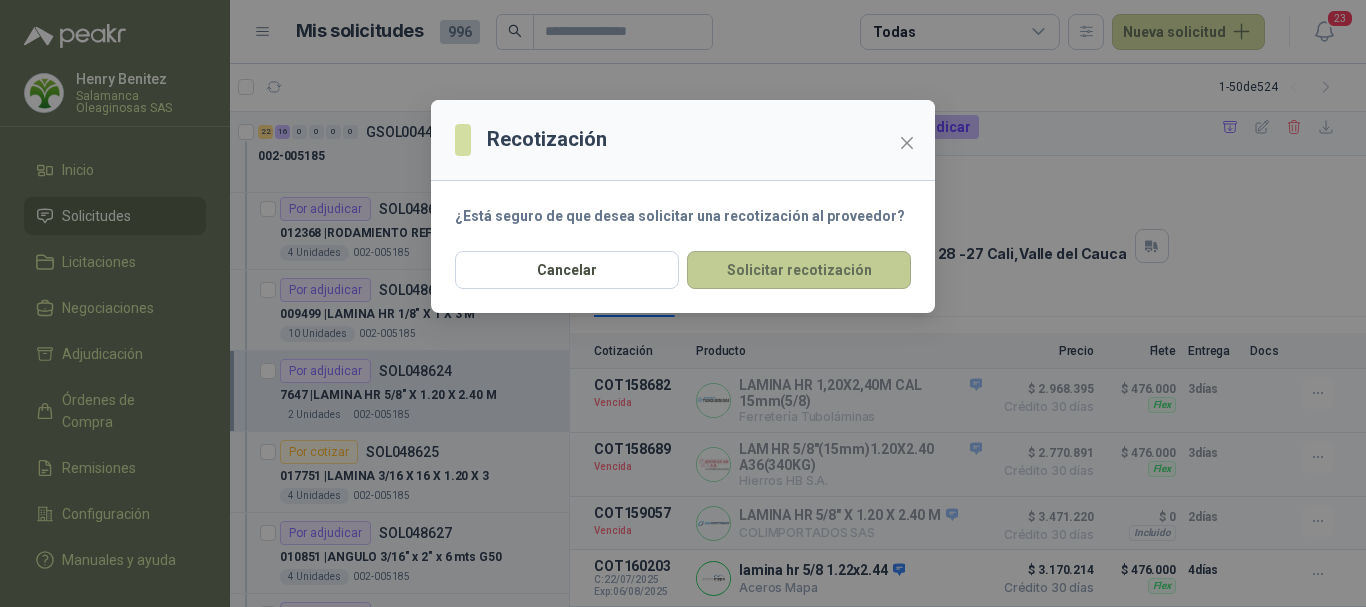 click on "Solicitar recotización" at bounding box center [799, 270] 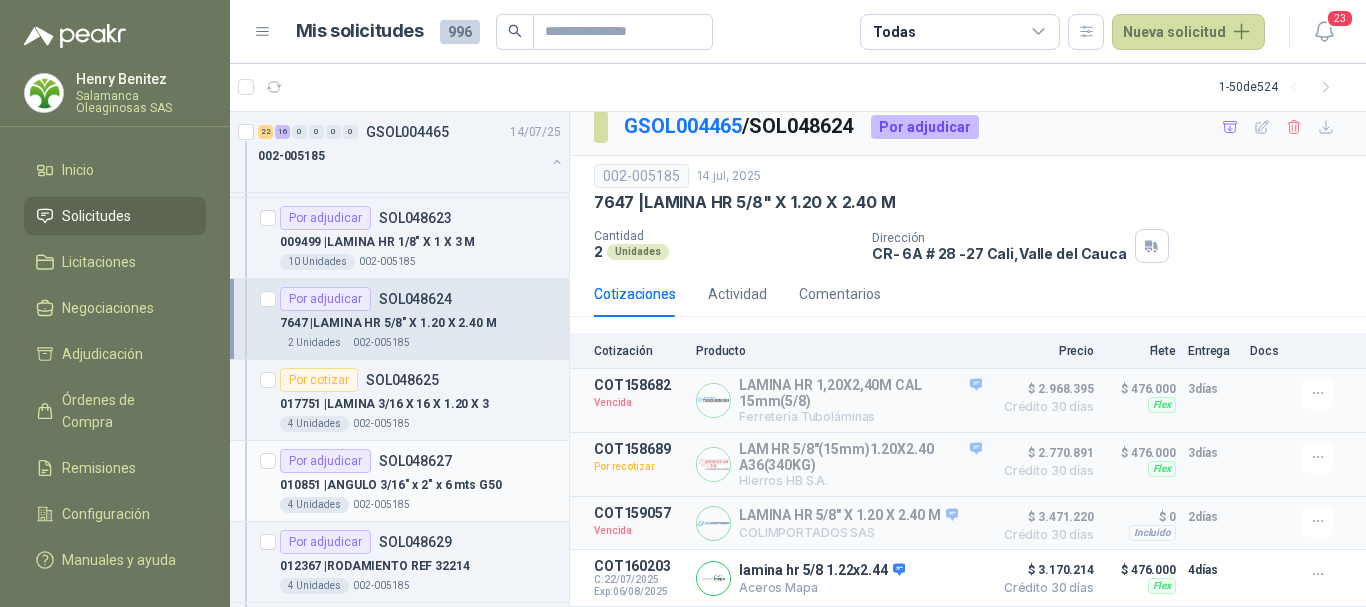 scroll, scrollTop: 1400, scrollLeft: 0, axis: vertical 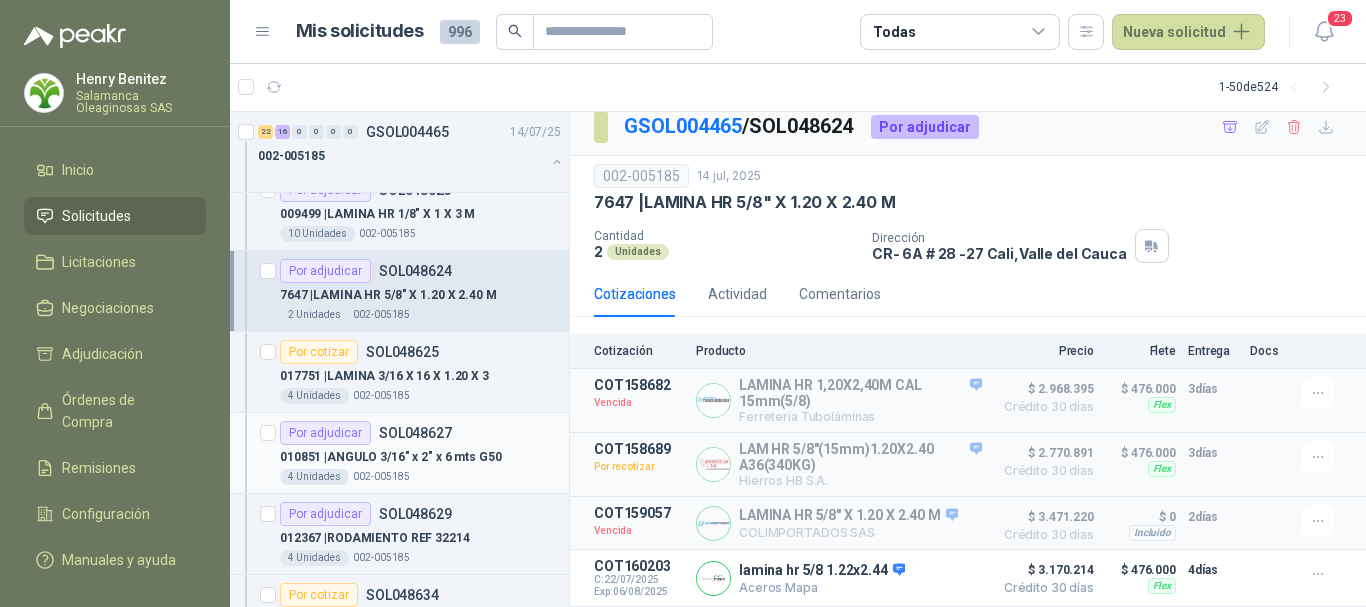 click on "010851 |  ANGULO 3/16" x 2" x 6 mts G50" at bounding box center [420, 457] 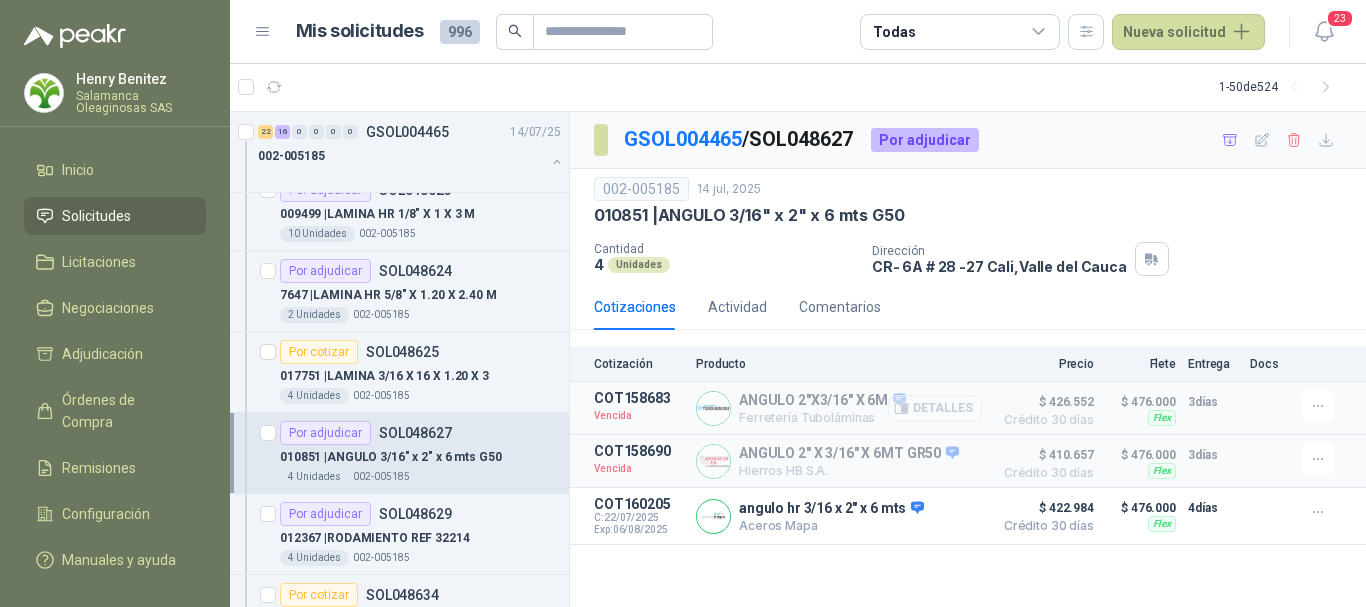 click on "Detalles" at bounding box center [935, 408] 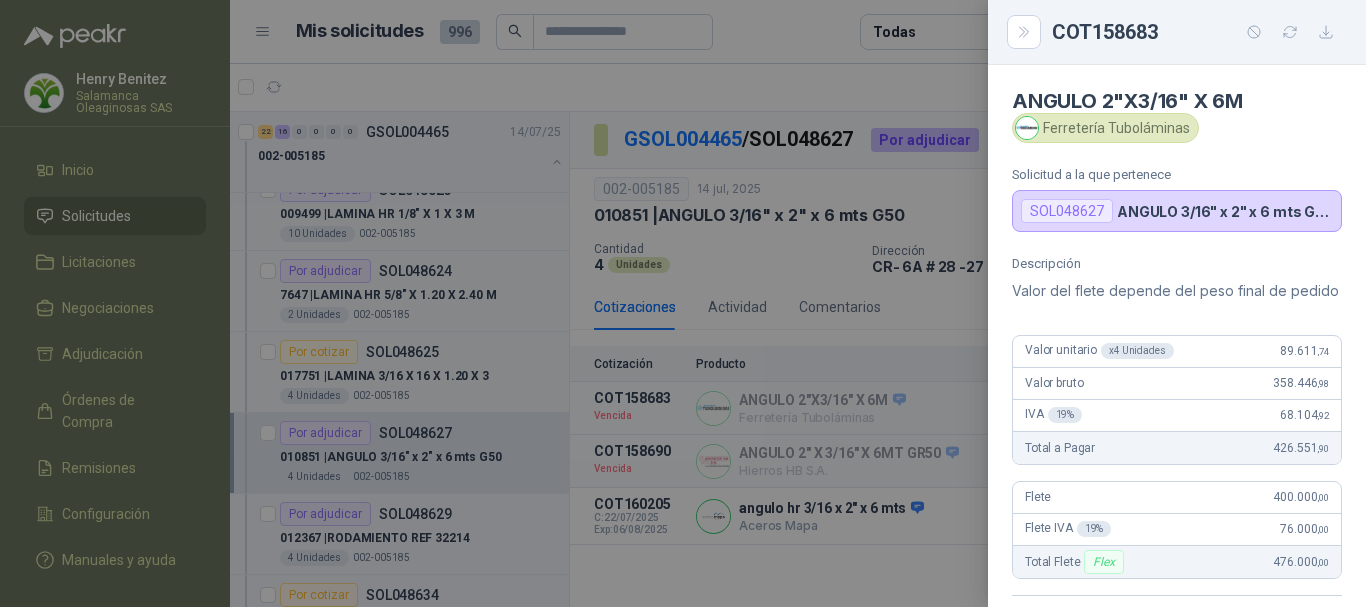 click at bounding box center [683, 303] 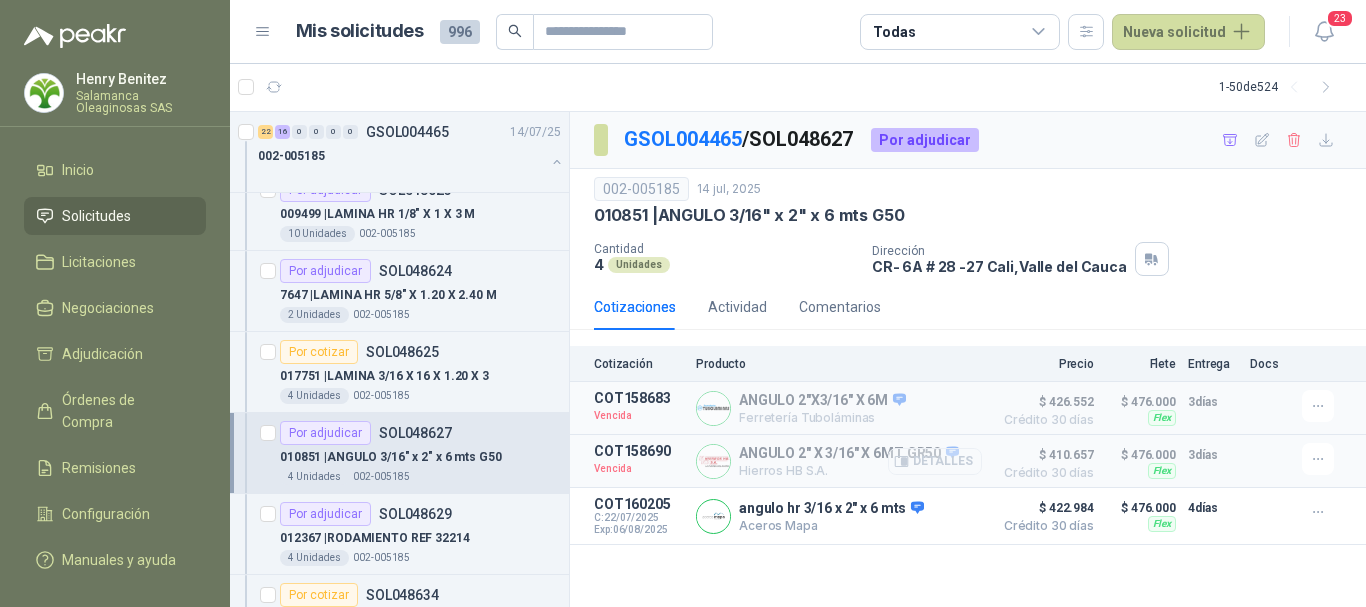 click on "Detalles" at bounding box center [935, 461] 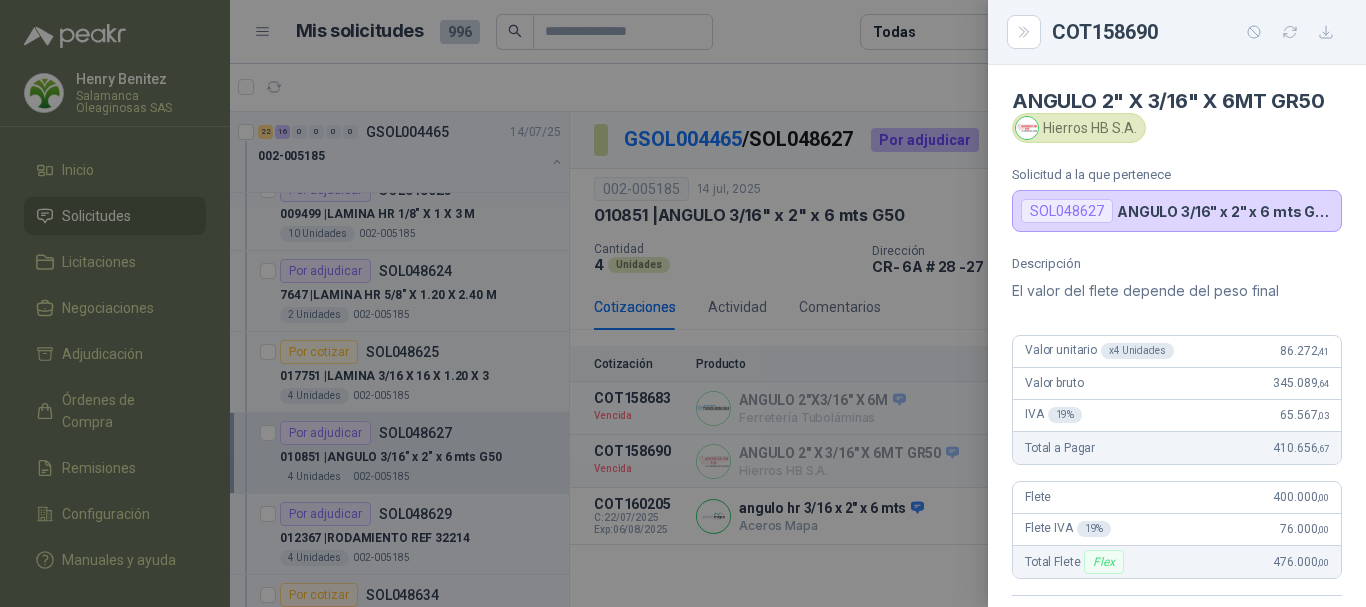 click at bounding box center [683, 303] 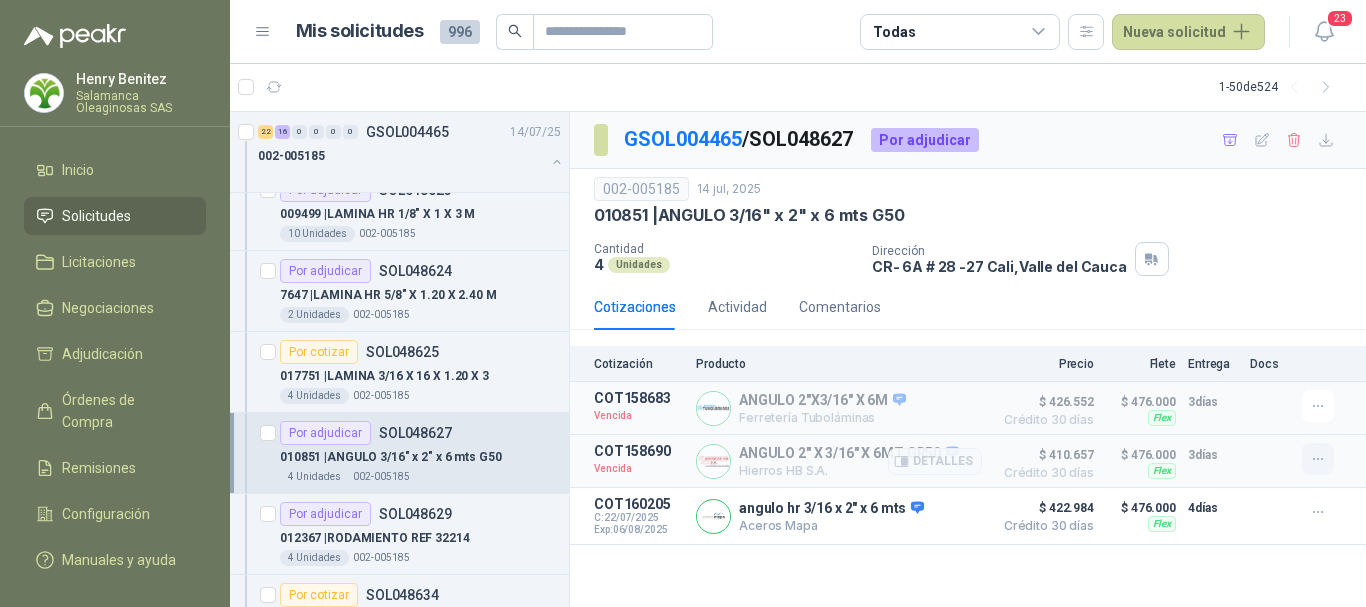 click 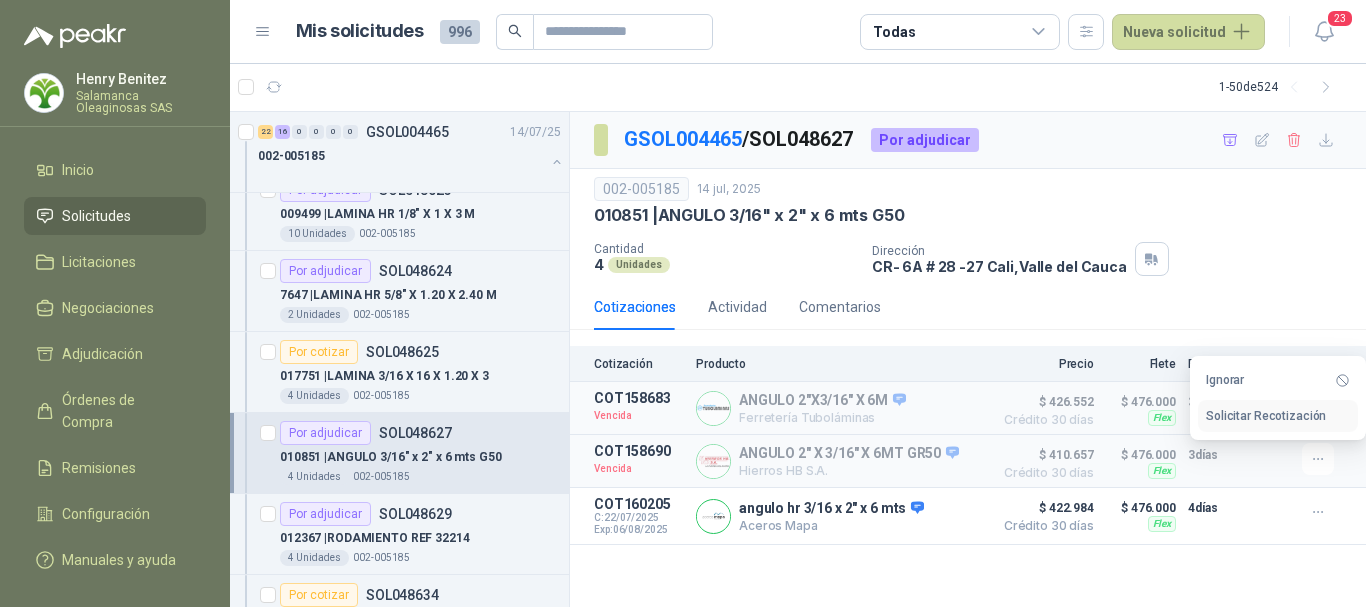 click on "Solicitar Recotización" at bounding box center (1278, 416) 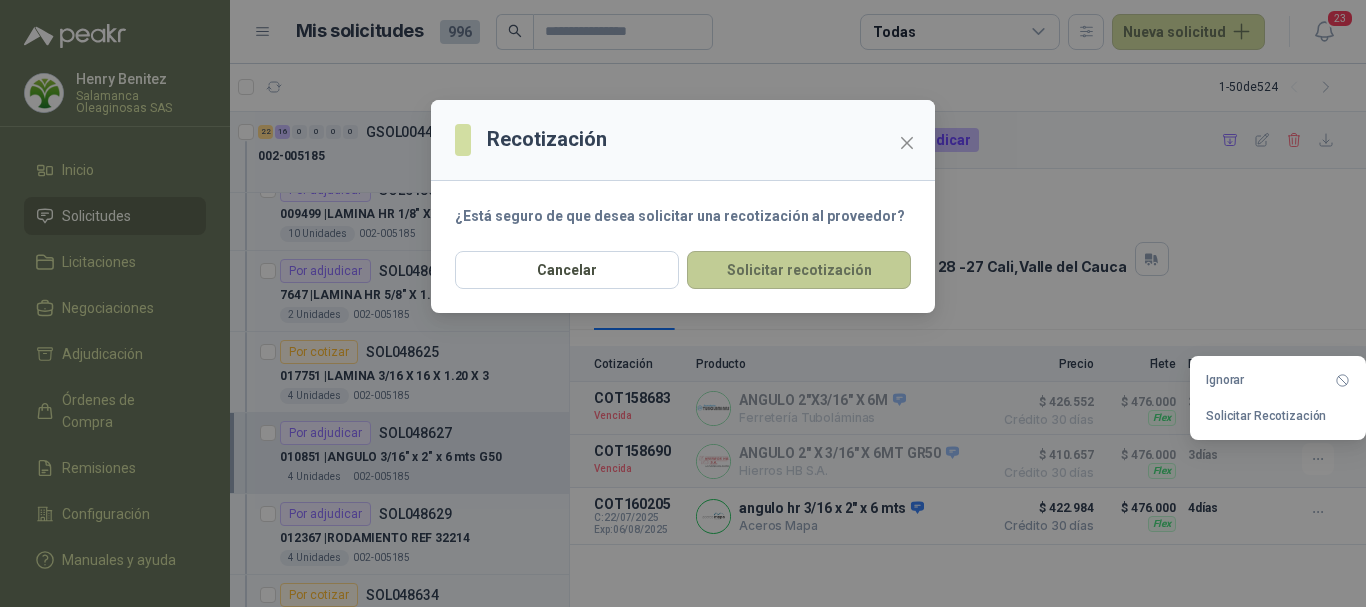click on "Solicitar recotización" at bounding box center (799, 270) 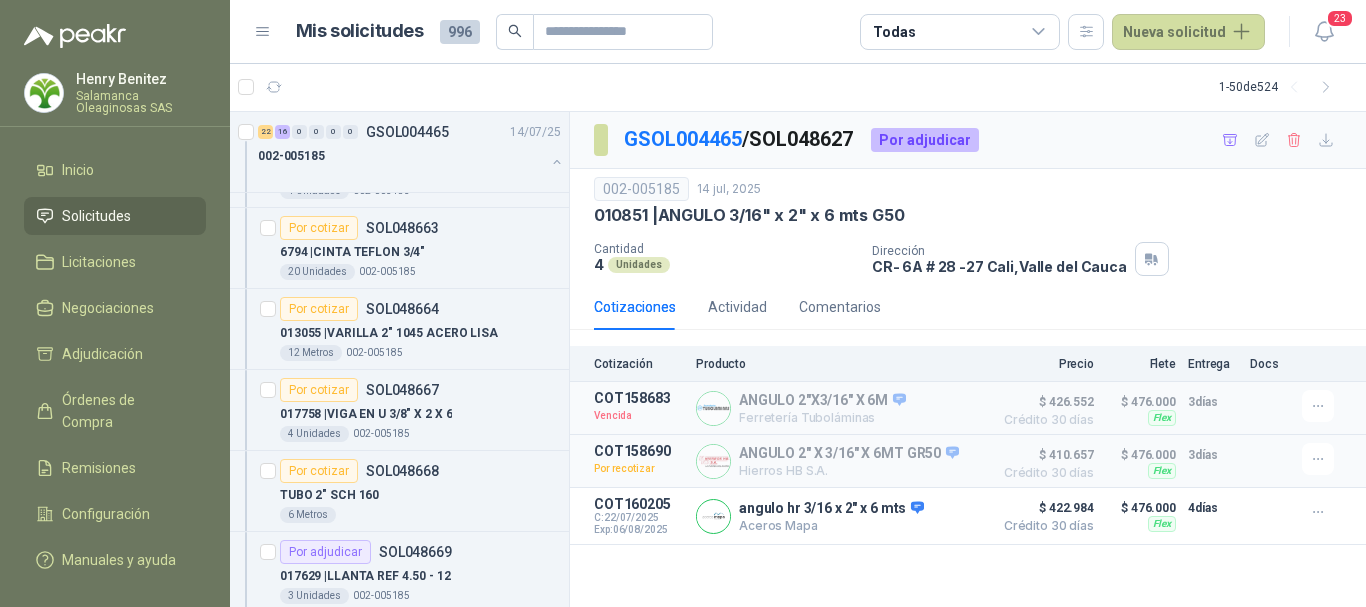scroll, scrollTop: 3500, scrollLeft: 0, axis: vertical 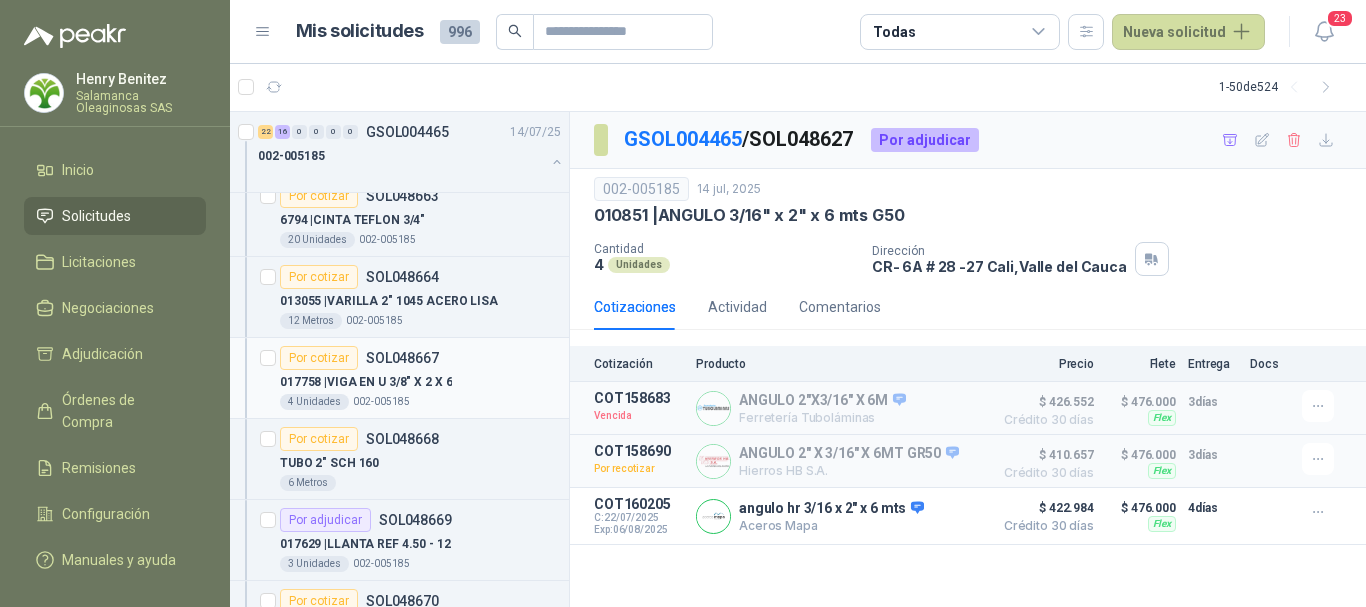 click on "017758 |  VIGA EN U 3/8" X 2 X 6" at bounding box center (420, 382) 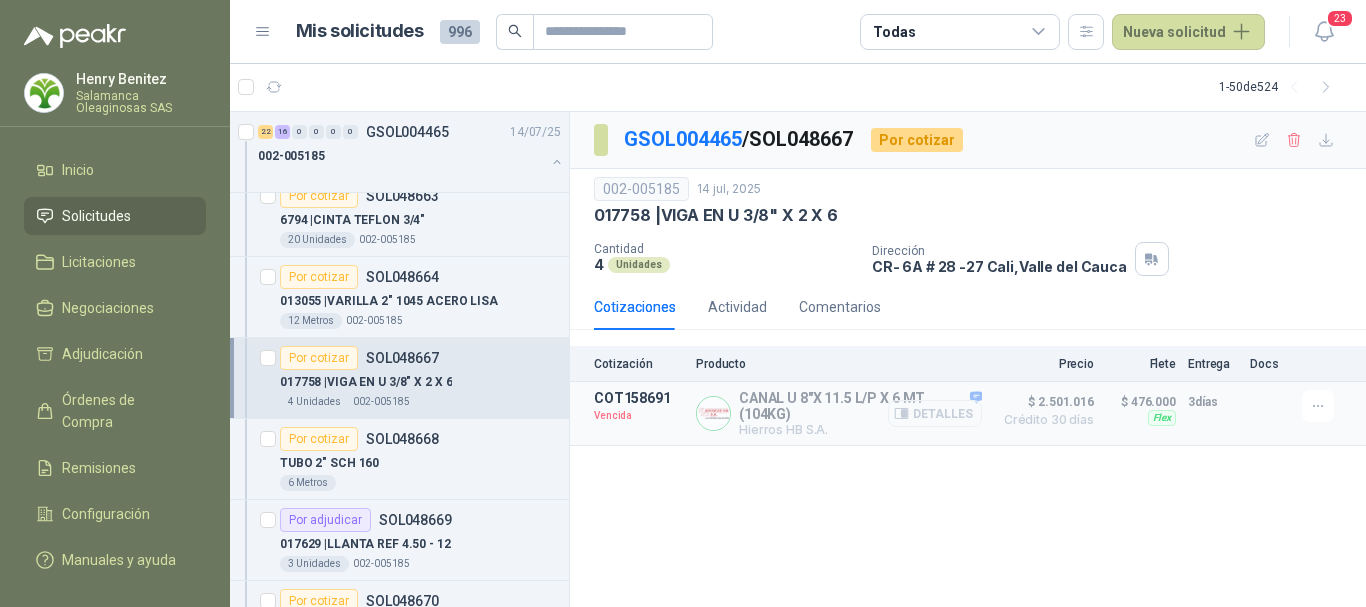 click on "Detalles" at bounding box center (935, 413) 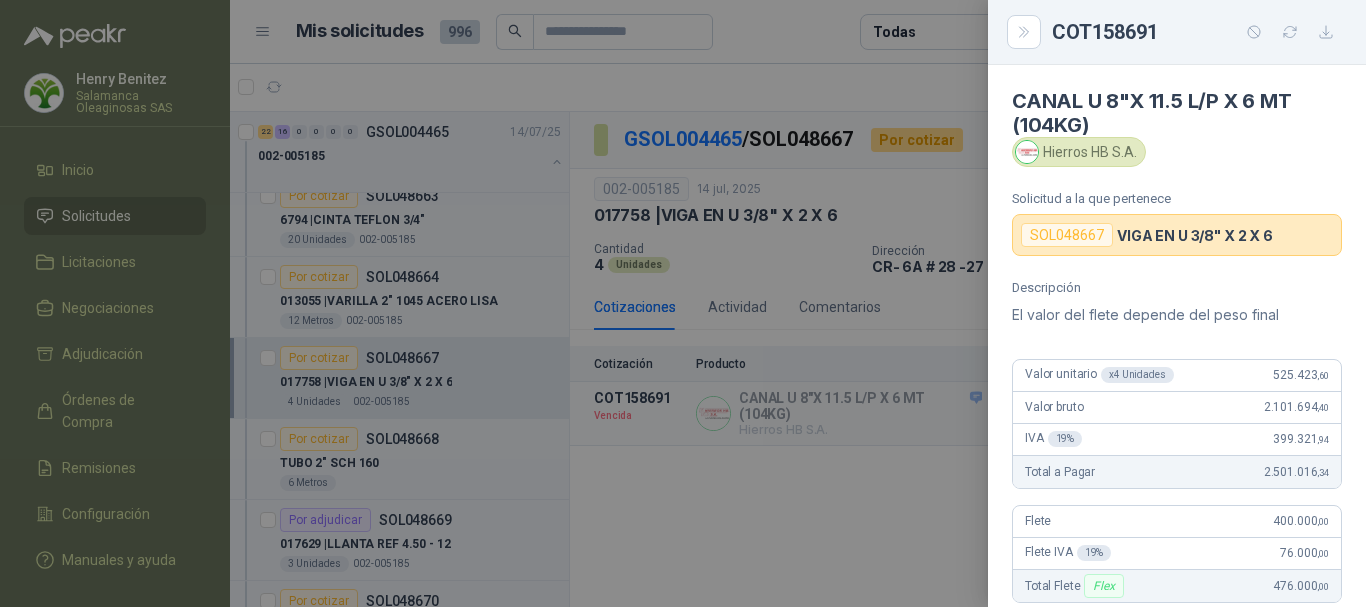 click at bounding box center [683, 303] 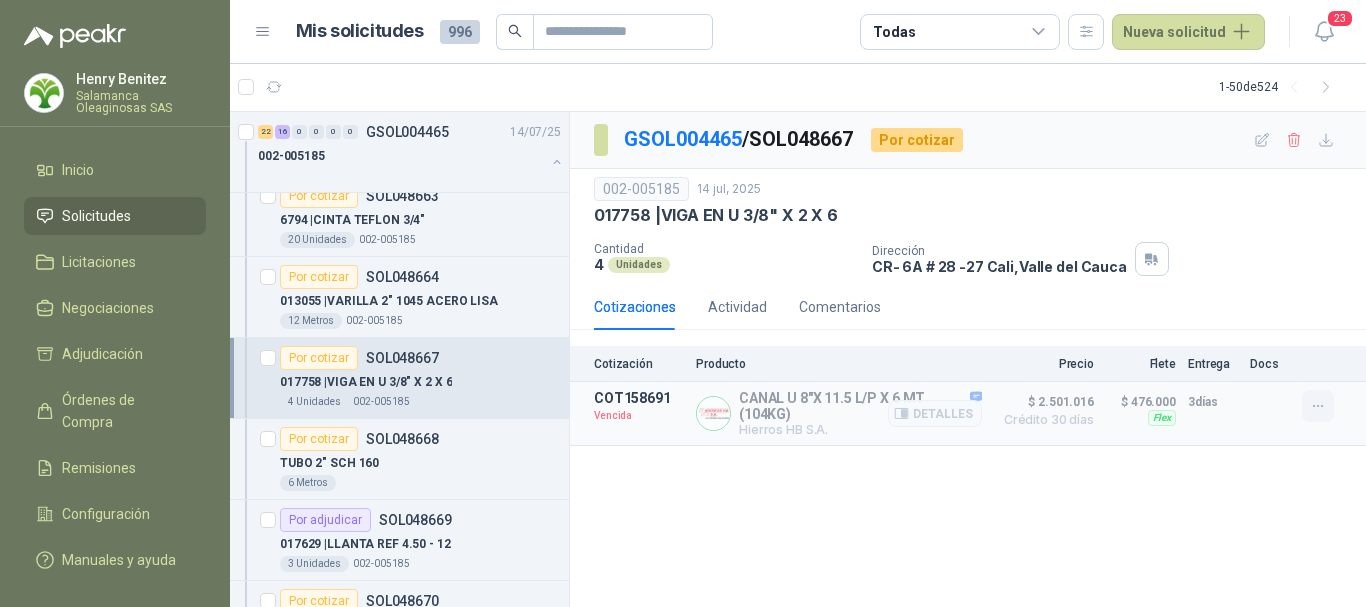 click 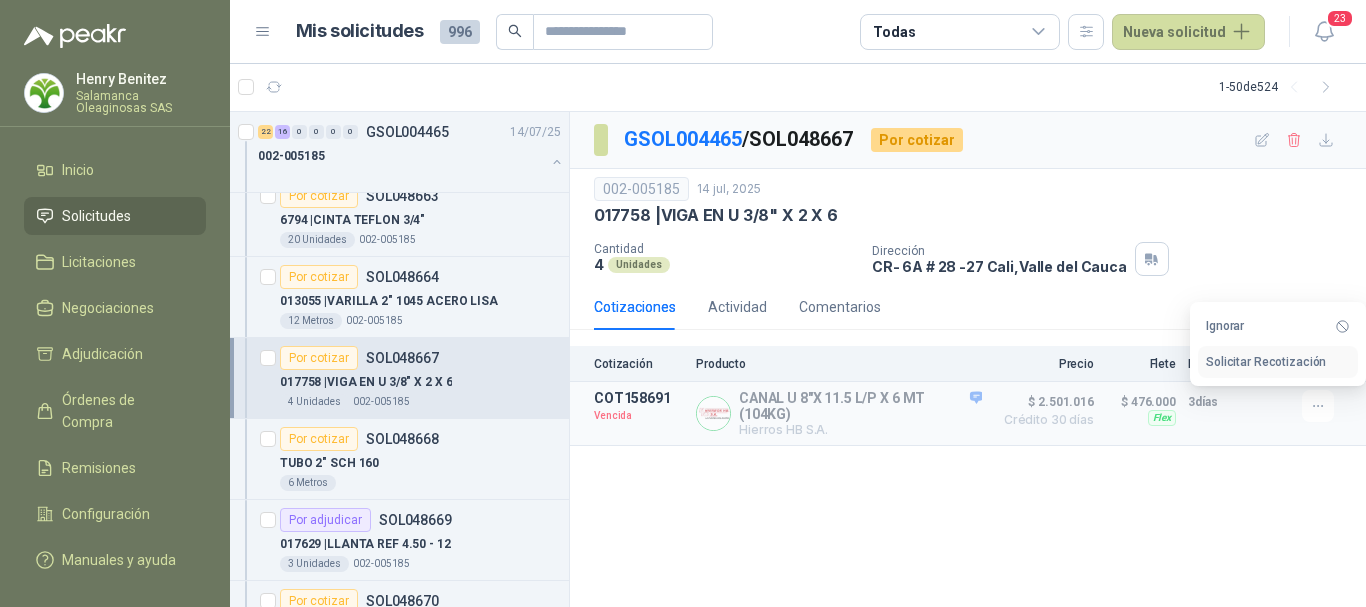 click on "Solicitar Recotización" at bounding box center [1278, 362] 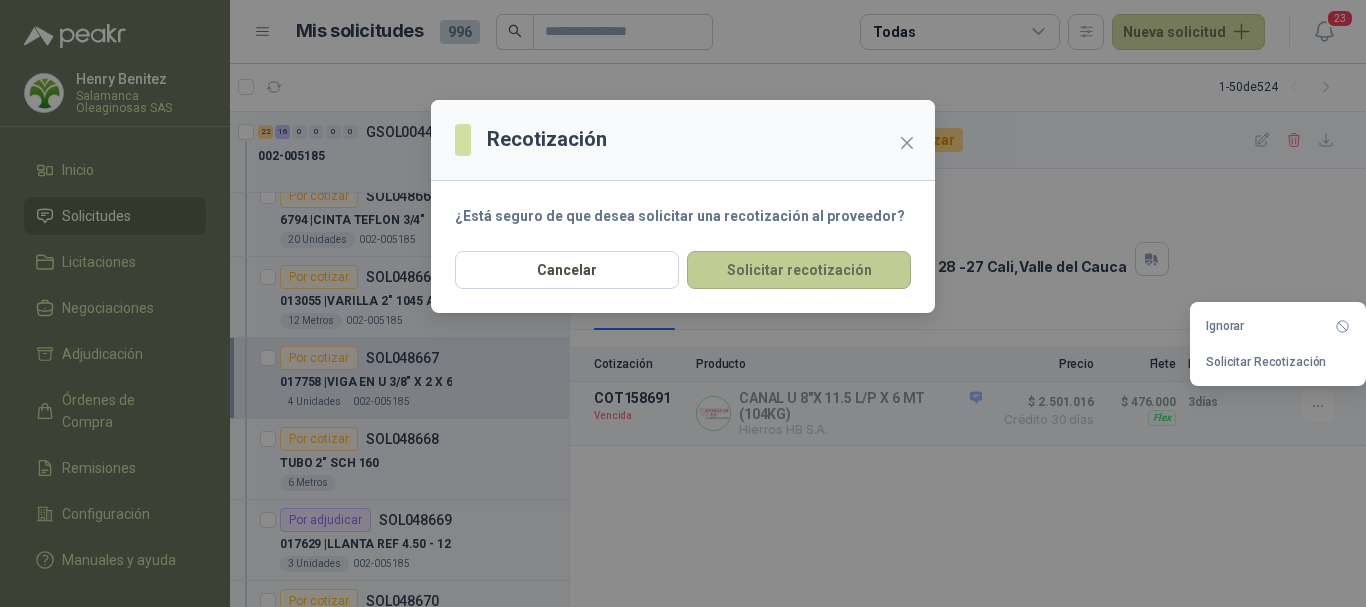 click on "Solicitar recotización" at bounding box center [799, 270] 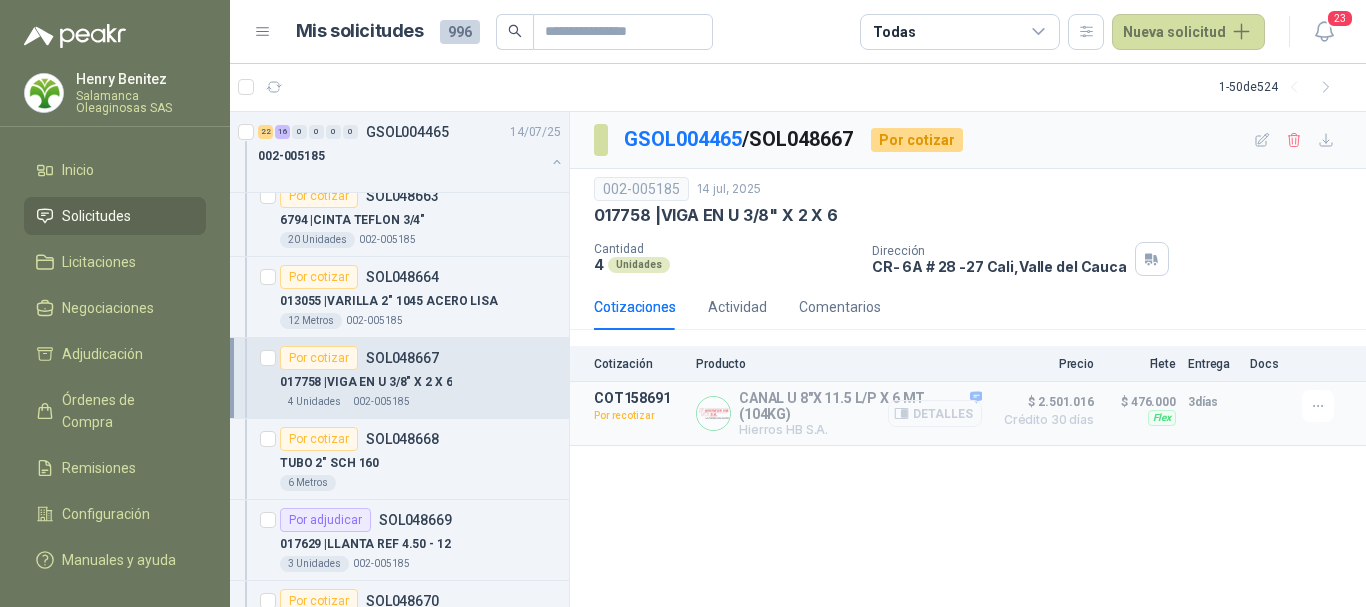 click on "Detalles" at bounding box center [935, 413] 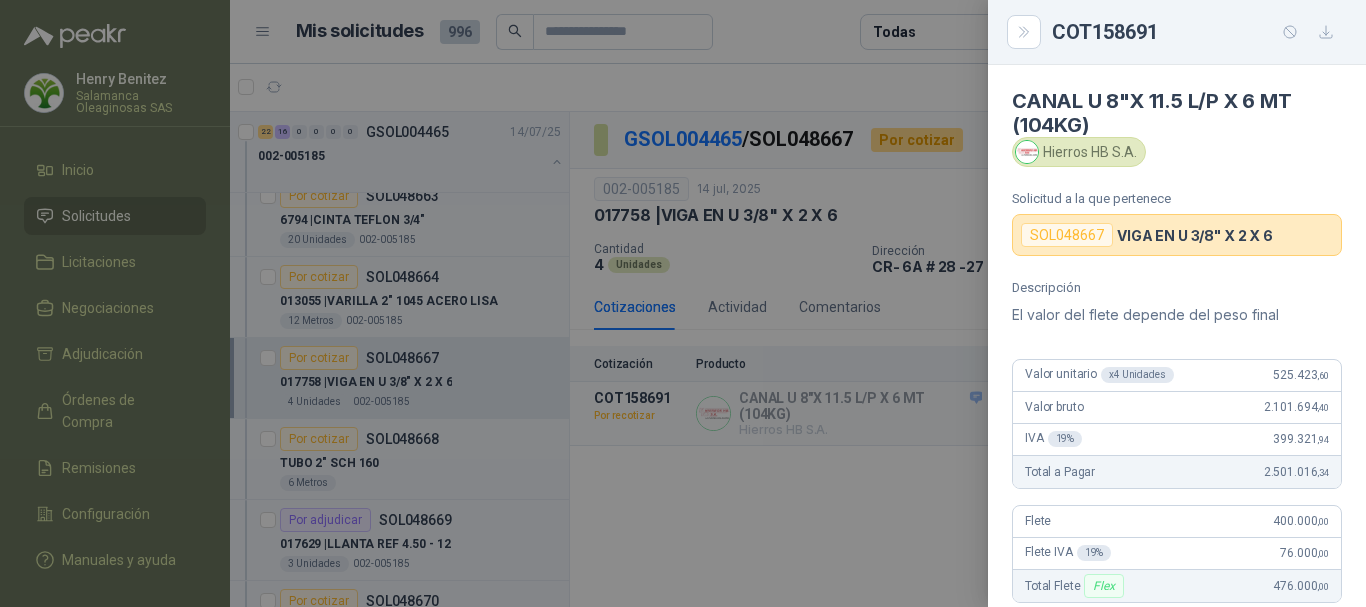 click at bounding box center [683, 303] 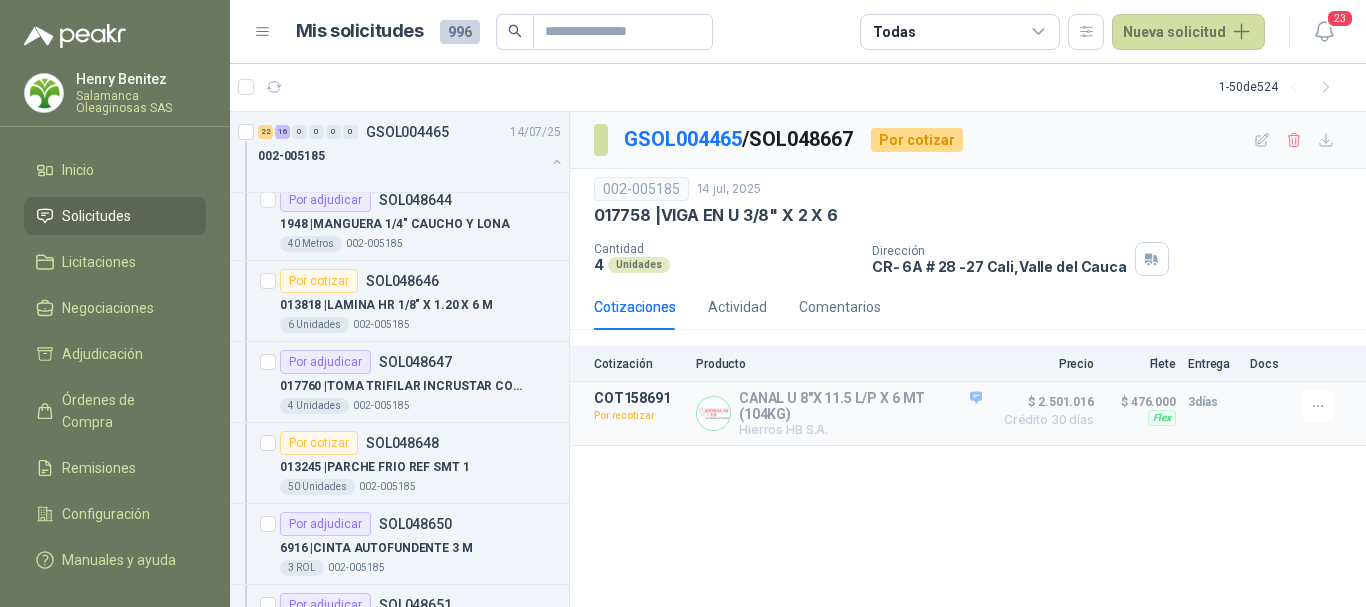 scroll, scrollTop: 2100, scrollLeft: 0, axis: vertical 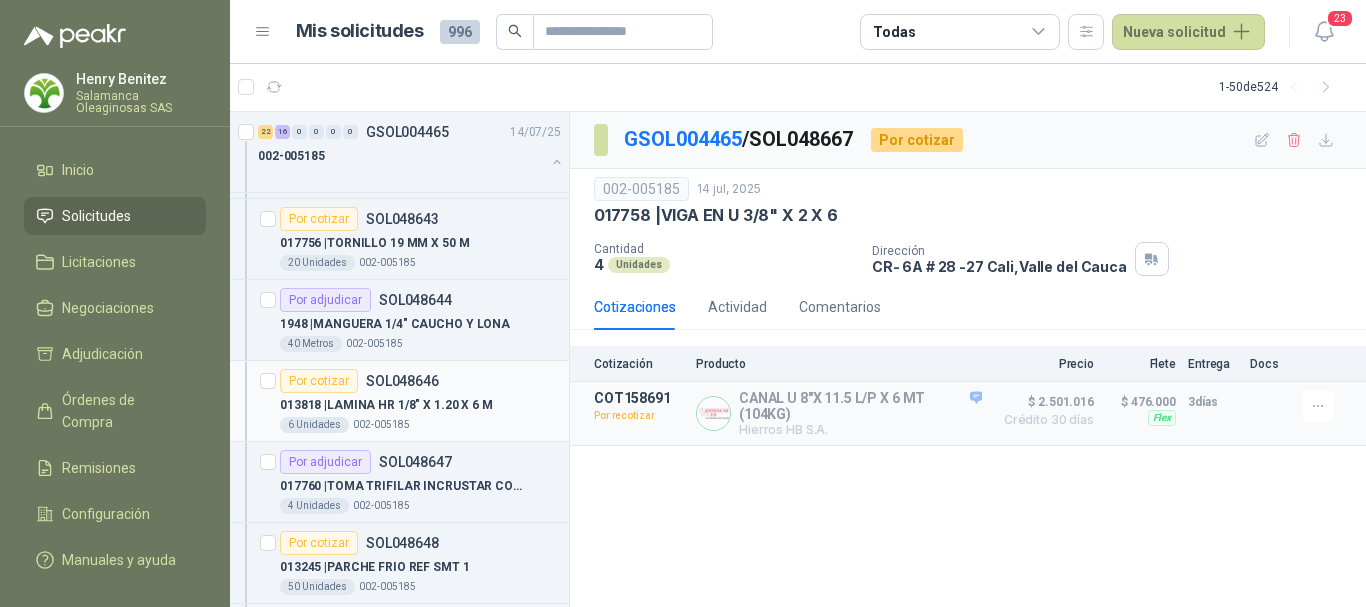 click on "SOL048646" at bounding box center (402, 381) 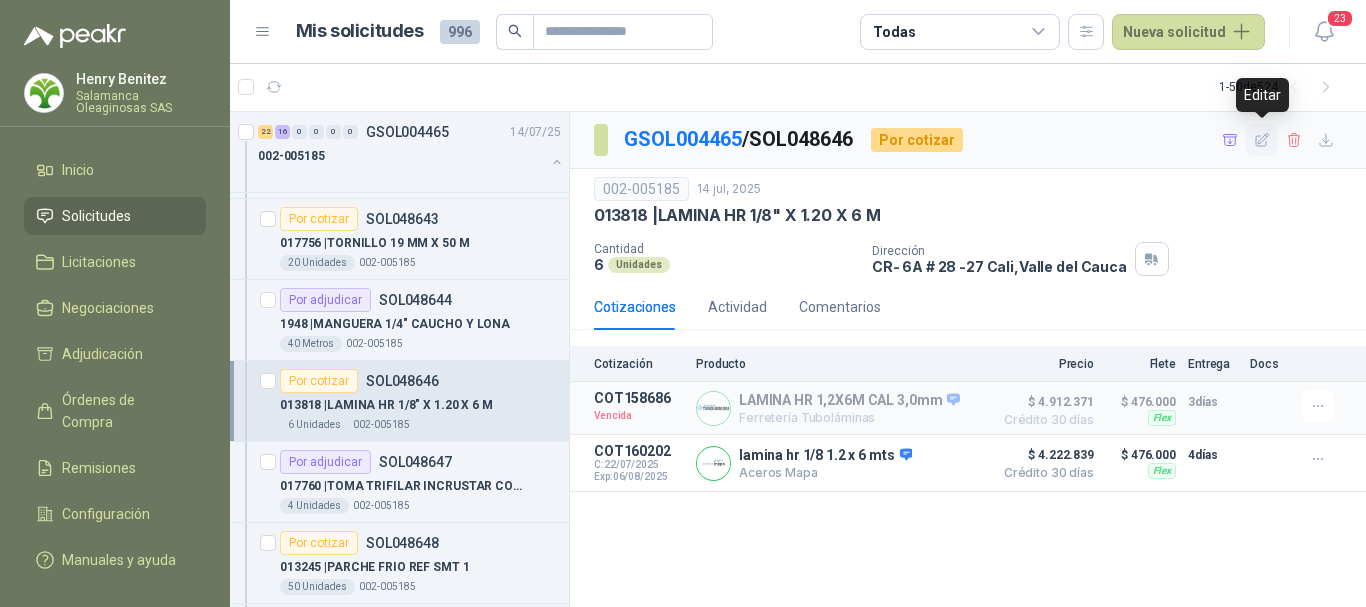 click 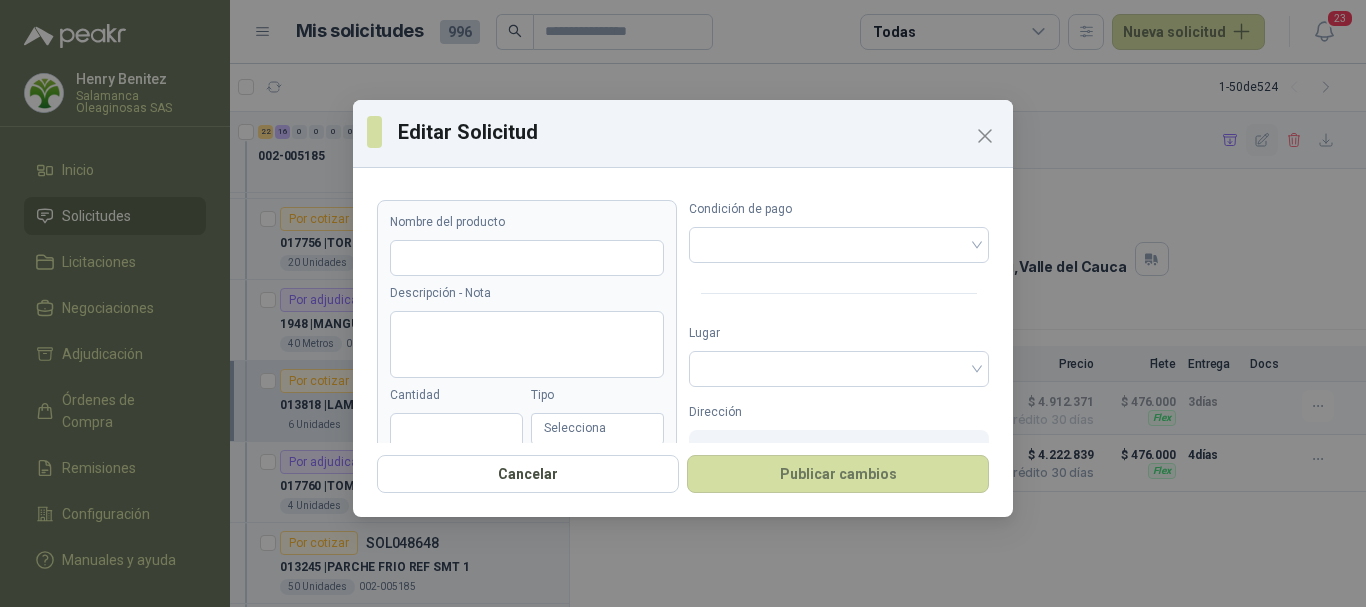type on "**********" 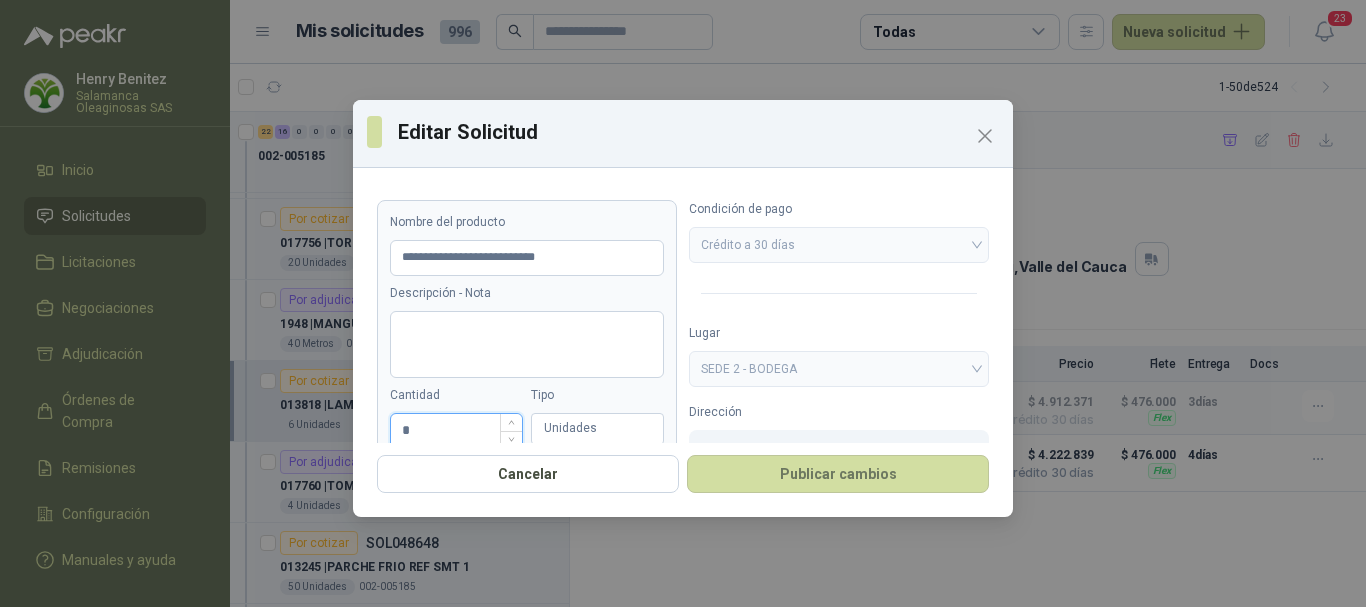 click on "*" at bounding box center (456, 431) 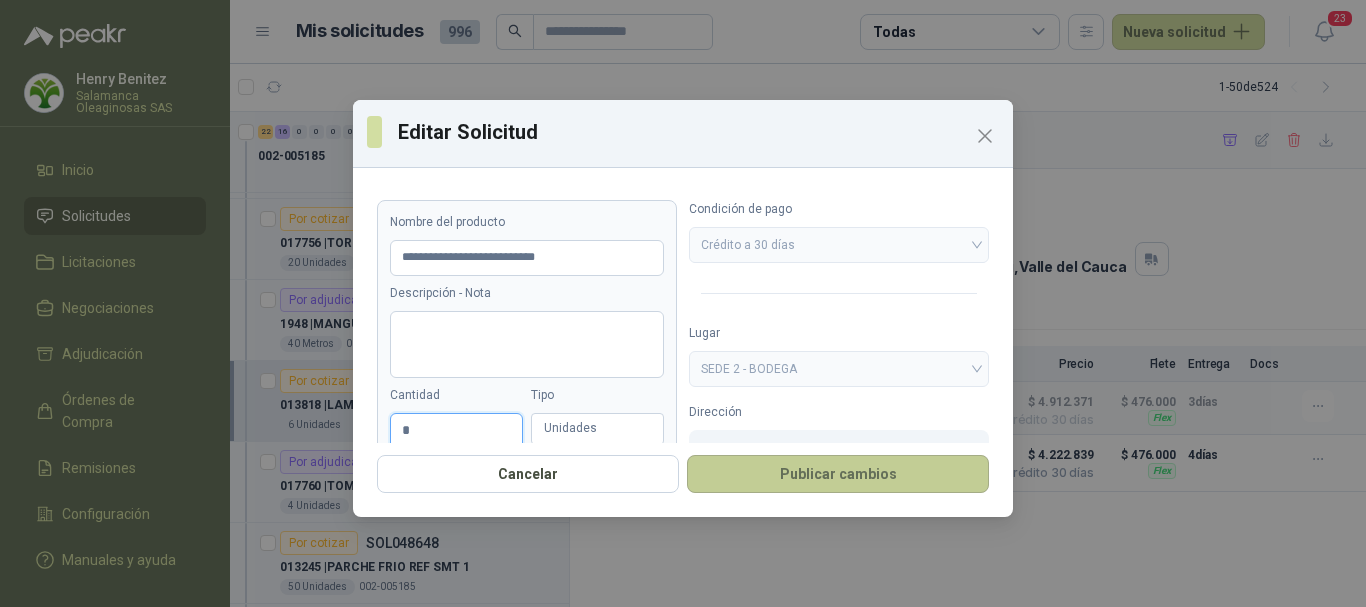 type on "*" 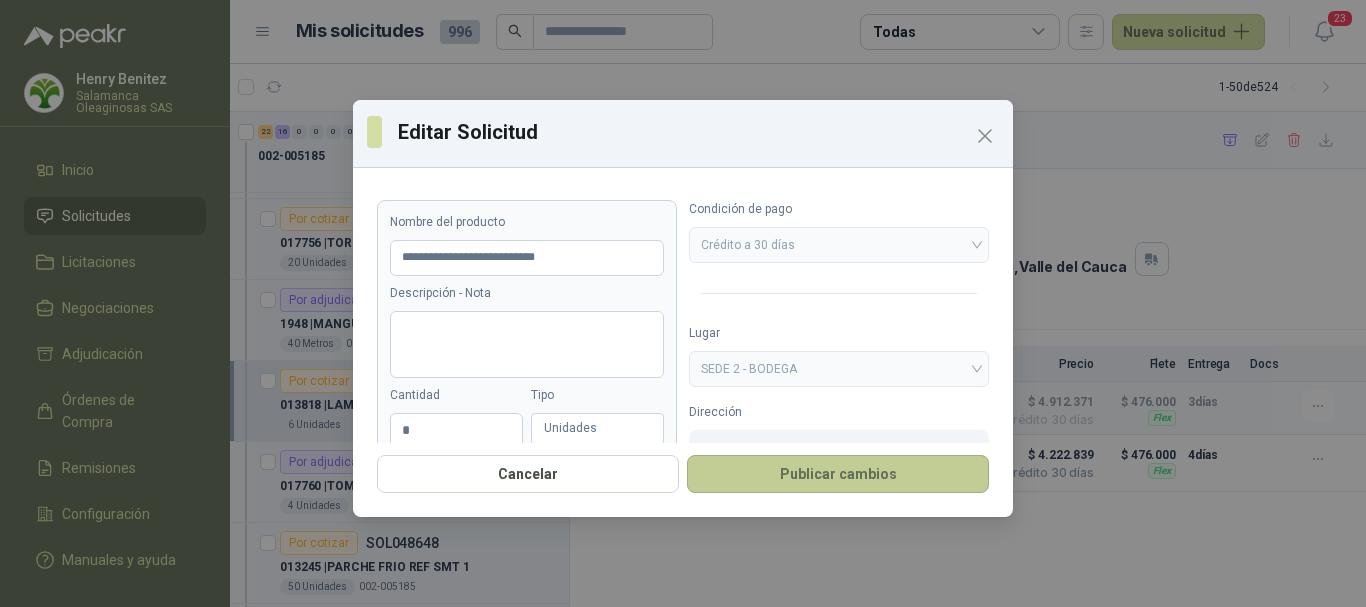 click on "Publicar cambios" at bounding box center [838, 474] 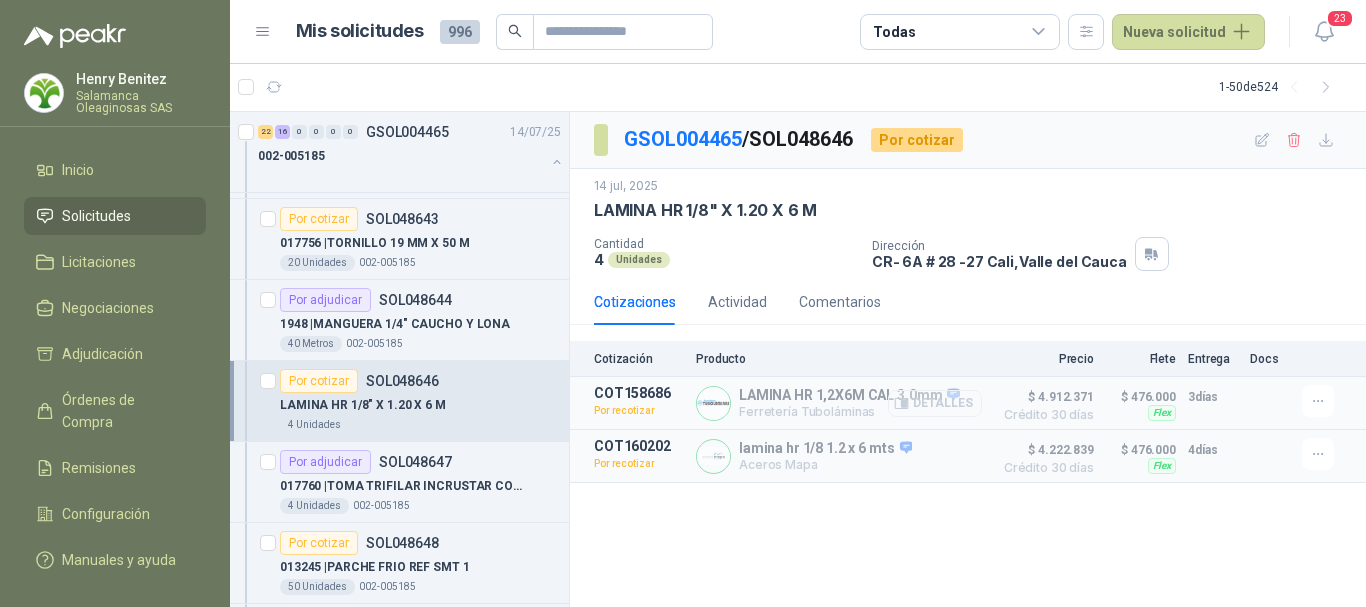 click on "Detalles" at bounding box center [935, 403] 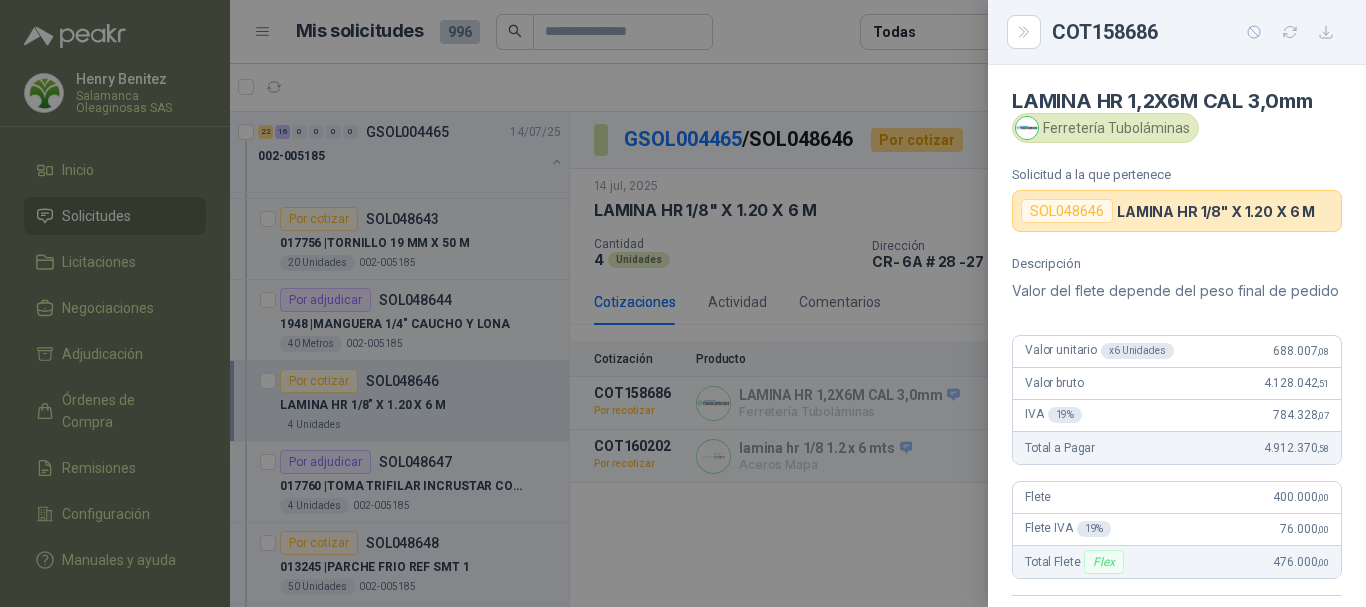 click at bounding box center [683, 303] 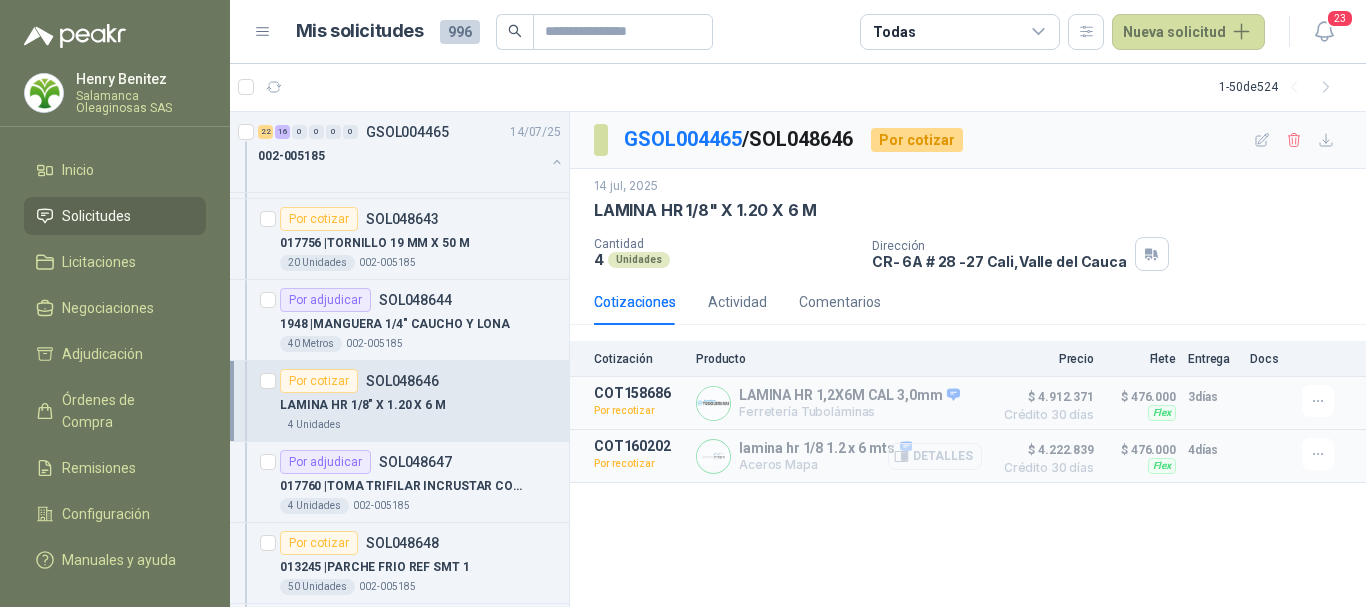 click on "Detalles" at bounding box center (935, 456) 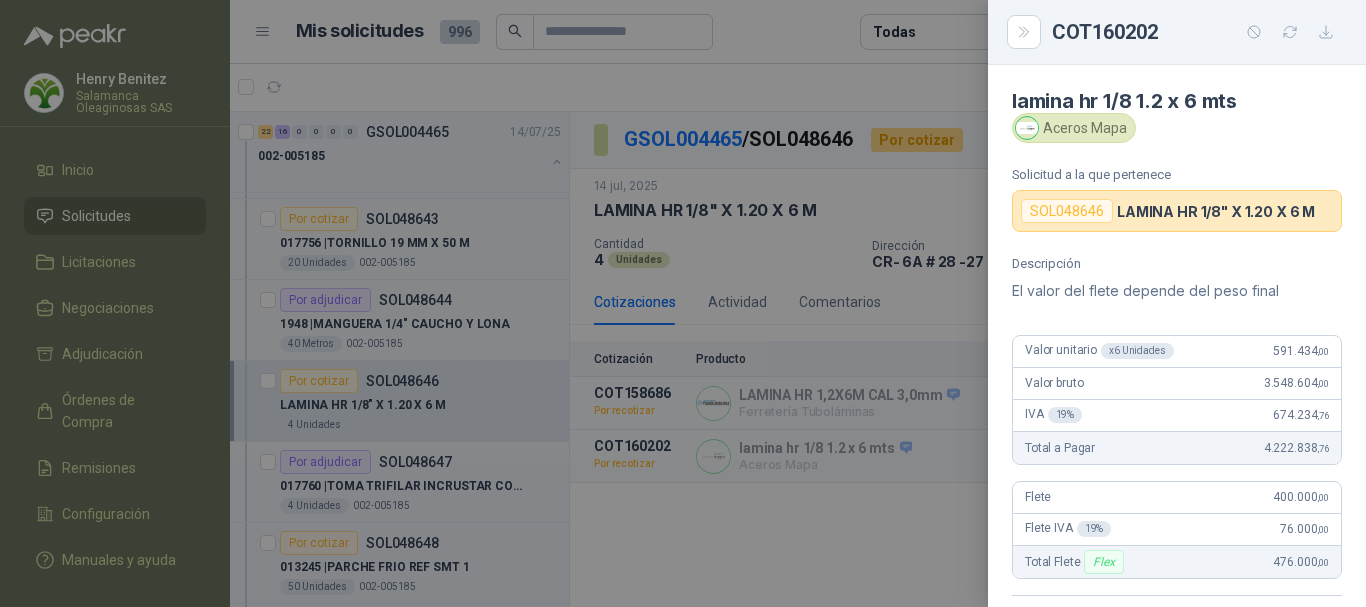 click at bounding box center (683, 303) 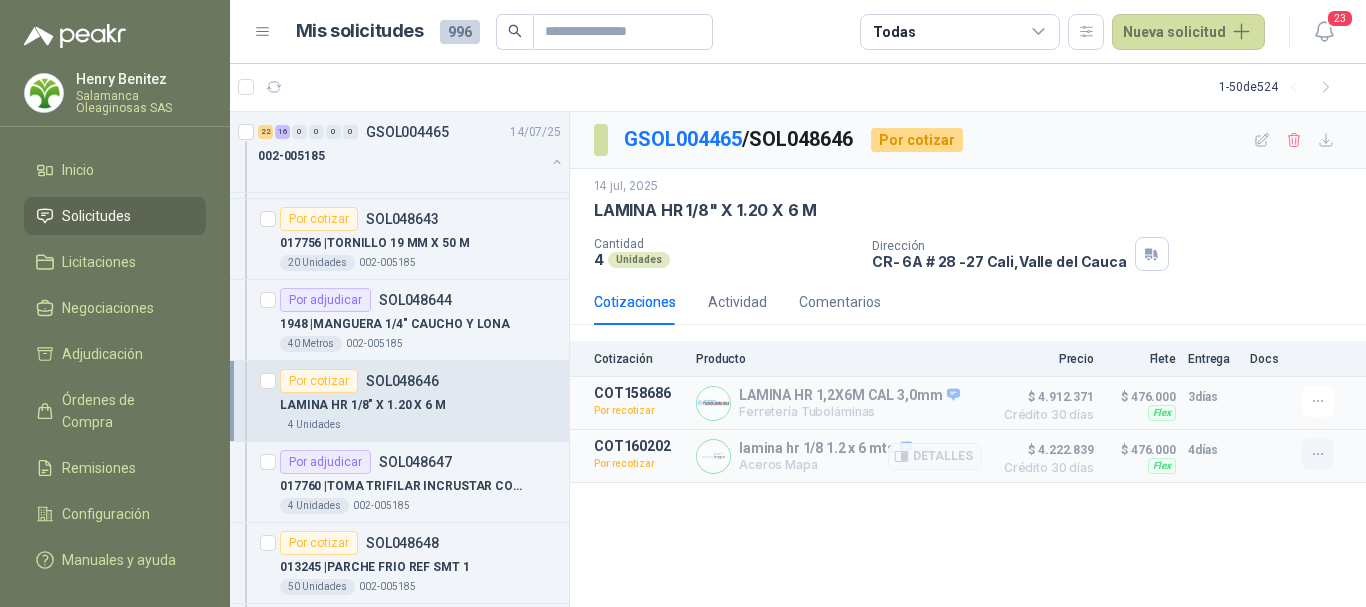 click 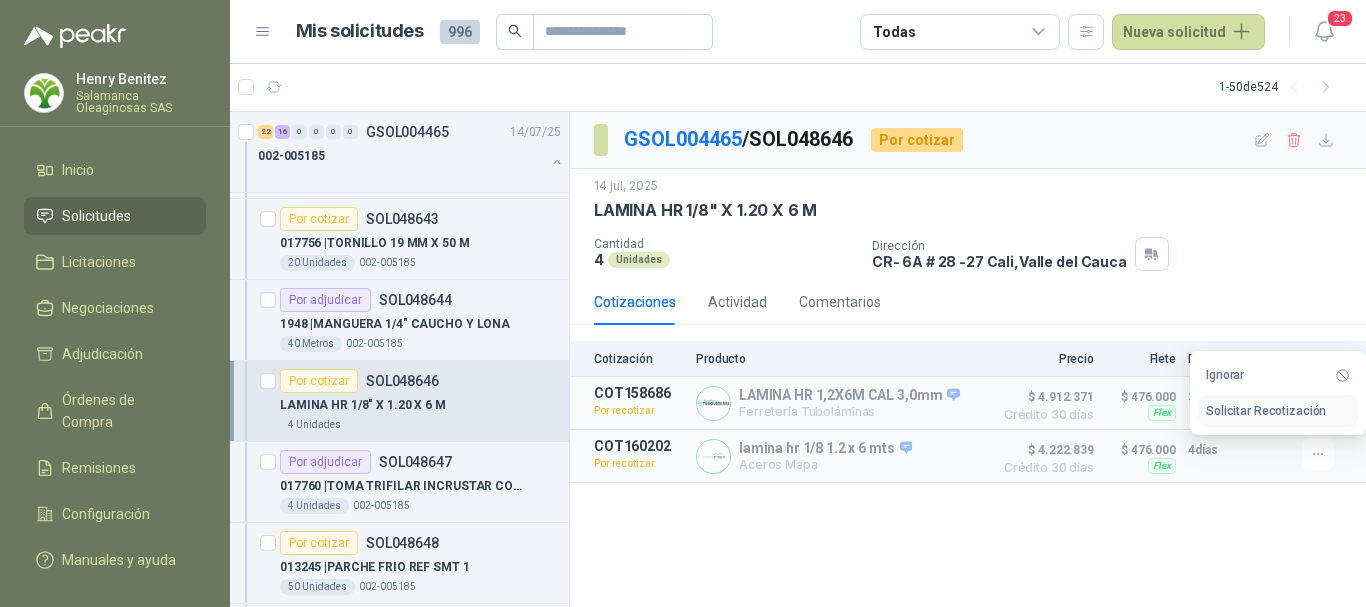 click on "Solicitar Recotización" at bounding box center [1278, 411] 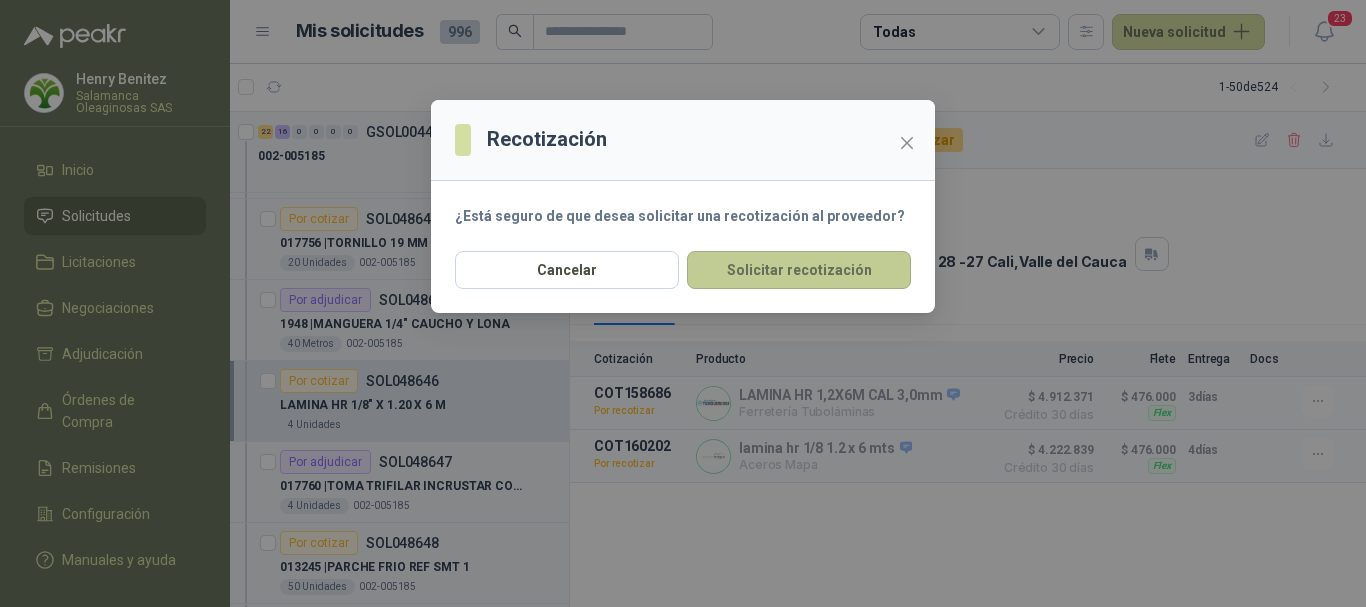 click on "Solicitar recotización" at bounding box center (799, 270) 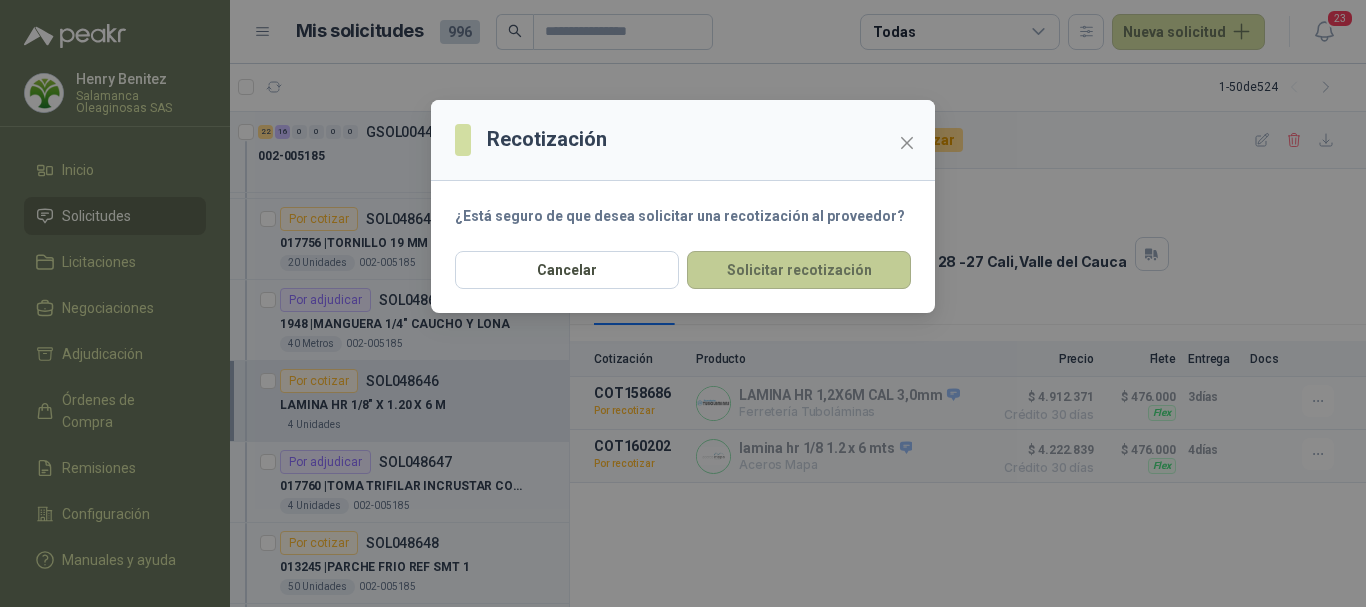 click on "Solicitar recotización" at bounding box center [799, 270] 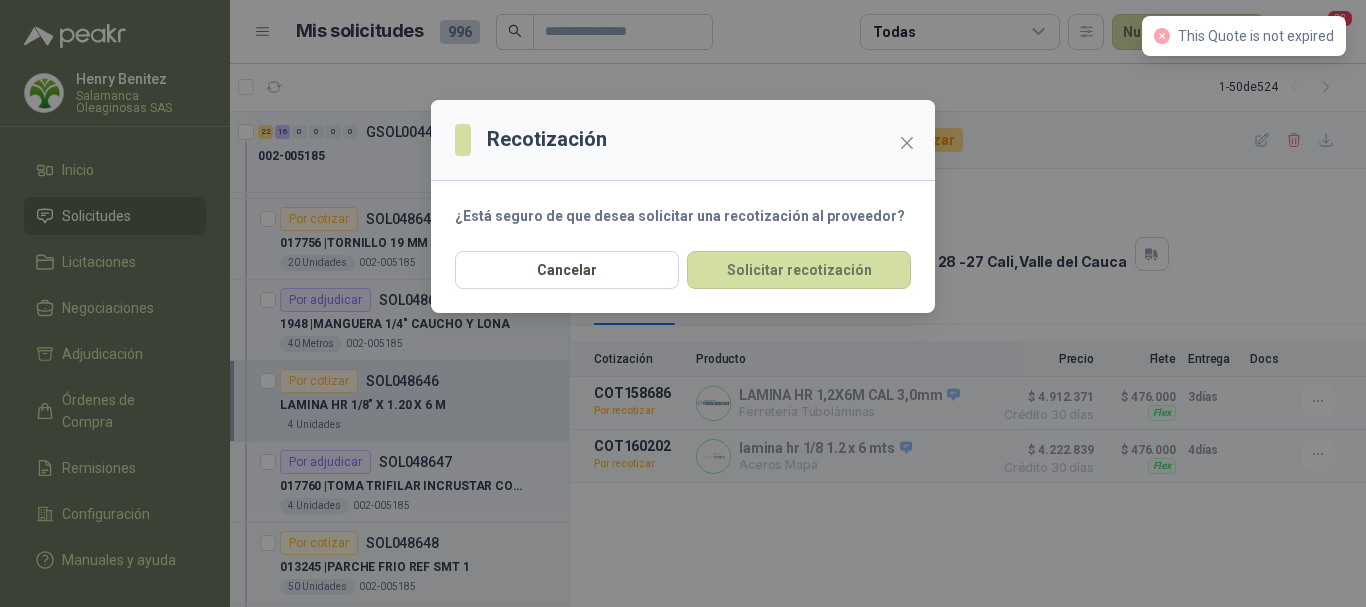 click on "Recotización ¿Está seguro de que desea solicitar una recotización al proveedor? Cancelar Solicitar recotización" at bounding box center [683, 303] 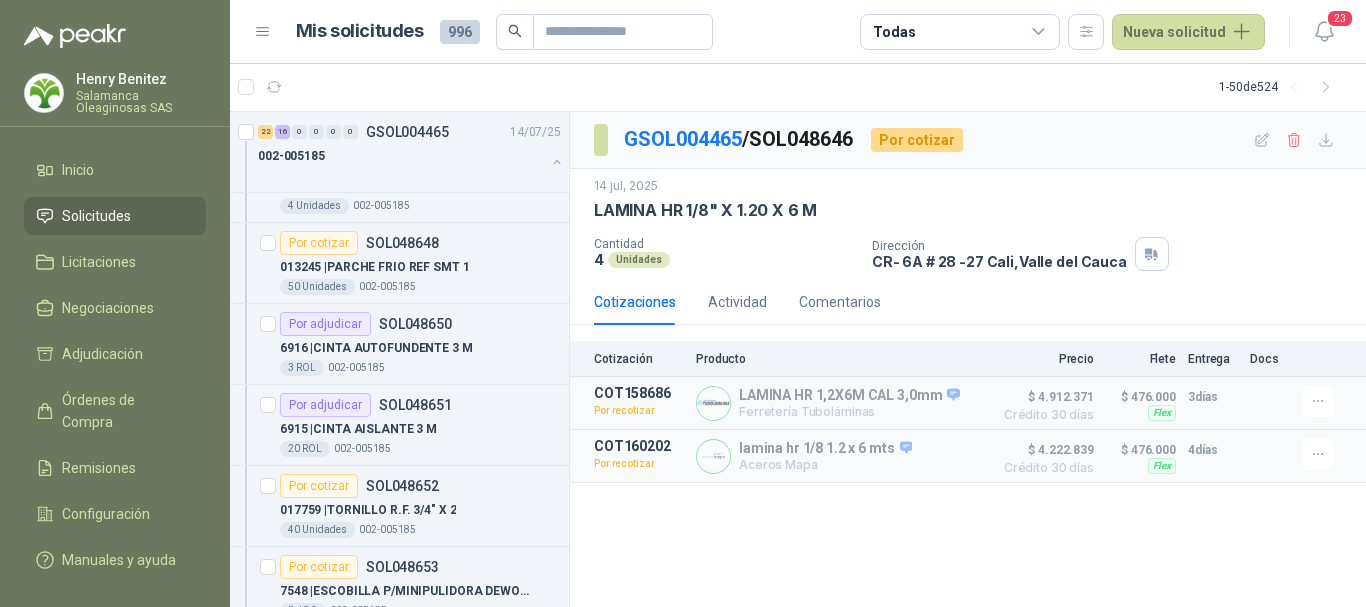 scroll, scrollTop: 2500, scrollLeft: 0, axis: vertical 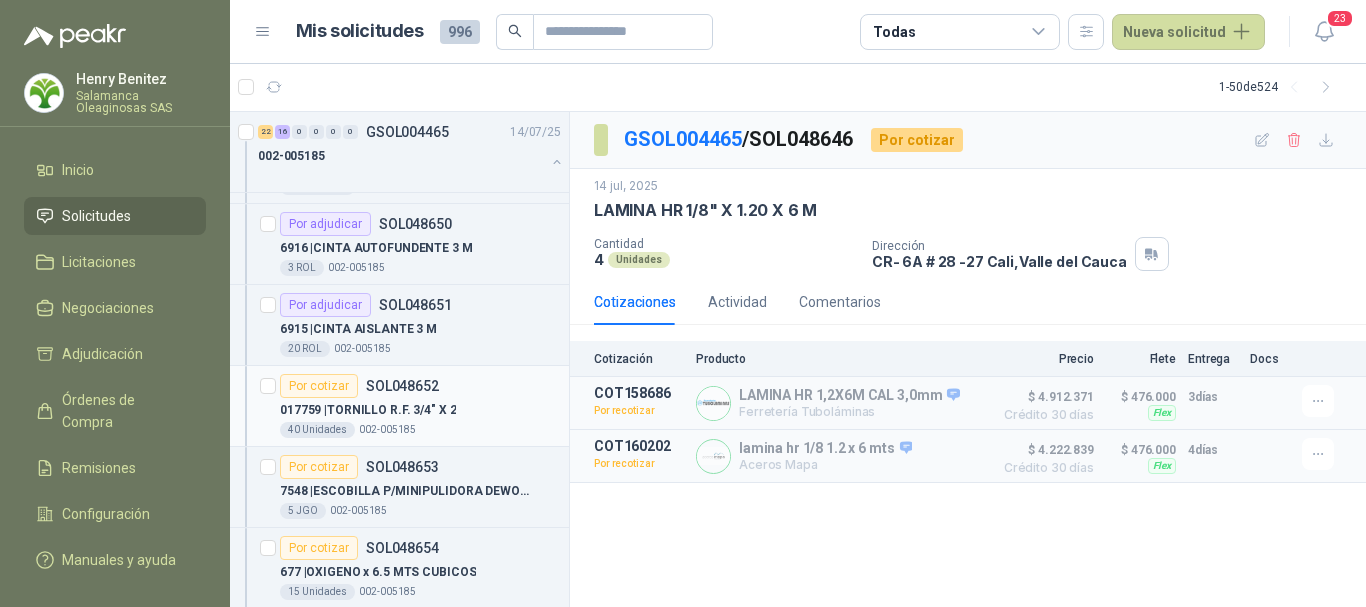 click on "017759 |  TORNILLO R.F. 3/4" X 2" at bounding box center [420, 410] 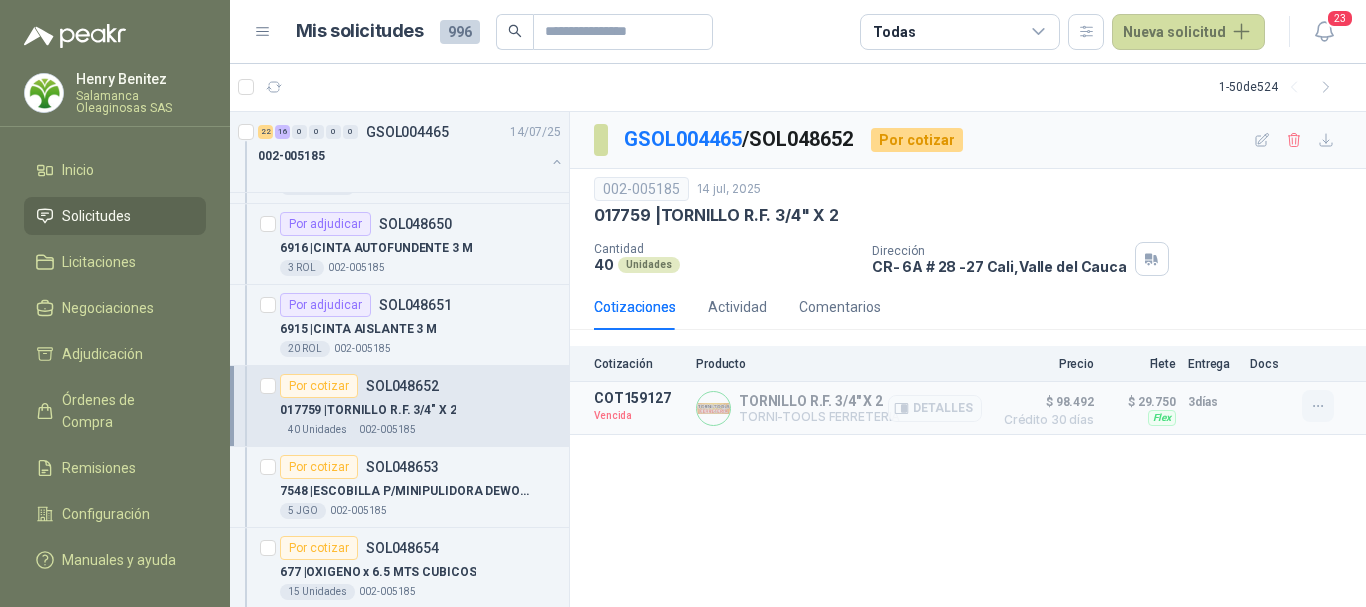 click 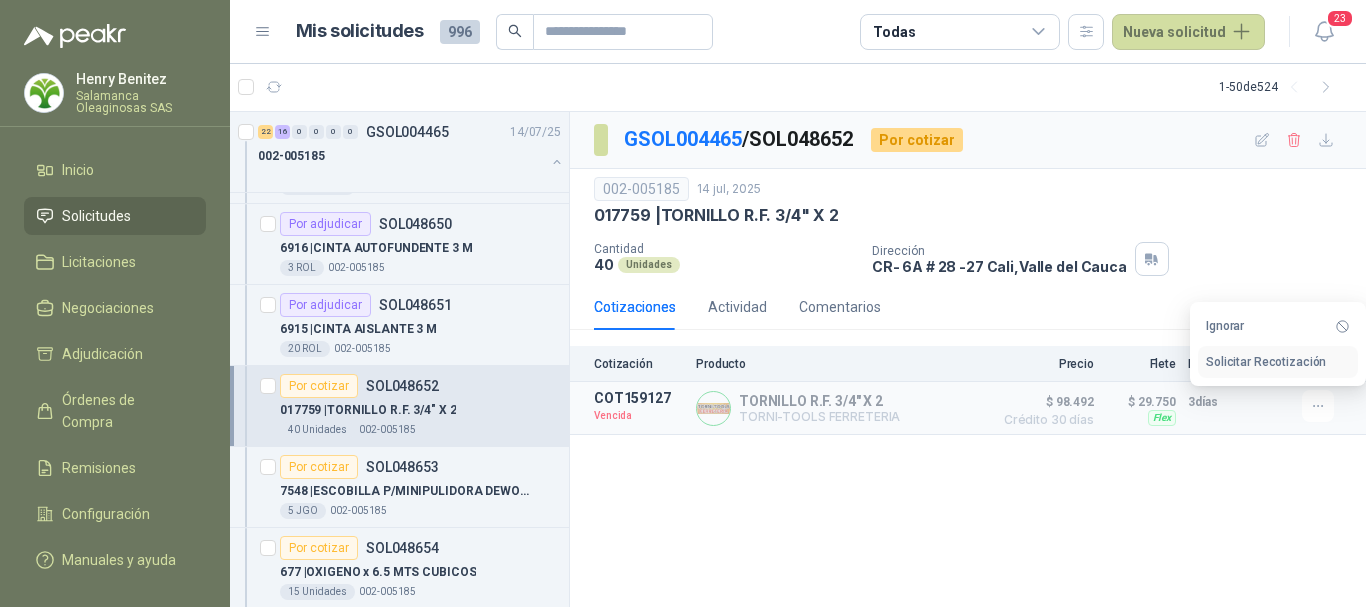 click on "Solicitar Recotización" at bounding box center [1278, 362] 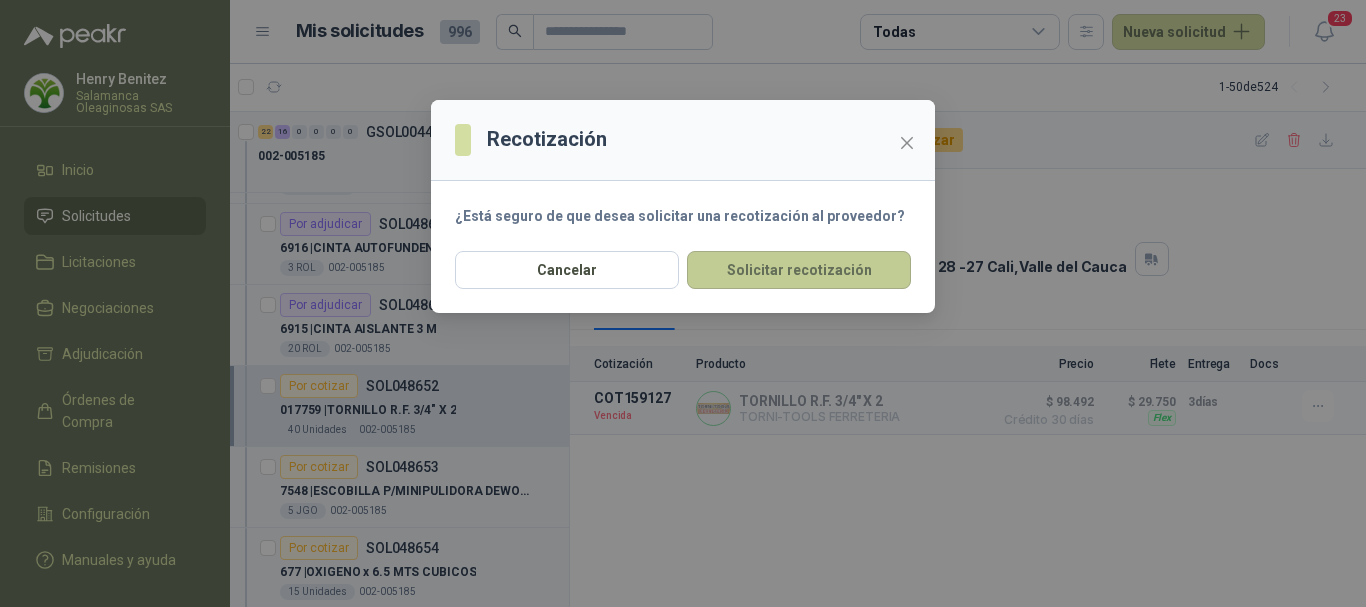 click on "Solicitar recotización" at bounding box center (799, 270) 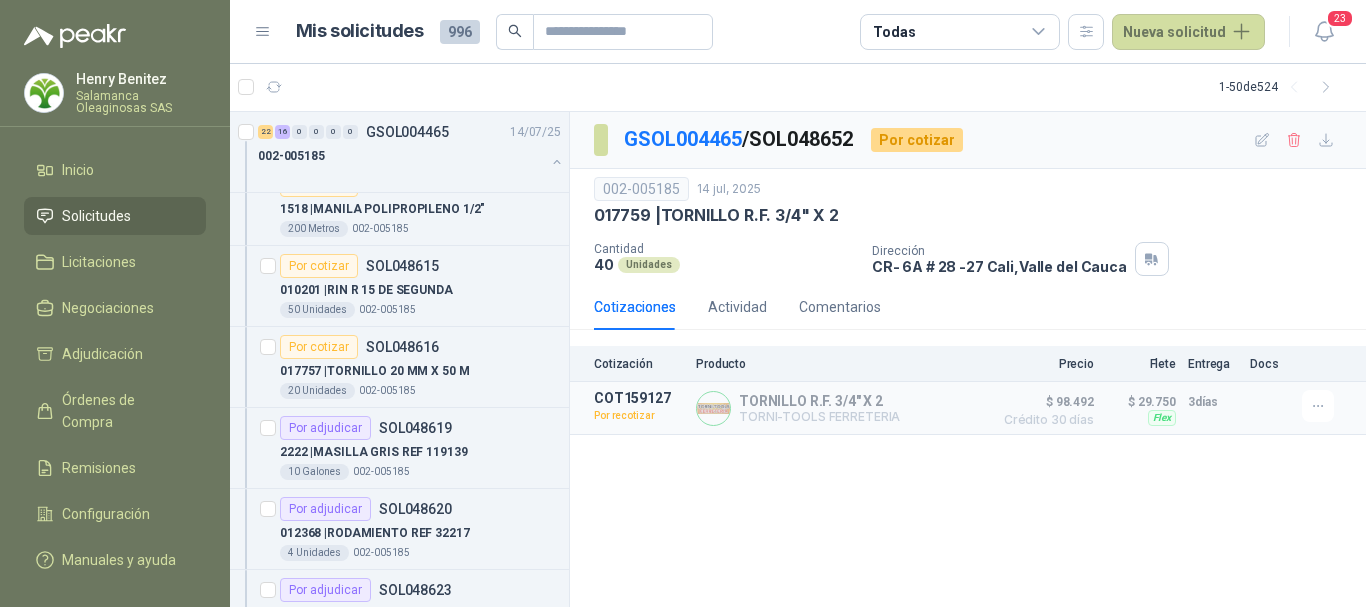 scroll, scrollTop: 900, scrollLeft: 0, axis: vertical 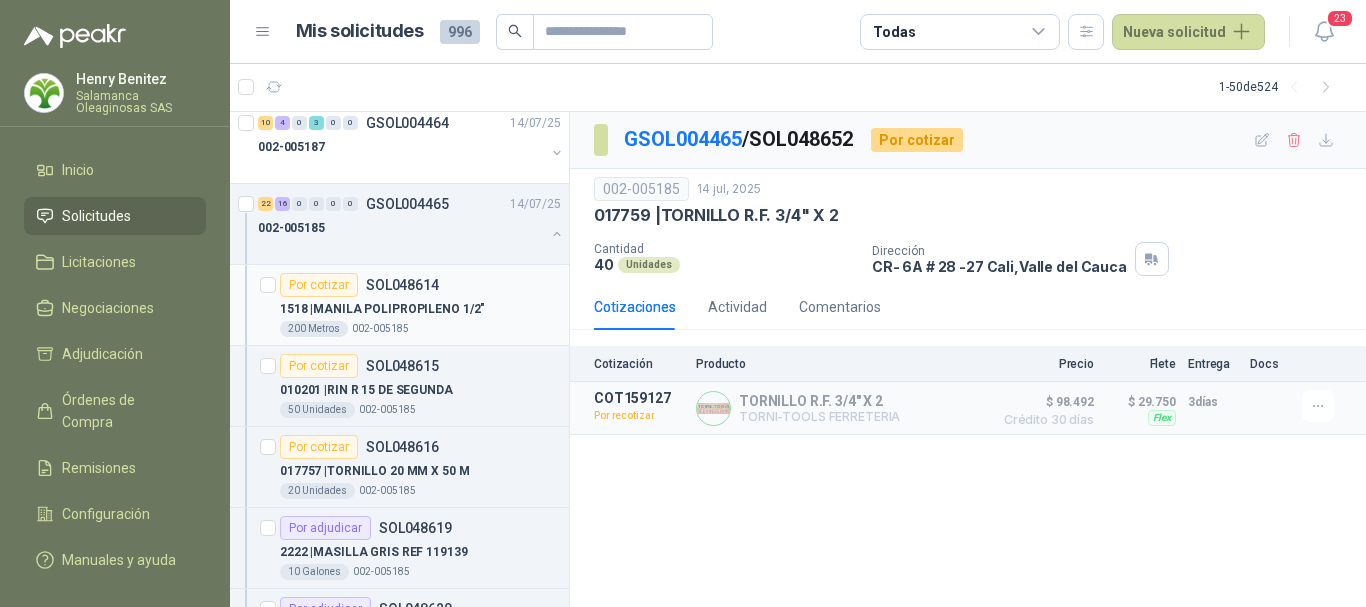 click on "1518 |  MANILA POLIPROPILENO 1/2"" at bounding box center (382, 309) 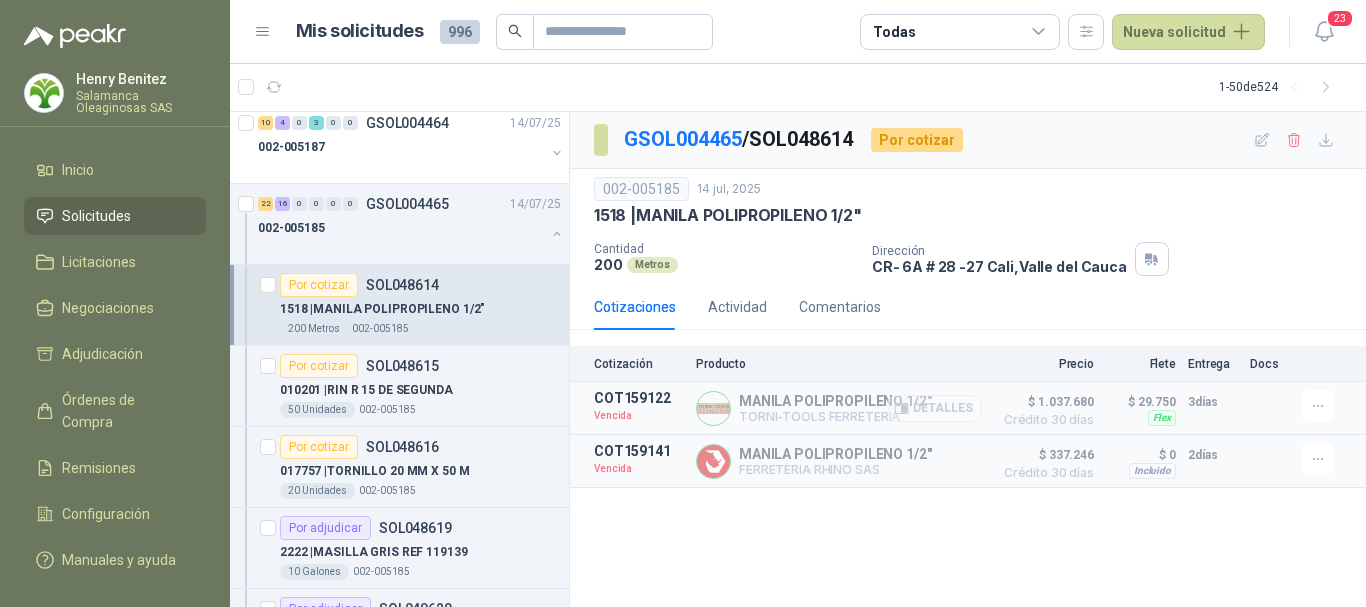 click on "Detalles" at bounding box center [935, 408] 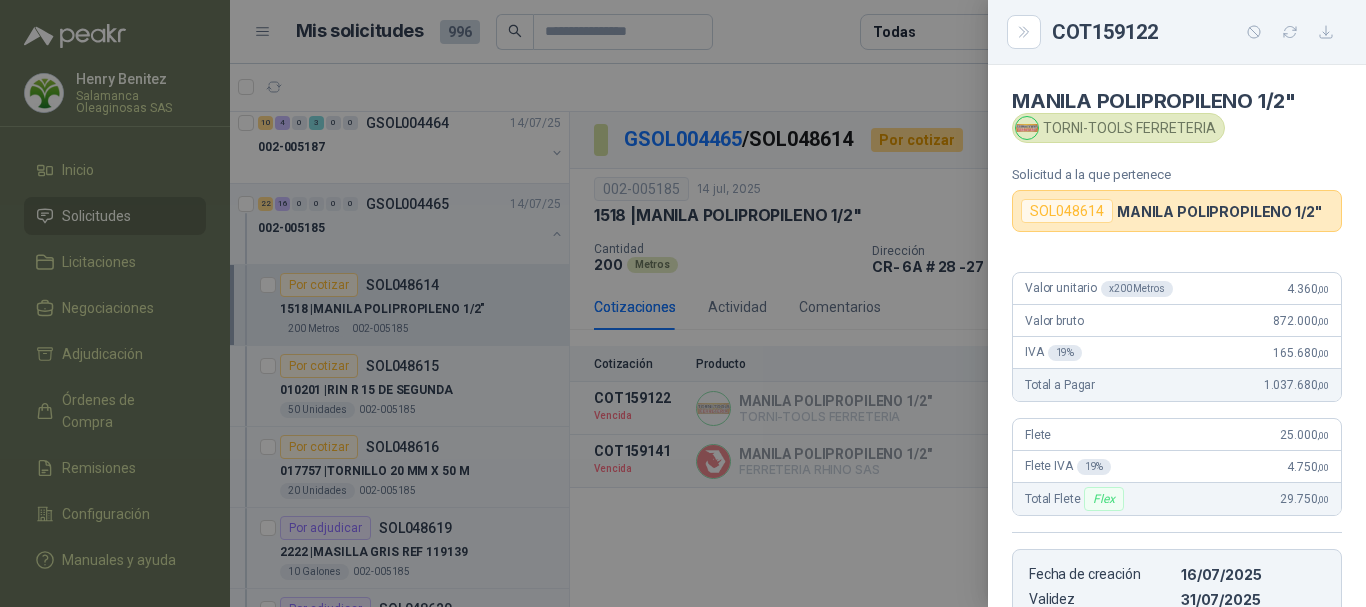 click at bounding box center [683, 303] 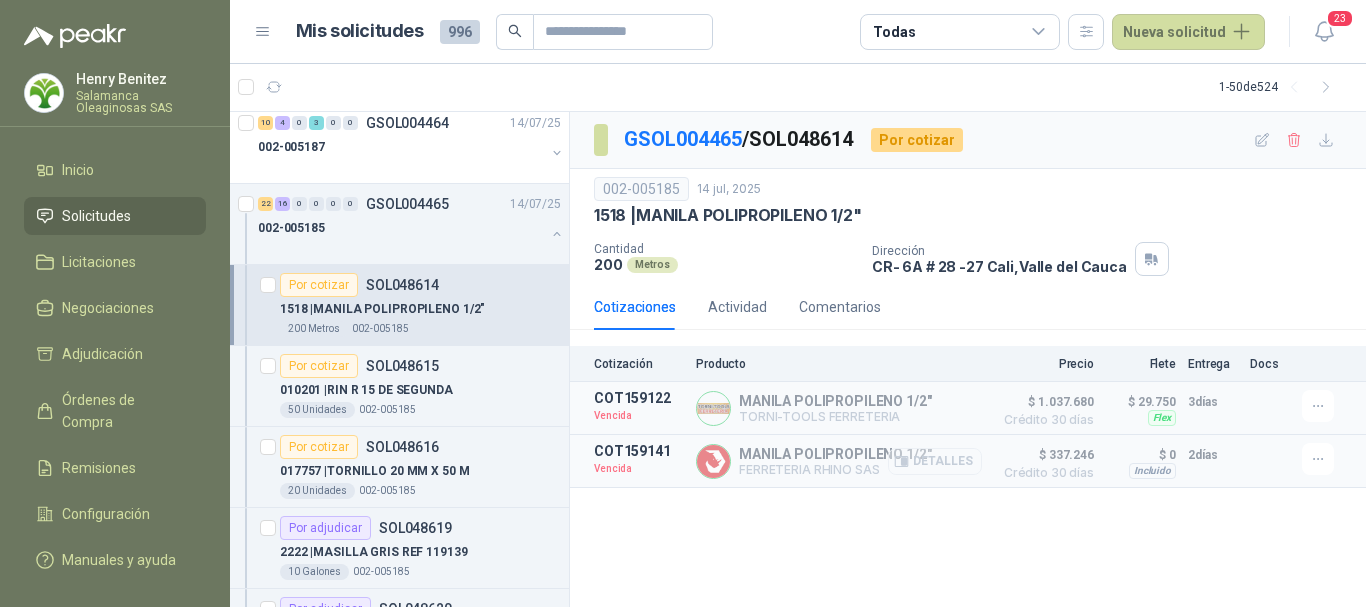 click on "Detalles" at bounding box center [935, 461] 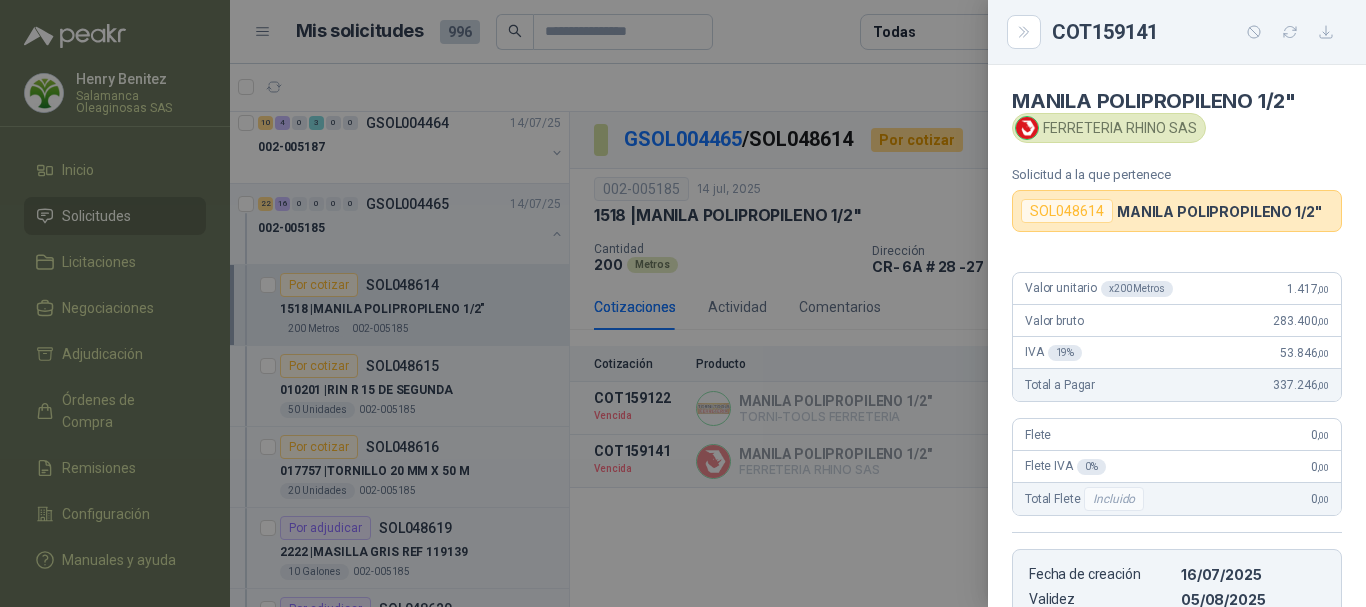 click at bounding box center [683, 303] 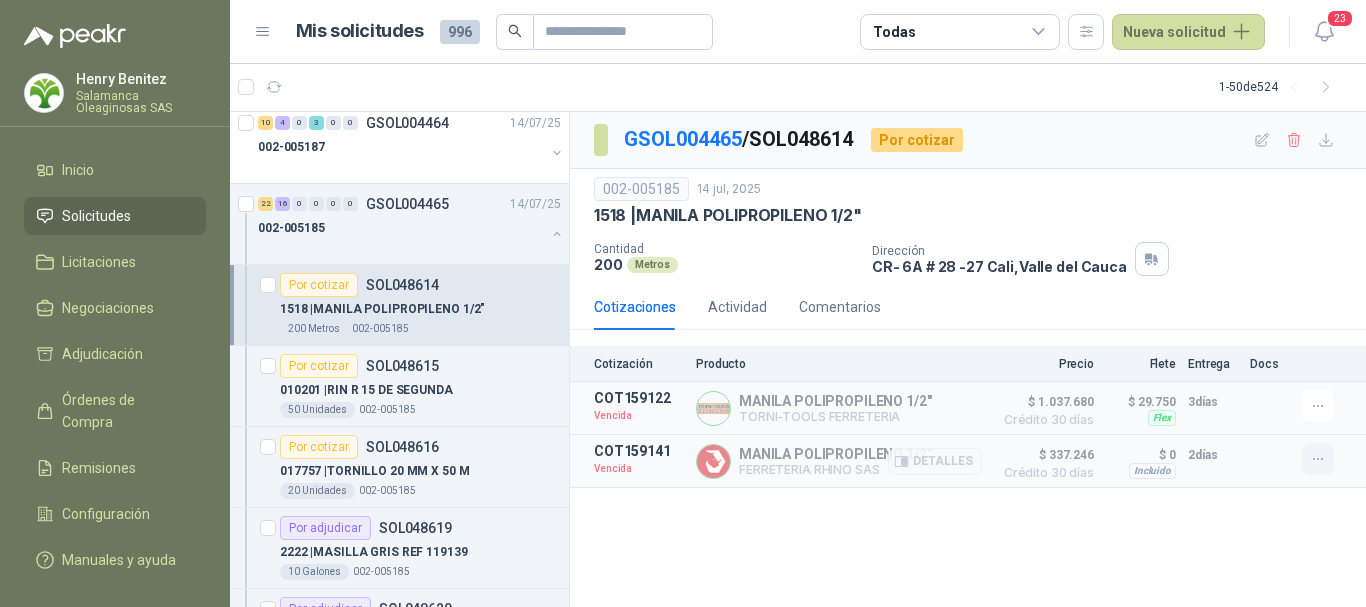 click 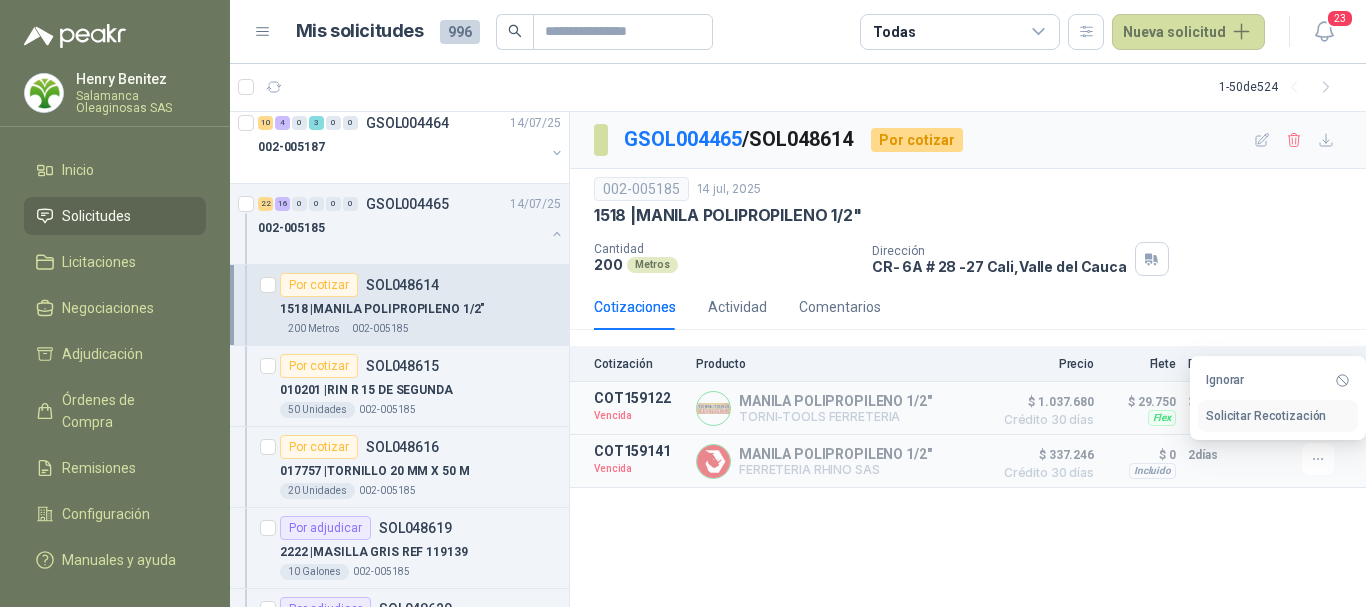 click on "Solicitar Recotización" at bounding box center [1278, 416] 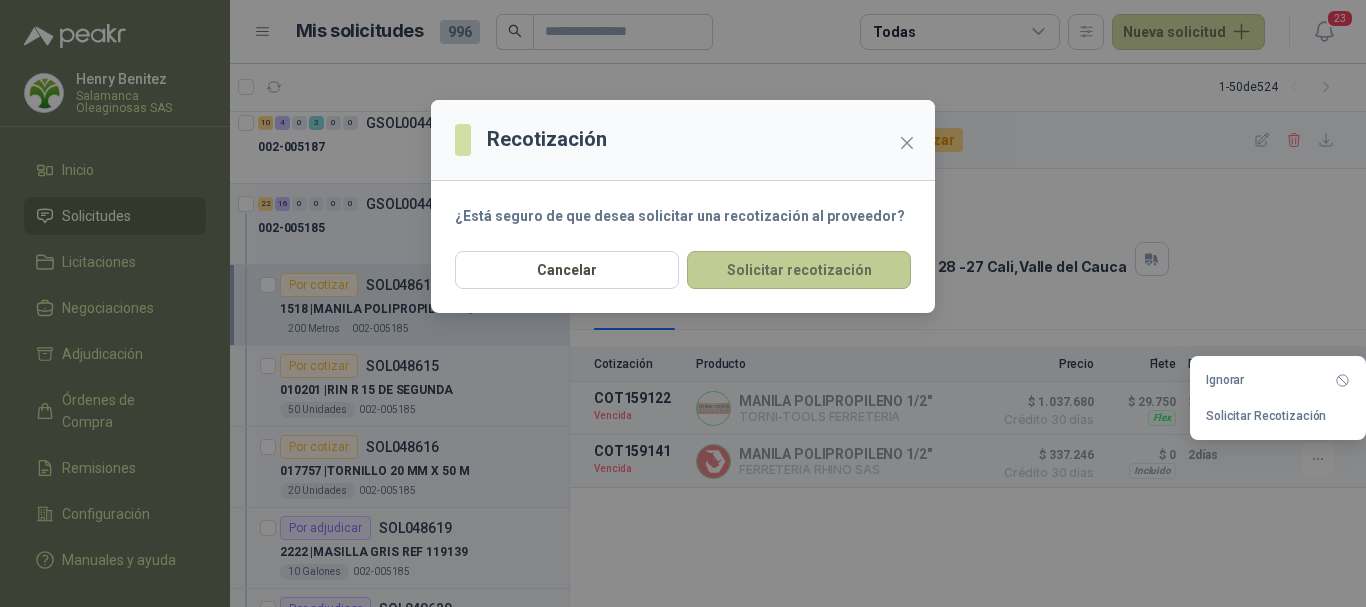 click on "Solicitar recotización" at bounding box center (799, 270) 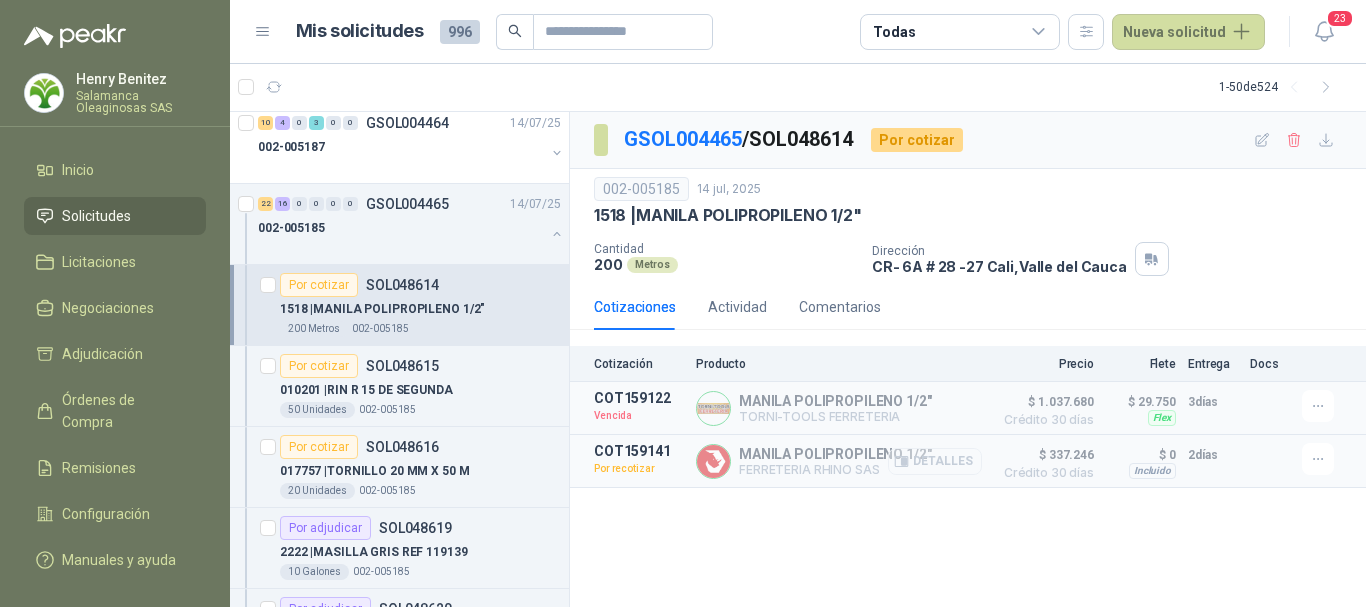 click on "Detalles" at bounding box center (935, 461) 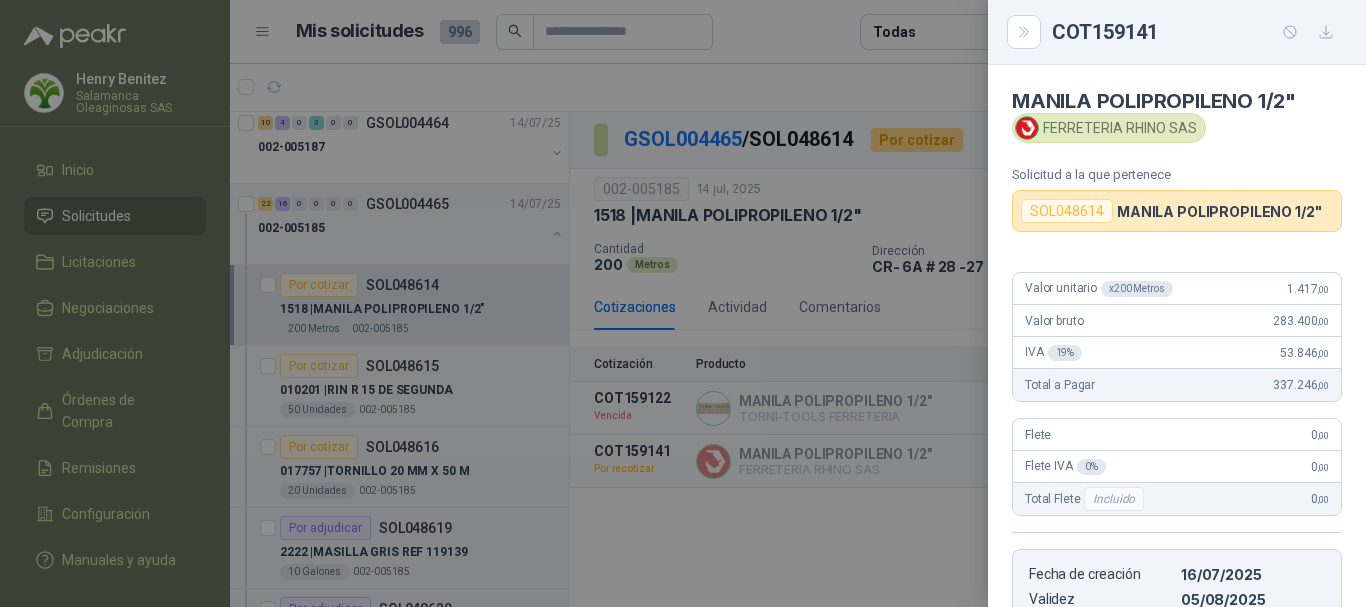 click at bounding box center [683, 303] 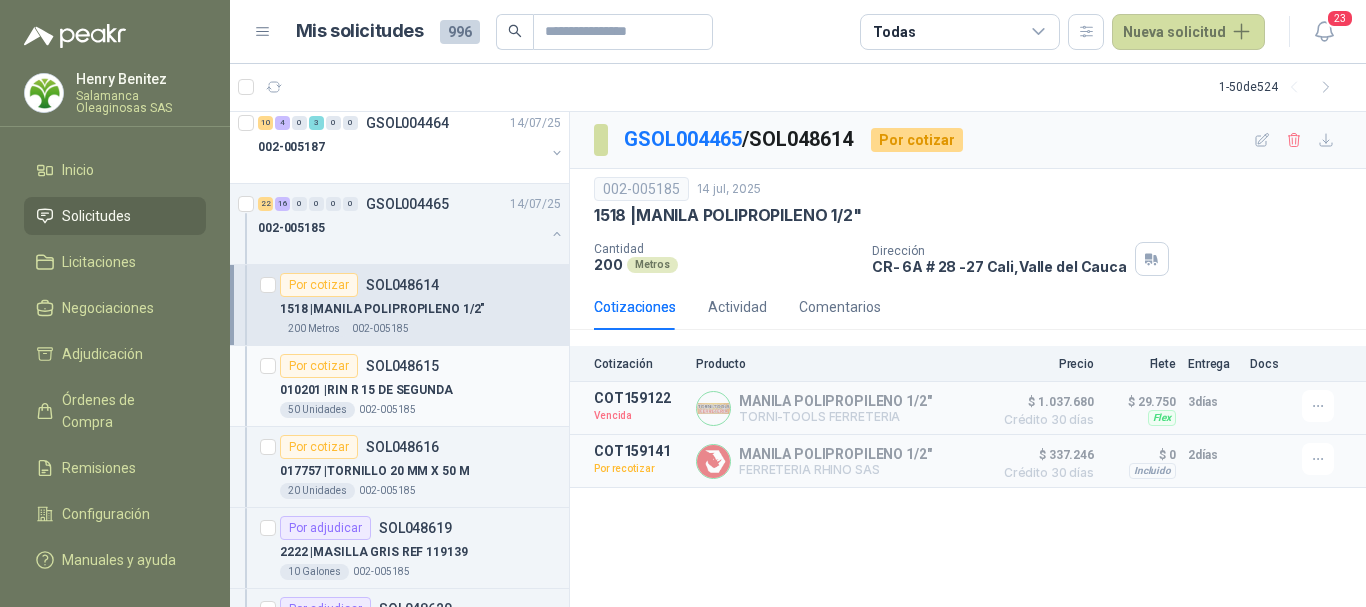 click on "010201 |  RIN R 15 DE SEGUNDA" at bounding box center [420, 390] 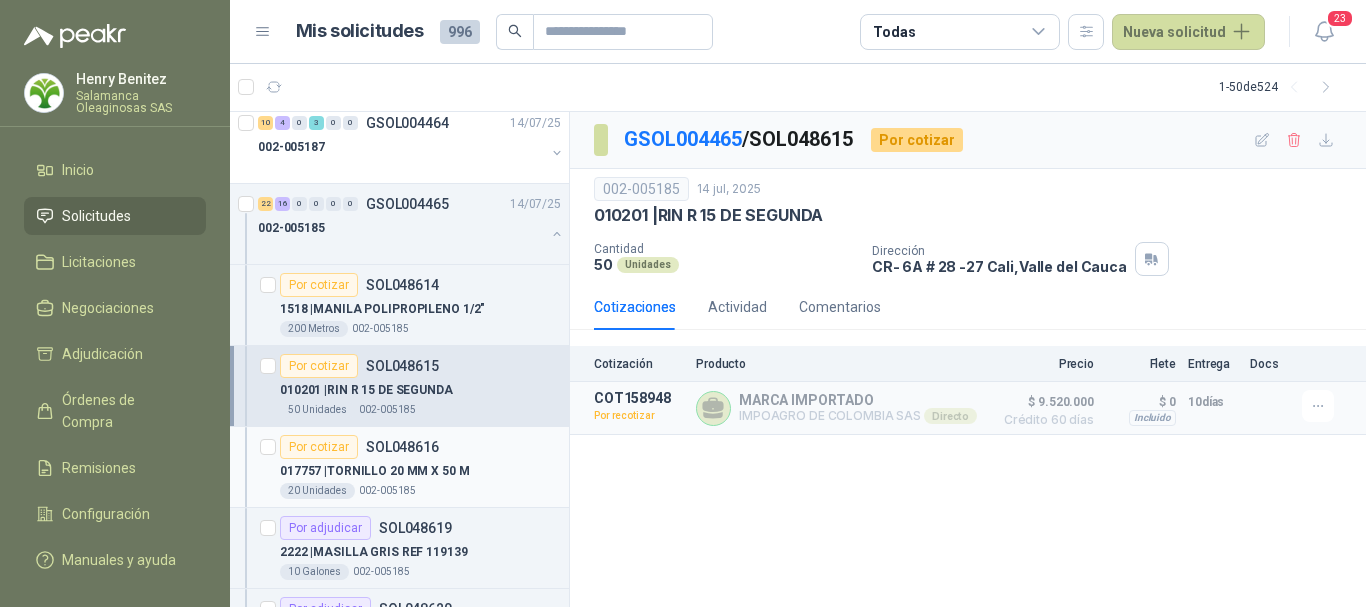 click on "Por cotizar SOL048616" at bounding box center (420, 447) 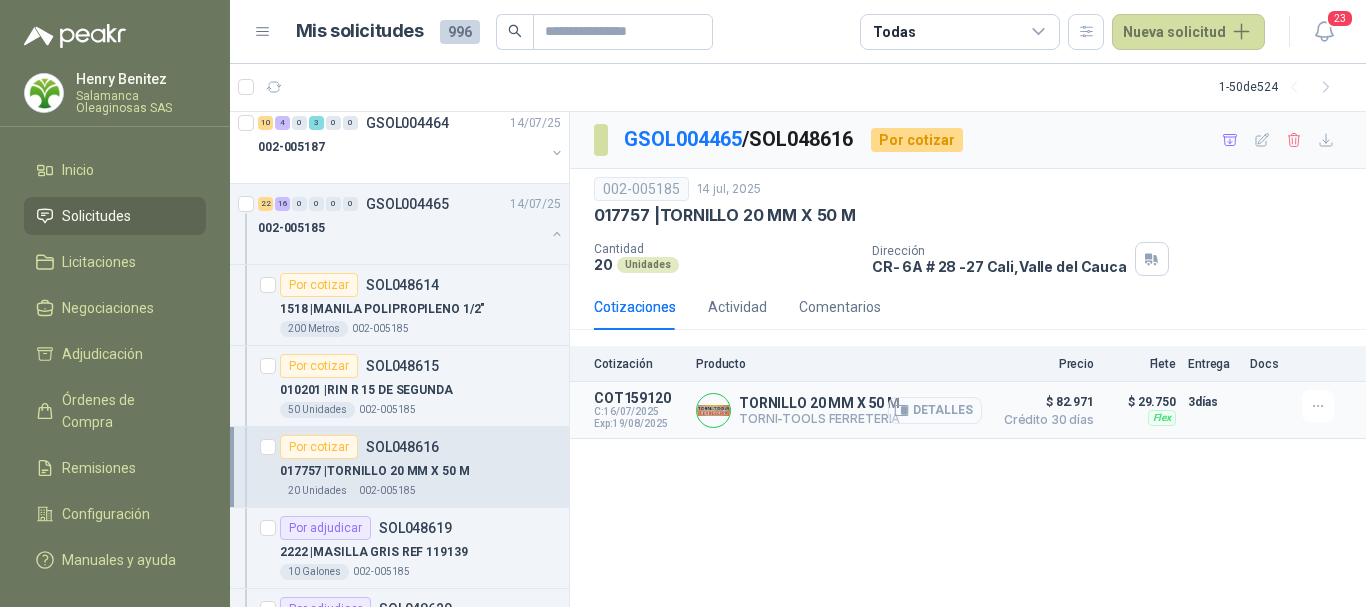 click on "Detalles" at bounding box center [935, 410] 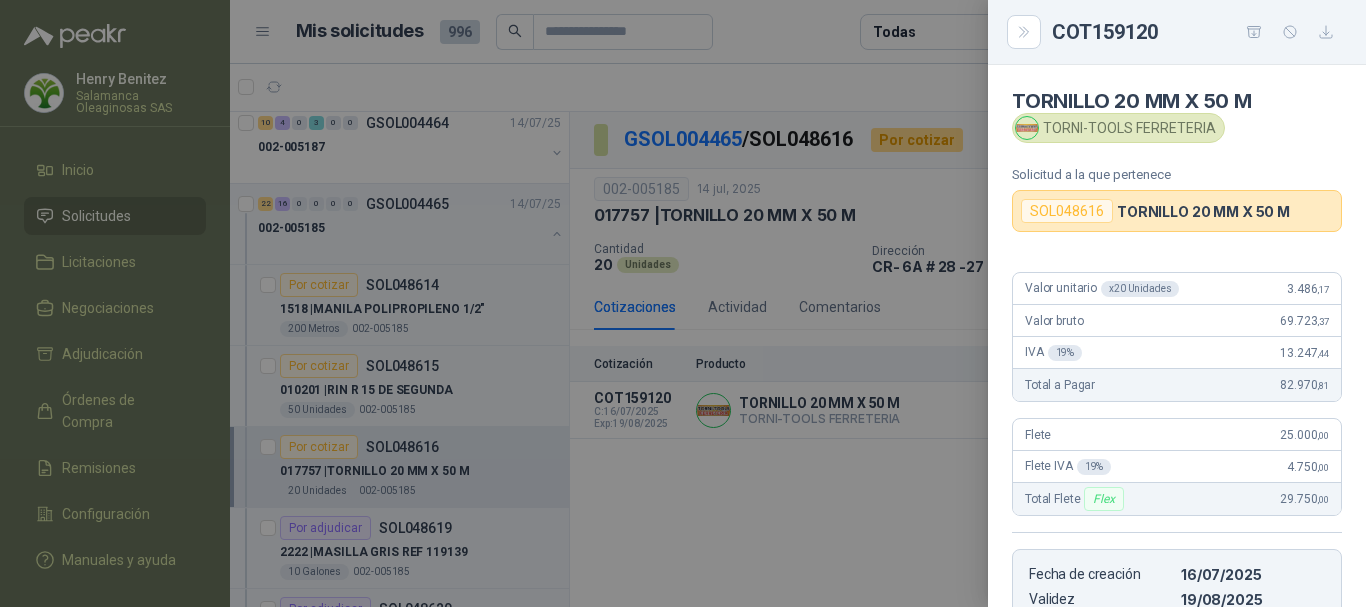 click at bounding box center [683, 303] 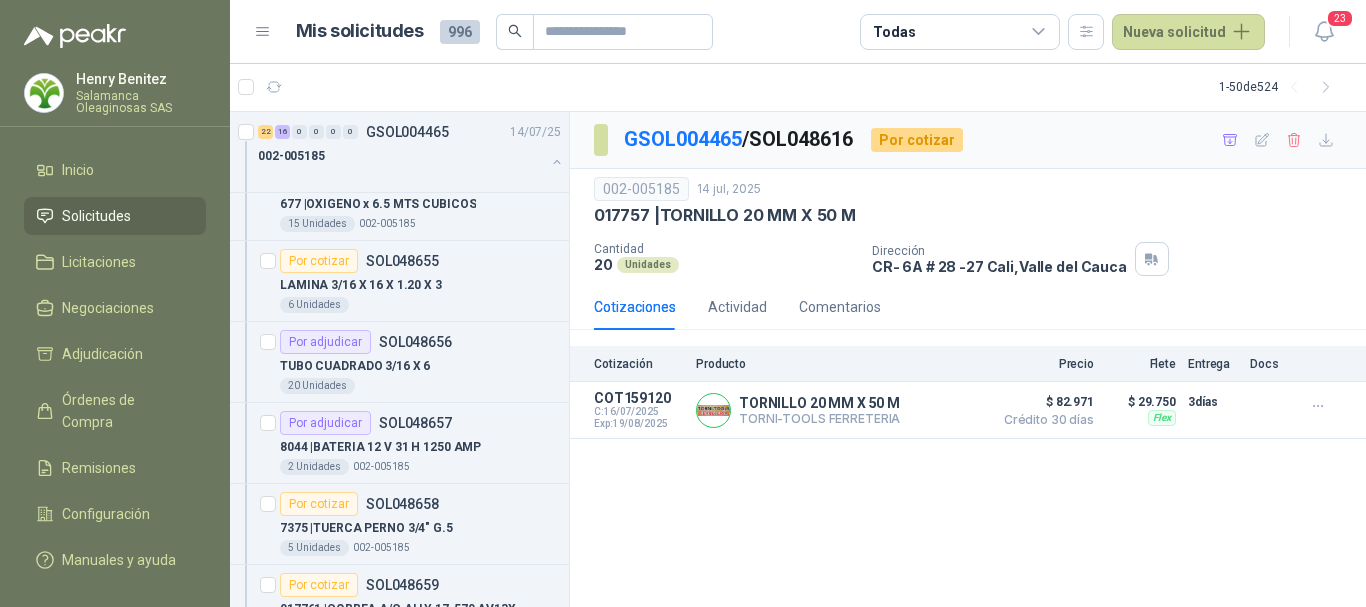 scroll, scrollTop: 2900, scrollLeft: 0, axis: vertical 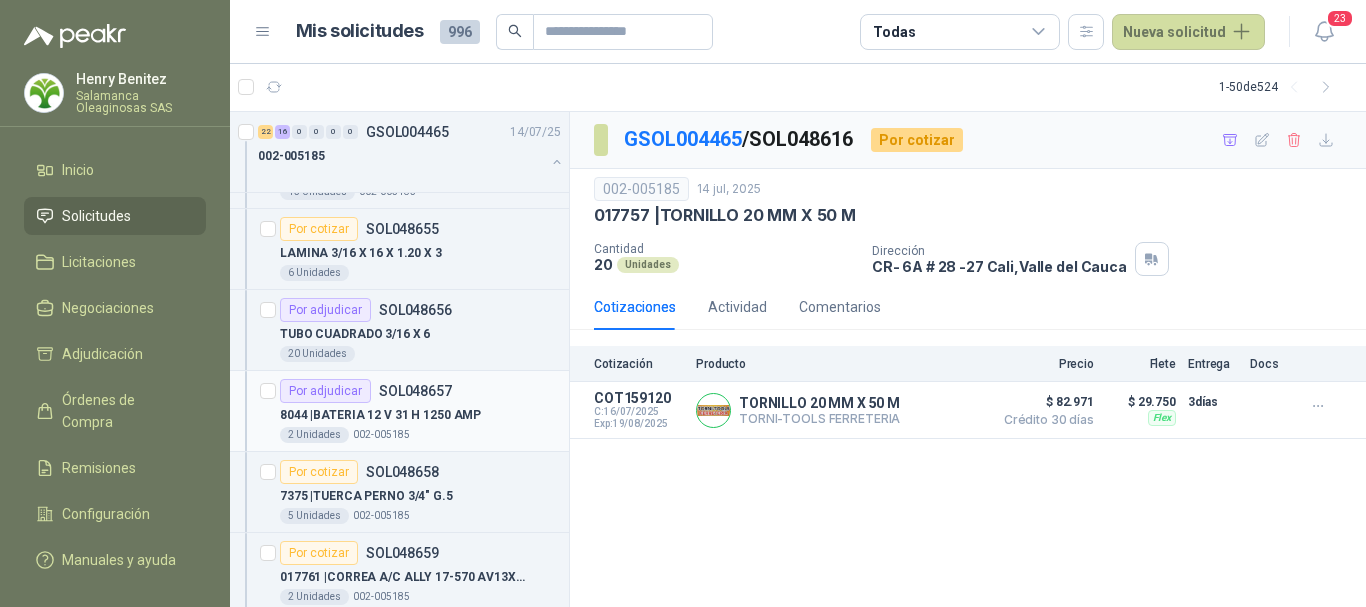 click on "8044 |  BATERIA 12 V 31 H 1250 AMP" at bounding box center [420, 415] 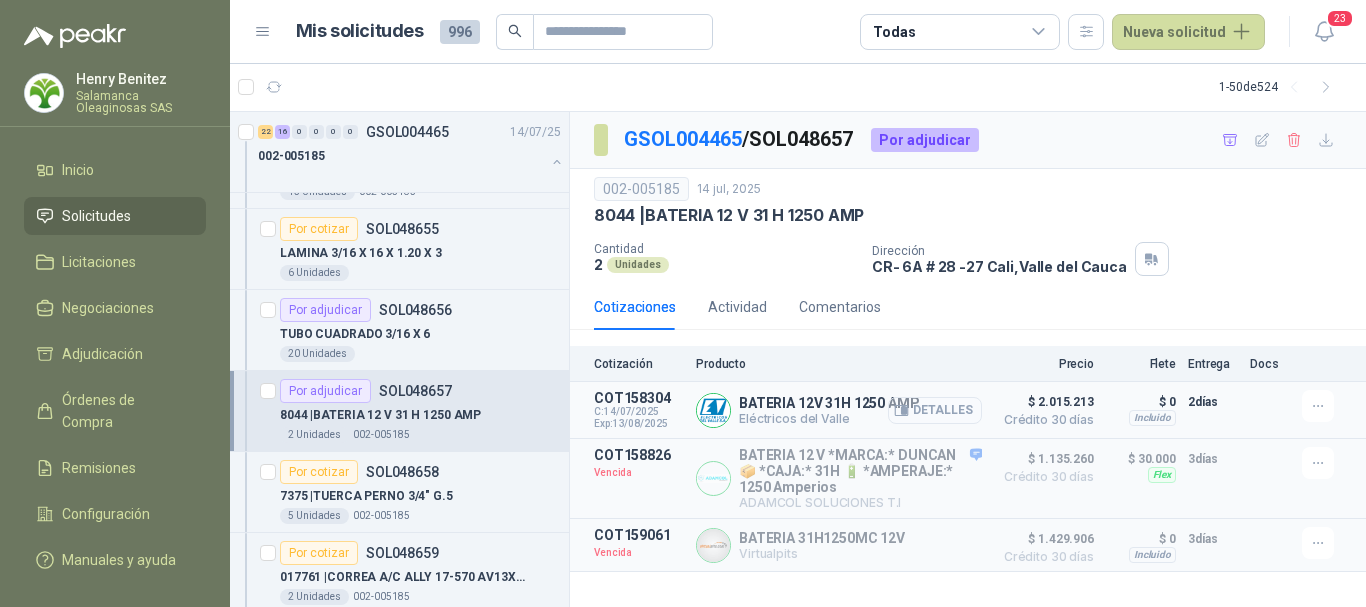 click on "Detalles" at bounding box center [935, 410] 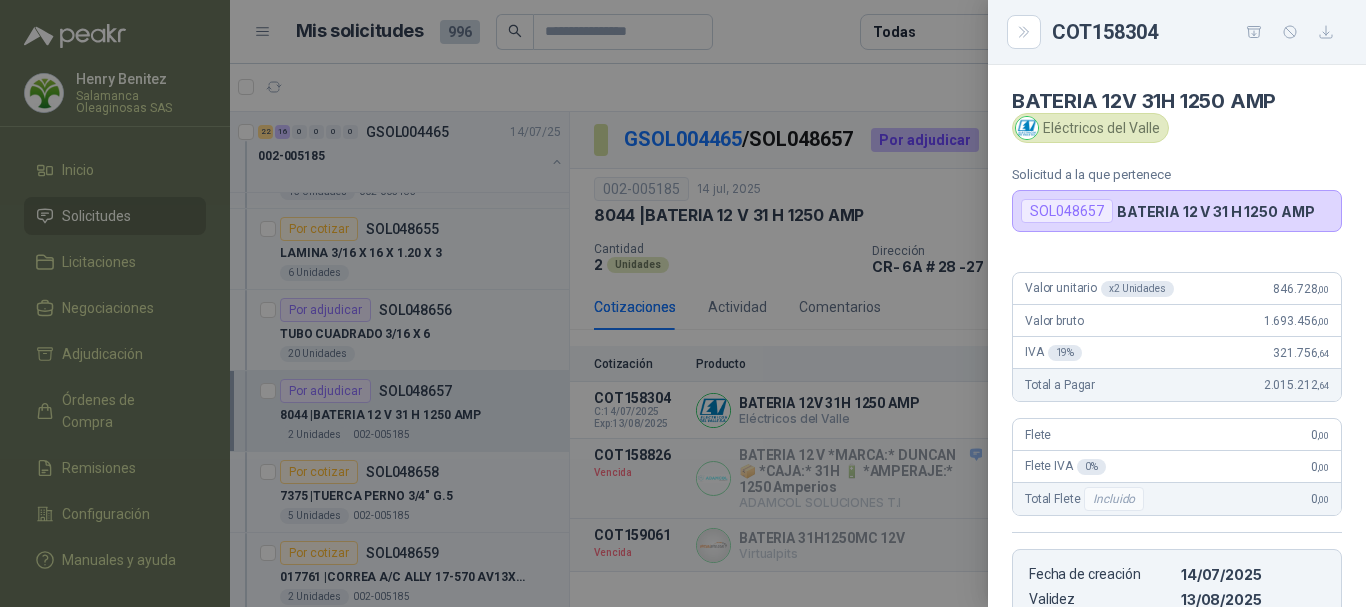 click at bounding box center (683, 303) 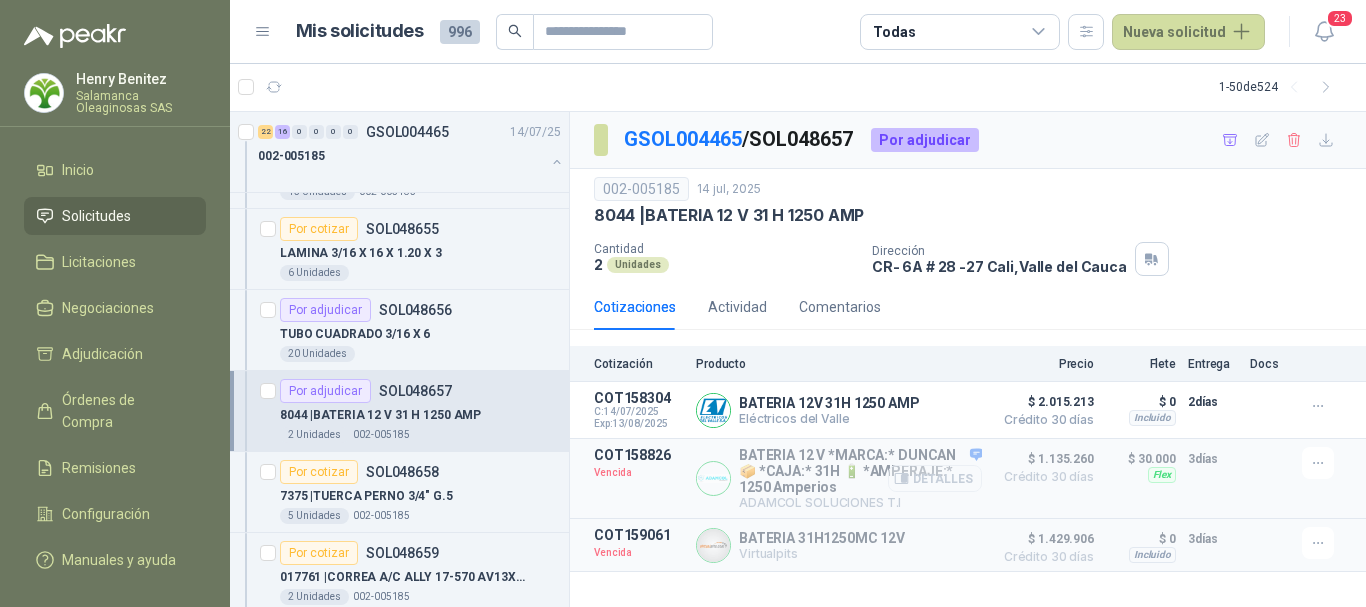 click on "Detalles" at bounding box center [935, 478] 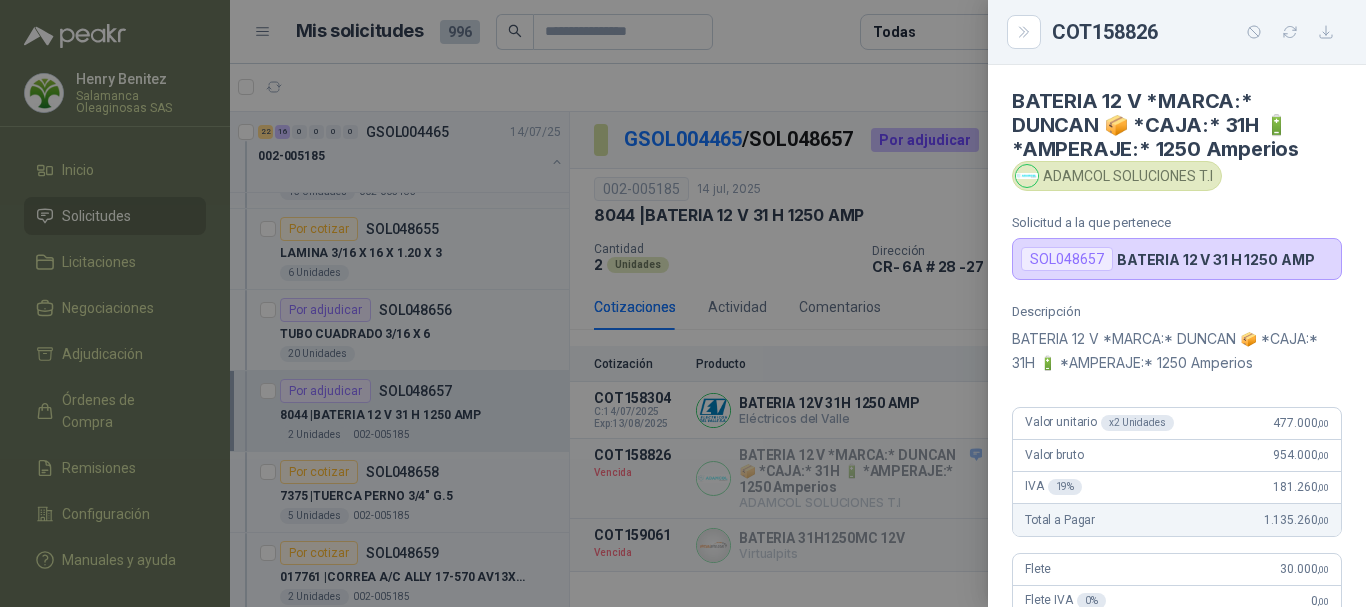 click at bounding box center (683, 303) 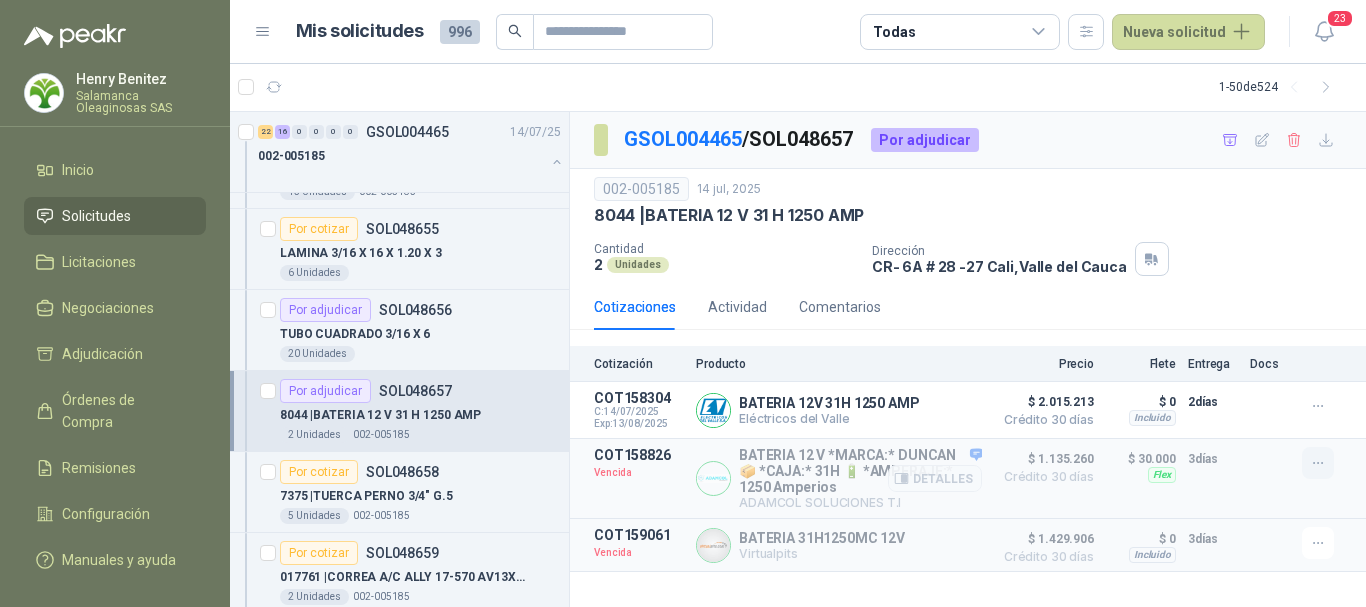 click 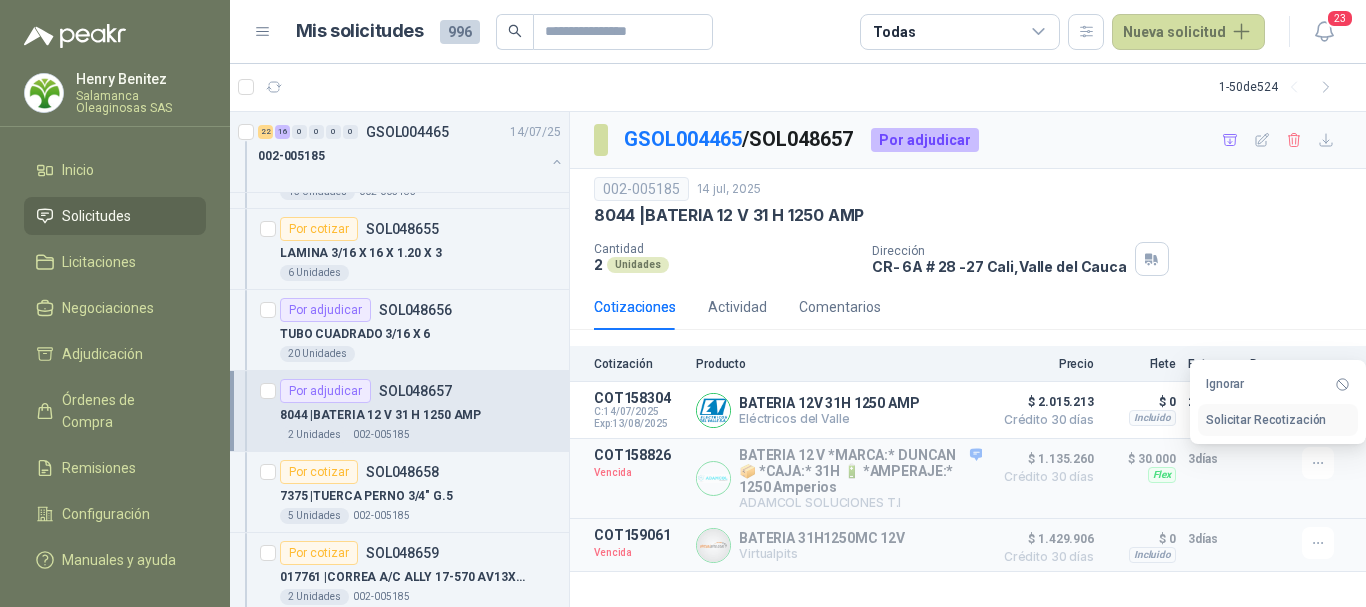 click on "Solicitar Recotización" at bounding box center (1278, 420) 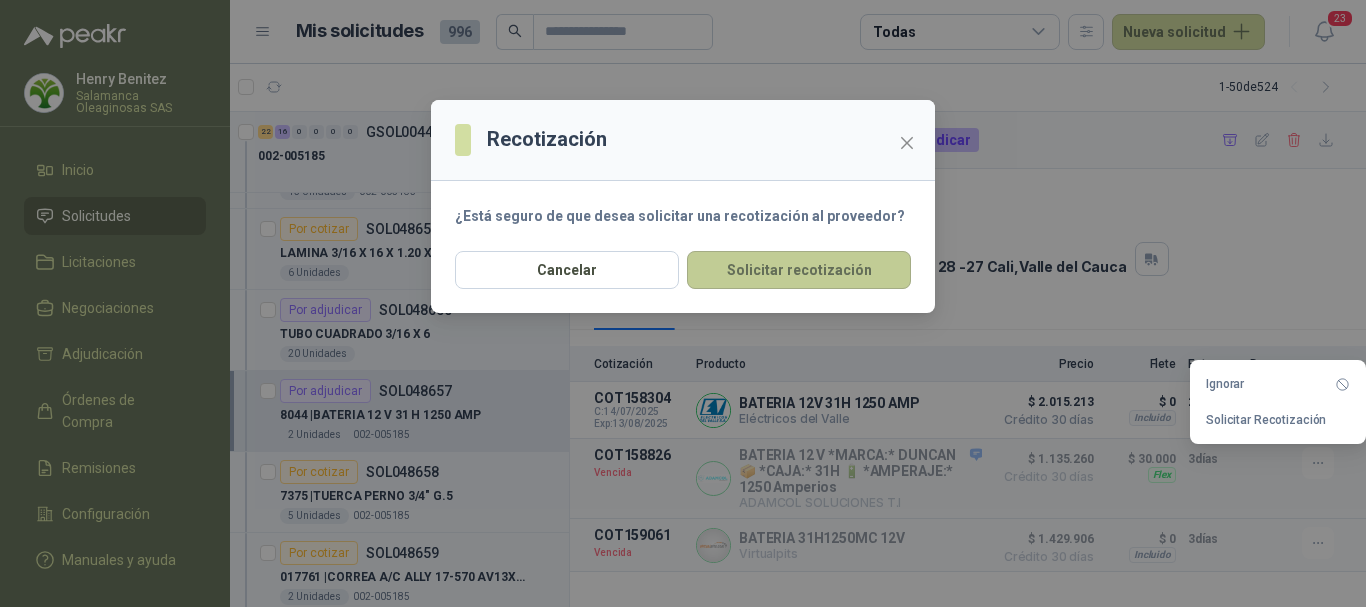 click on "Solicitar recotización" at bounding box center [799, 270] 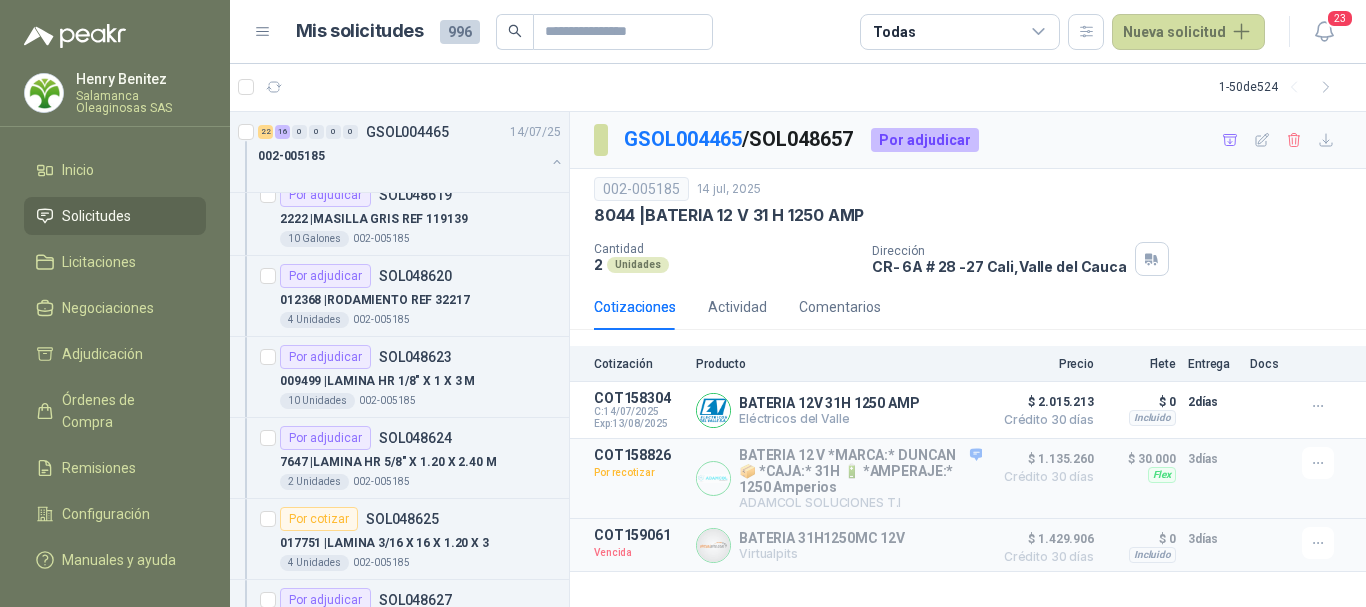 scroll, scrollTop: 1200, scrollLeft: 0, axis: vertical 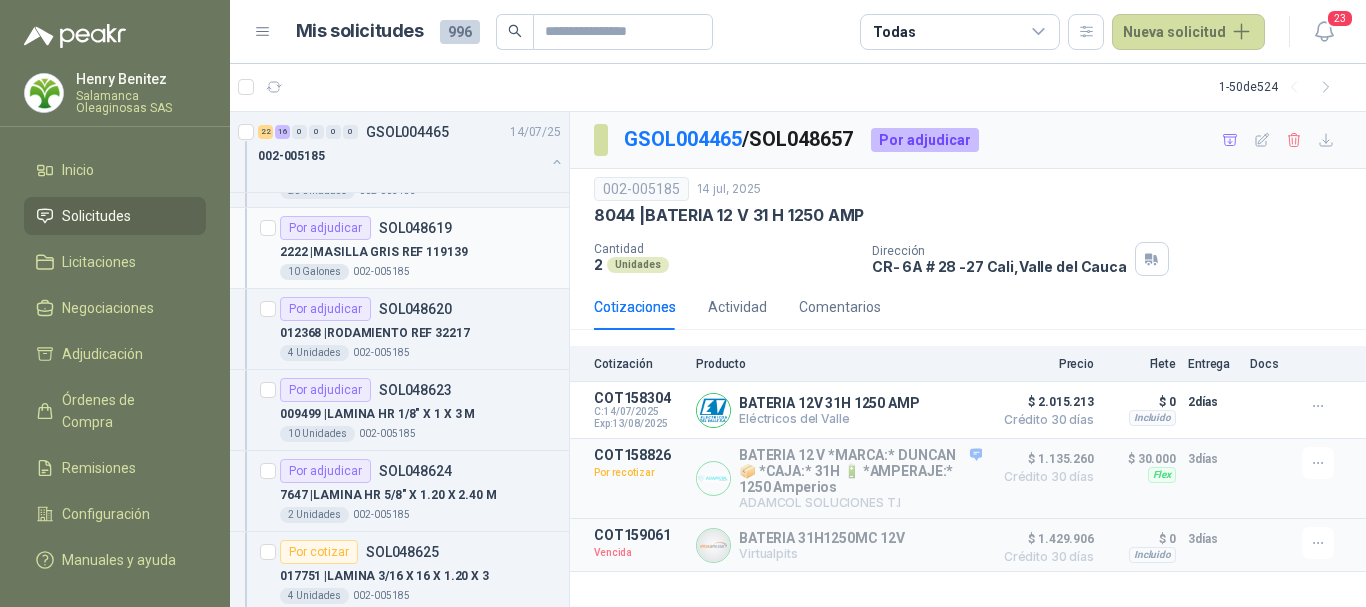 click on "2222 |  MASILLA GRIS REF 119139" at bounding box center [420, 252] 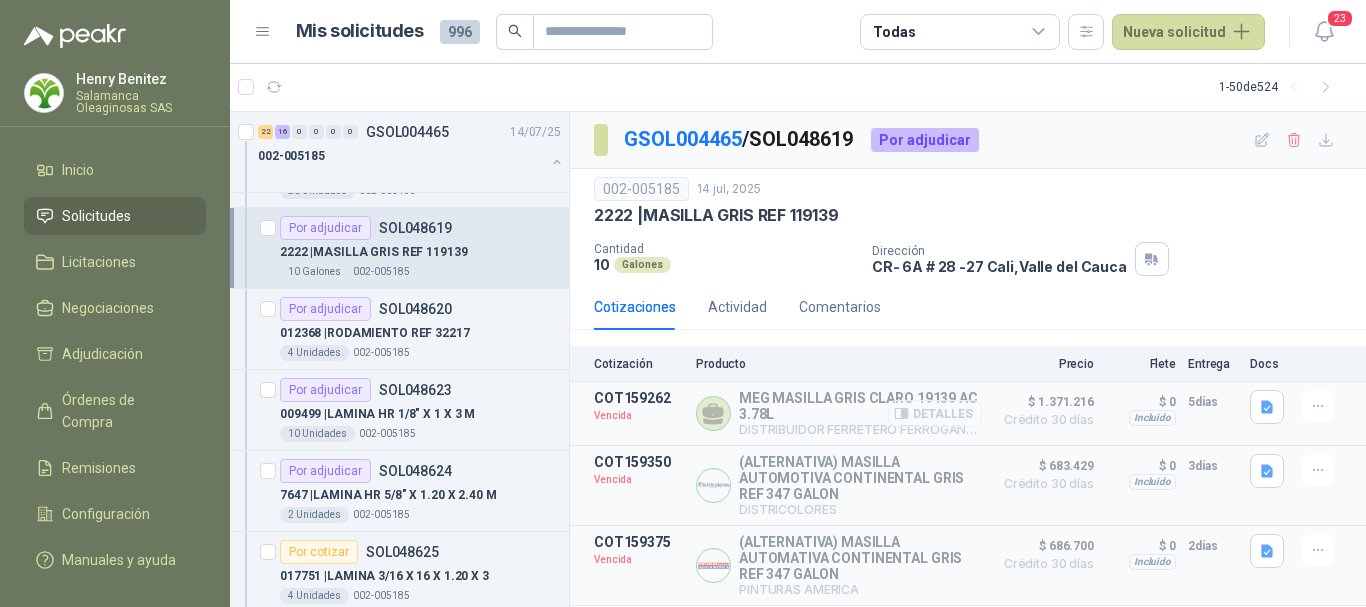 click on "Detalles" at bounding box center (935, 413) 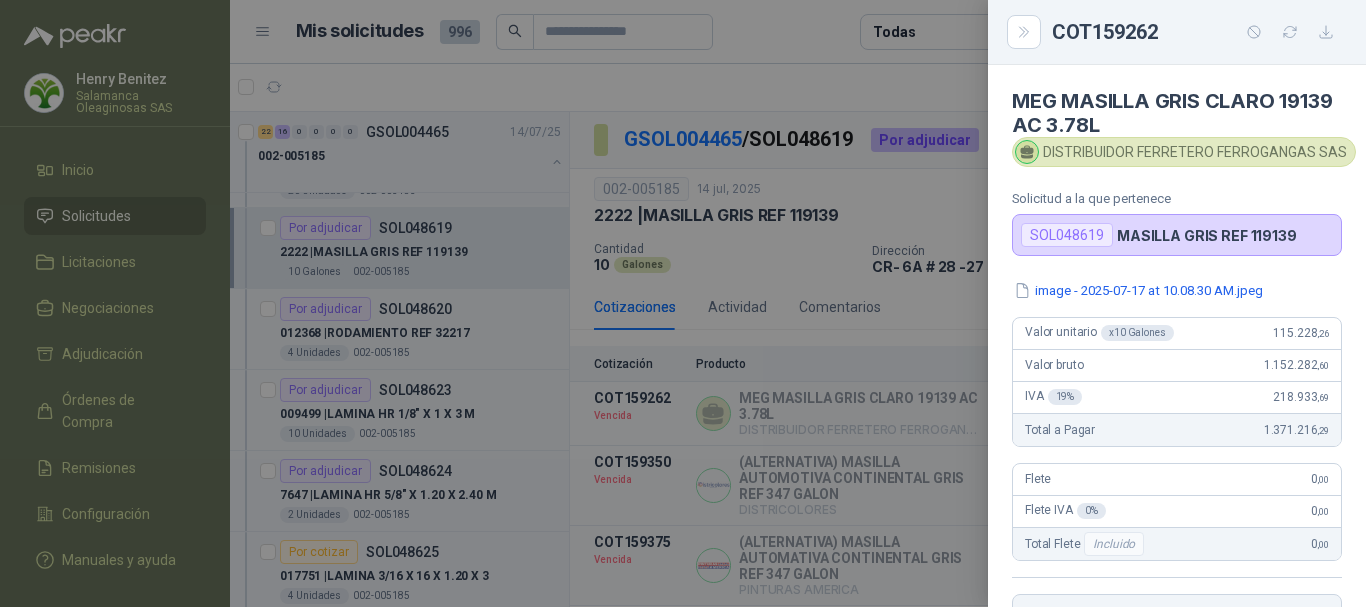click at bounding box center [683, 303] 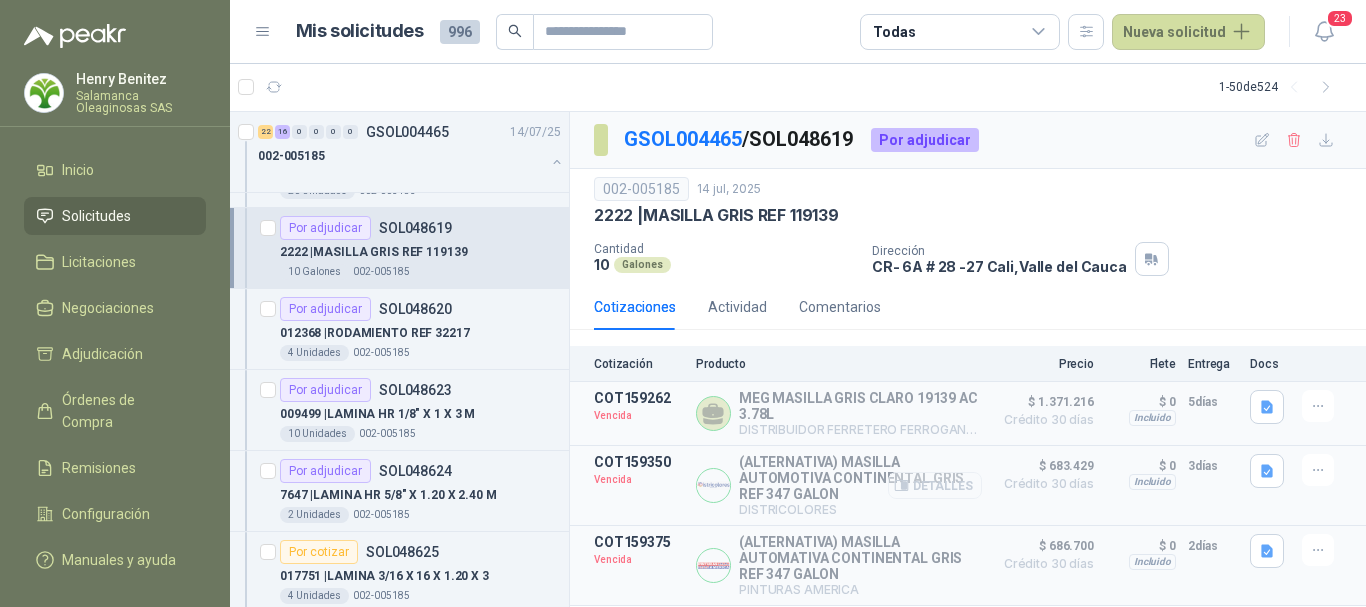 click on "Detalles" at bounding box center [935, 485] 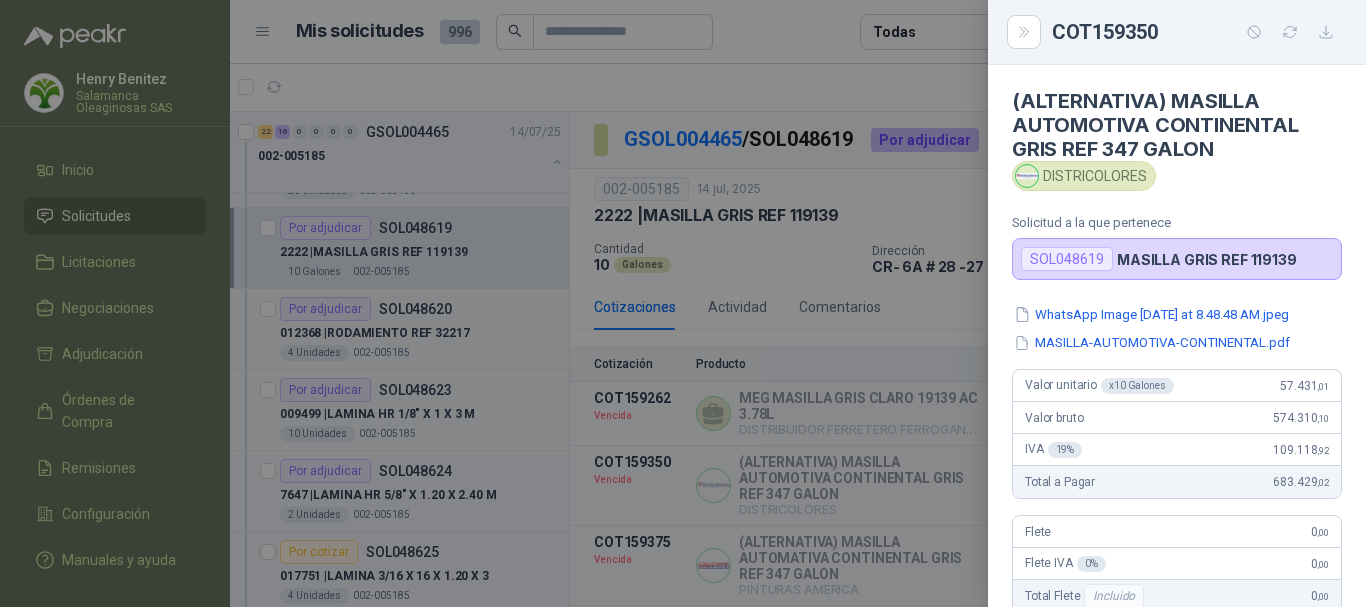 click at bounding box center [683, 303] 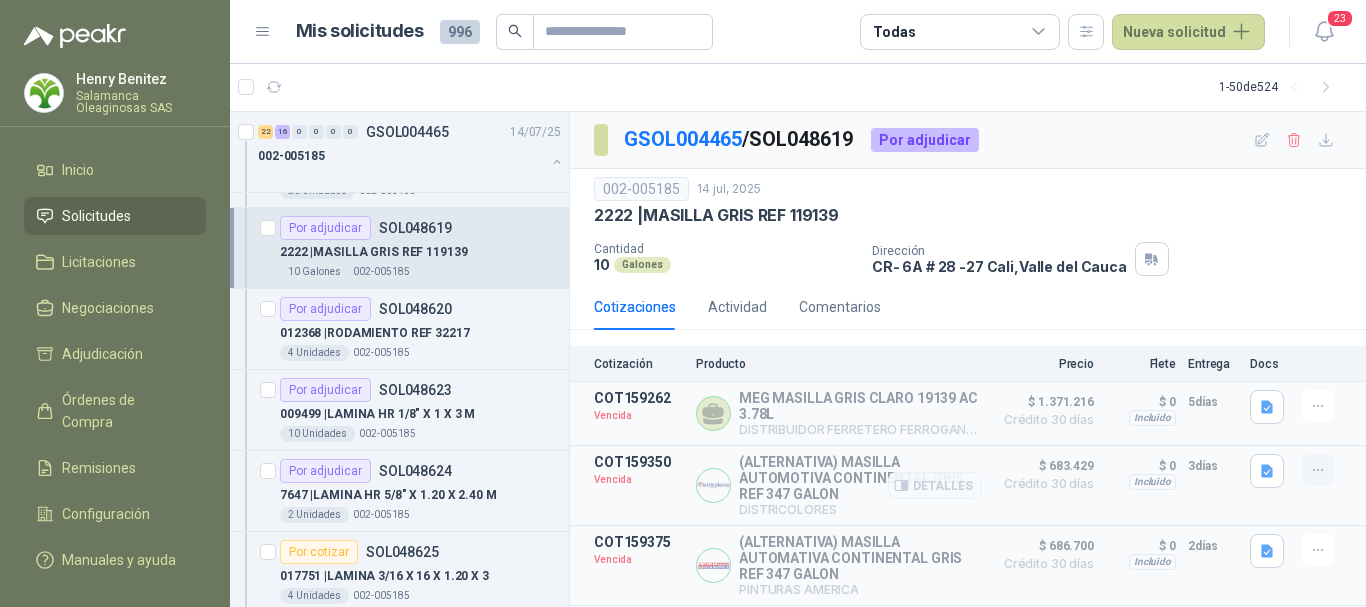 click 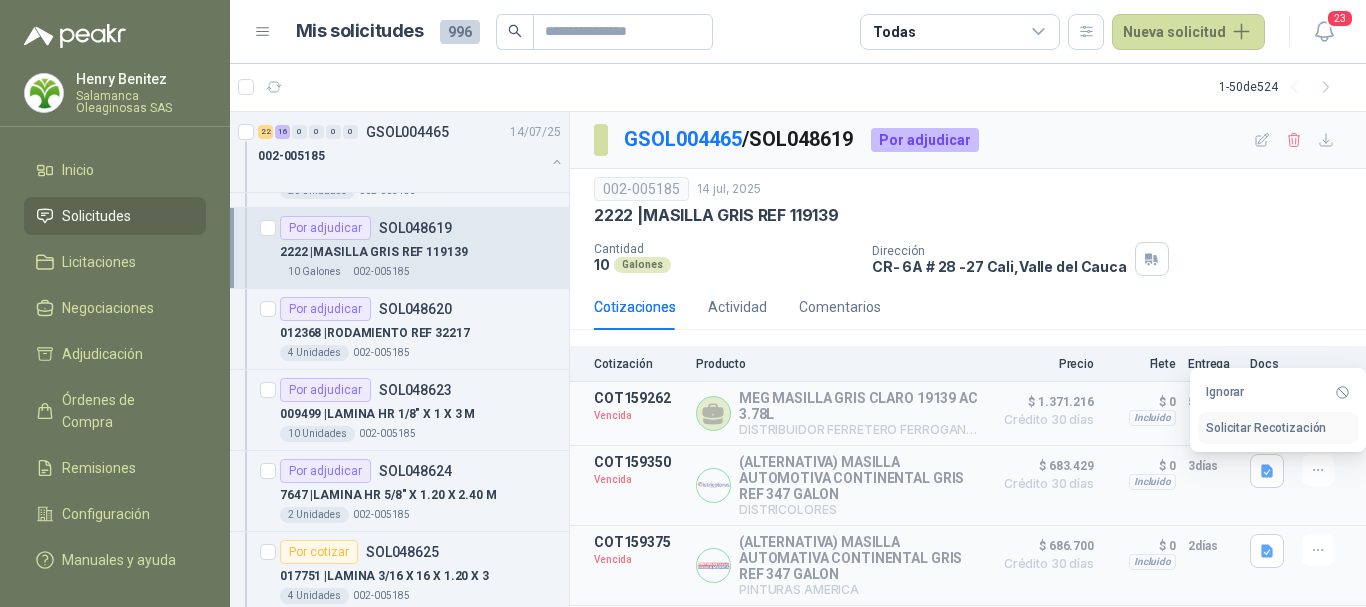 click on "Solicitar Recotización" at bounding box center [1278, 428] 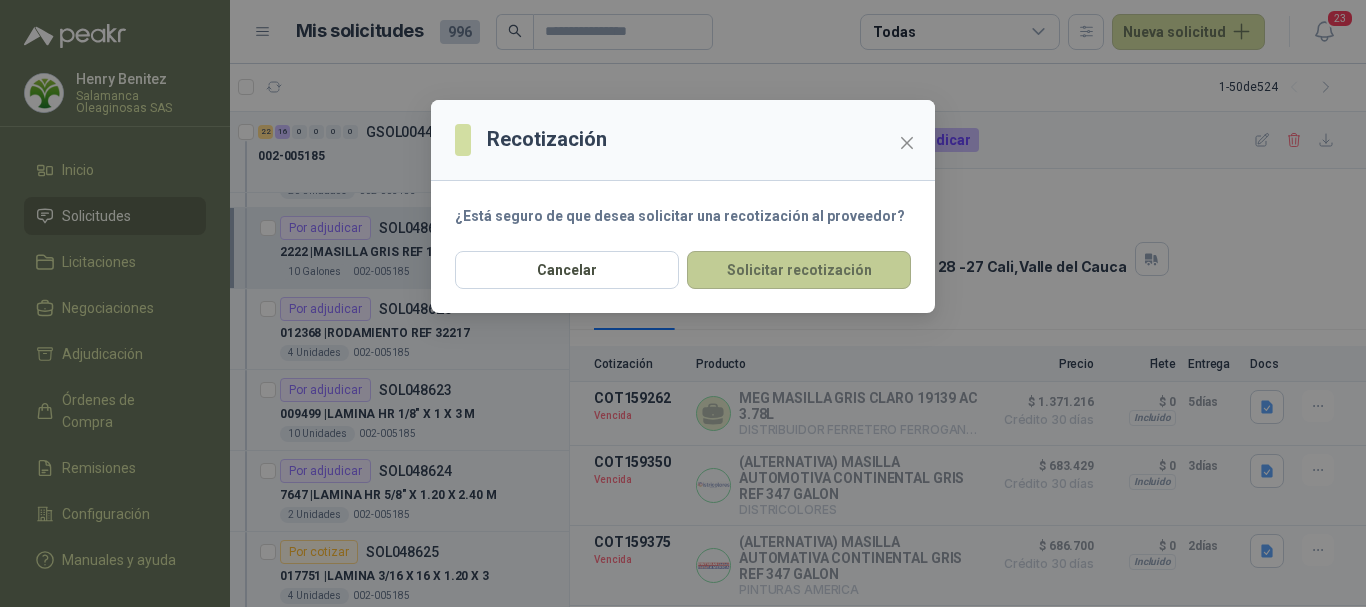 click on "Solicitar recotización" at bounding box center [799, 270] 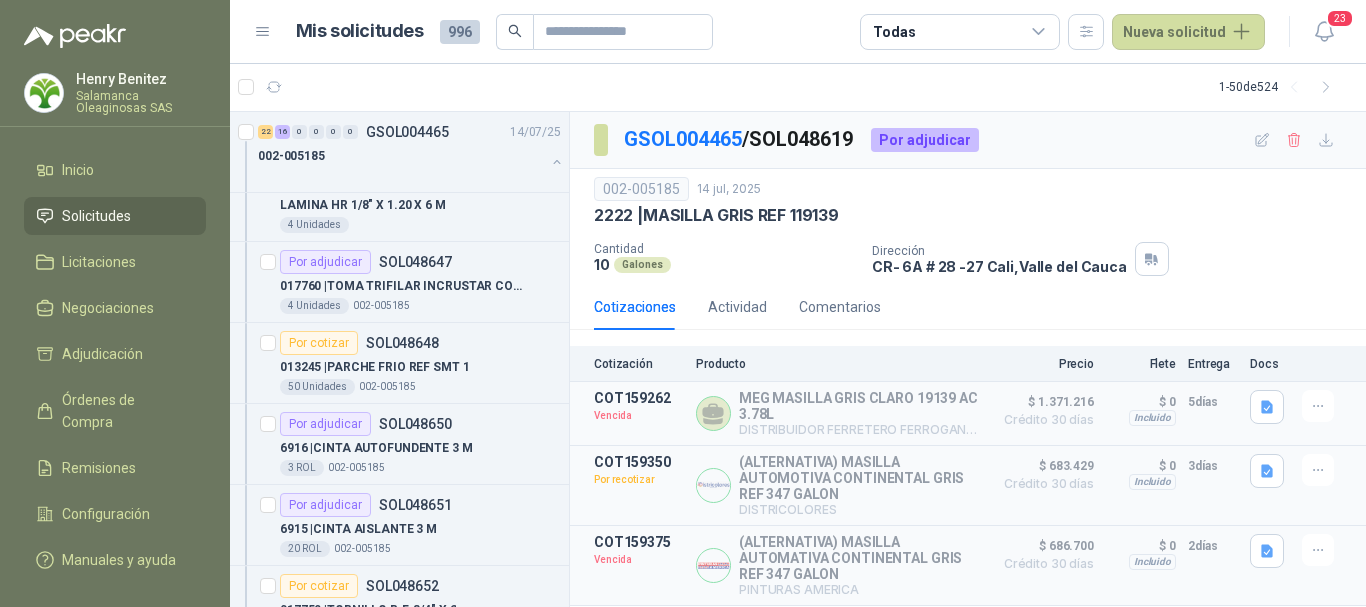 scroll, scrollTop: 2200, scrollLeft: 0, axis: vertical 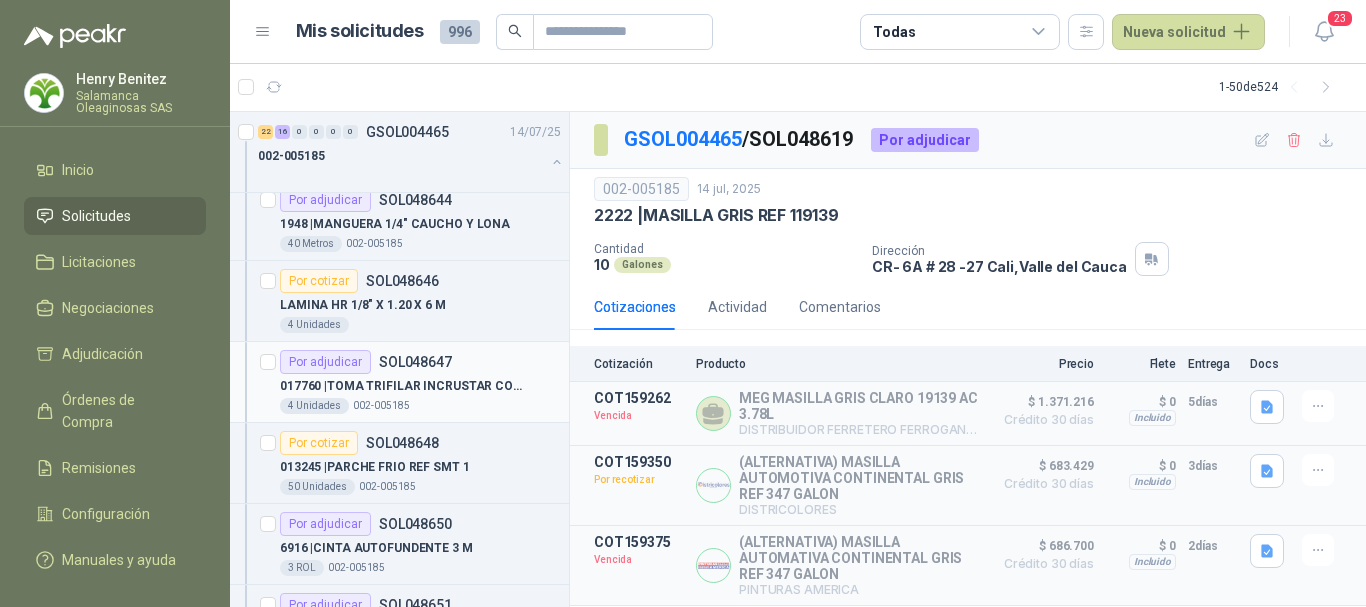 click on "017760 |  TOMA TRIFILAR INCRUSTAR CODELGA 3X50 MP" at bounding box center (404, 386) 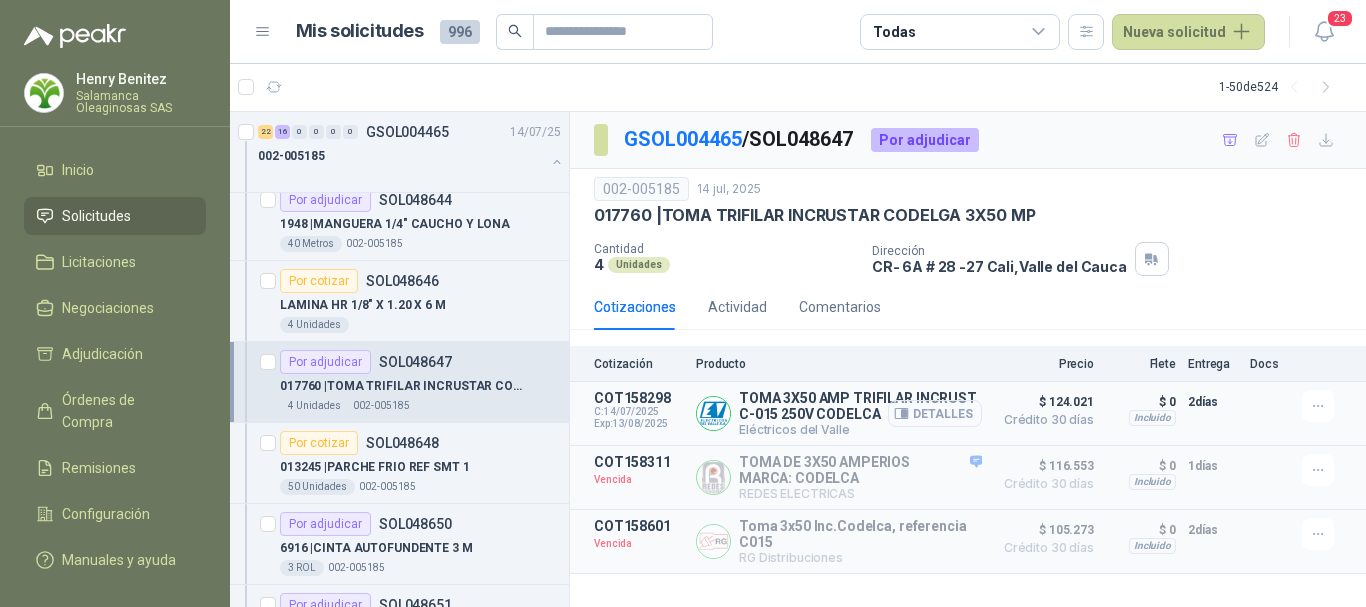 click on "Detalles" at bounding box center (935, 413) 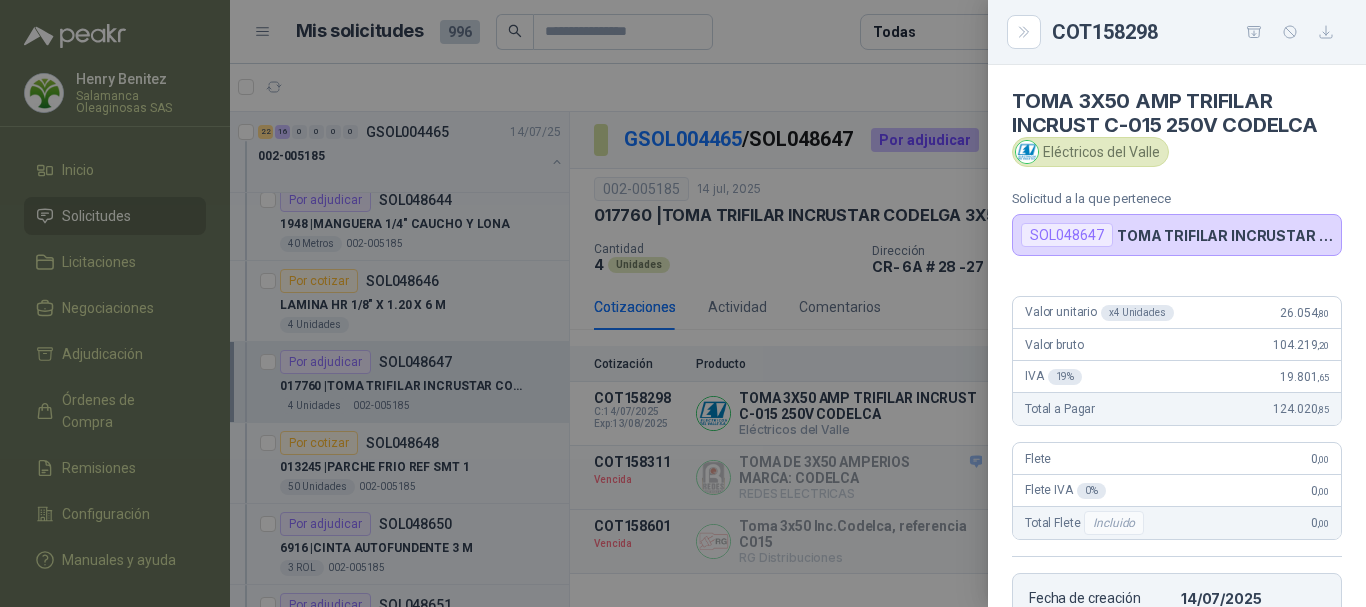 click at bounding box center (683, 303) 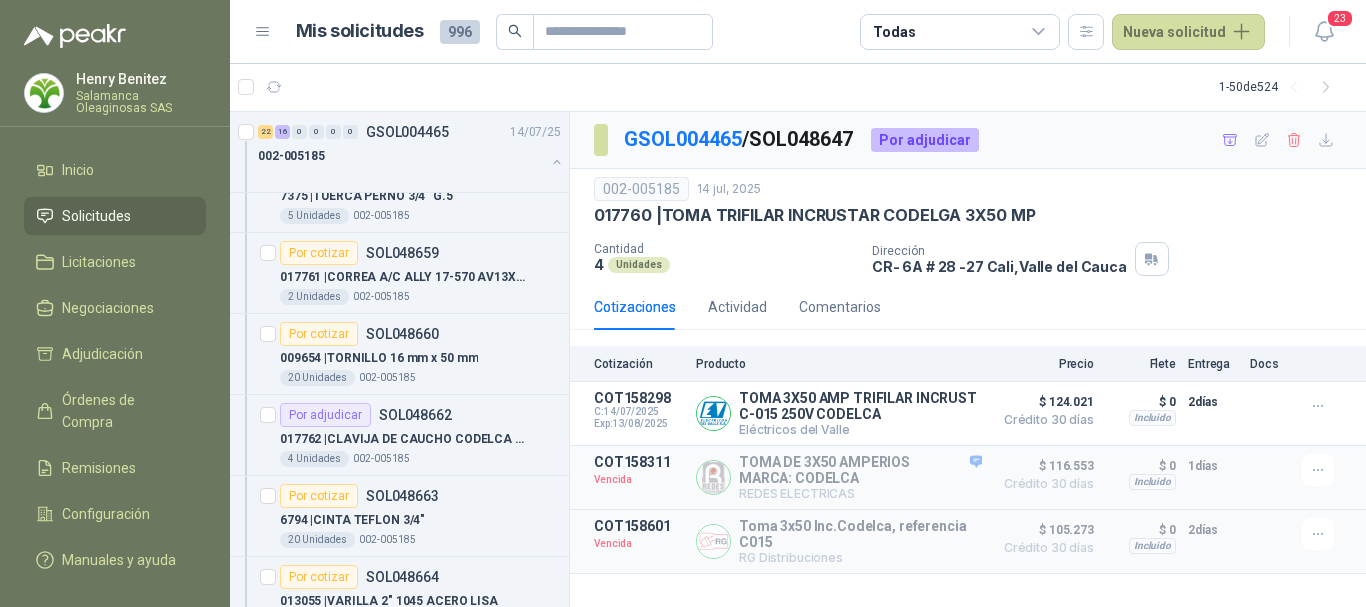 scroll, scrollTop: 3300, scrollLeft: 0, axis: vertical 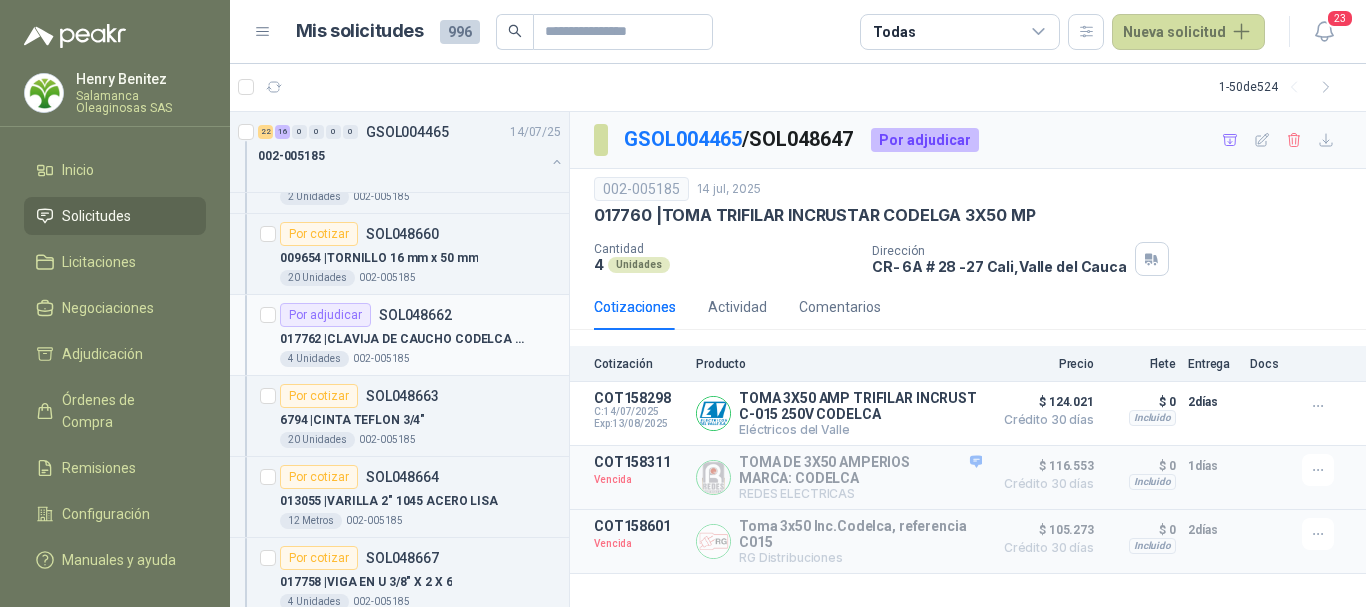 click on "017762 |  CLAVIJA DE CAUCHO CODELCA 3X50 AMO C-007" at bounding box center [420, 339] 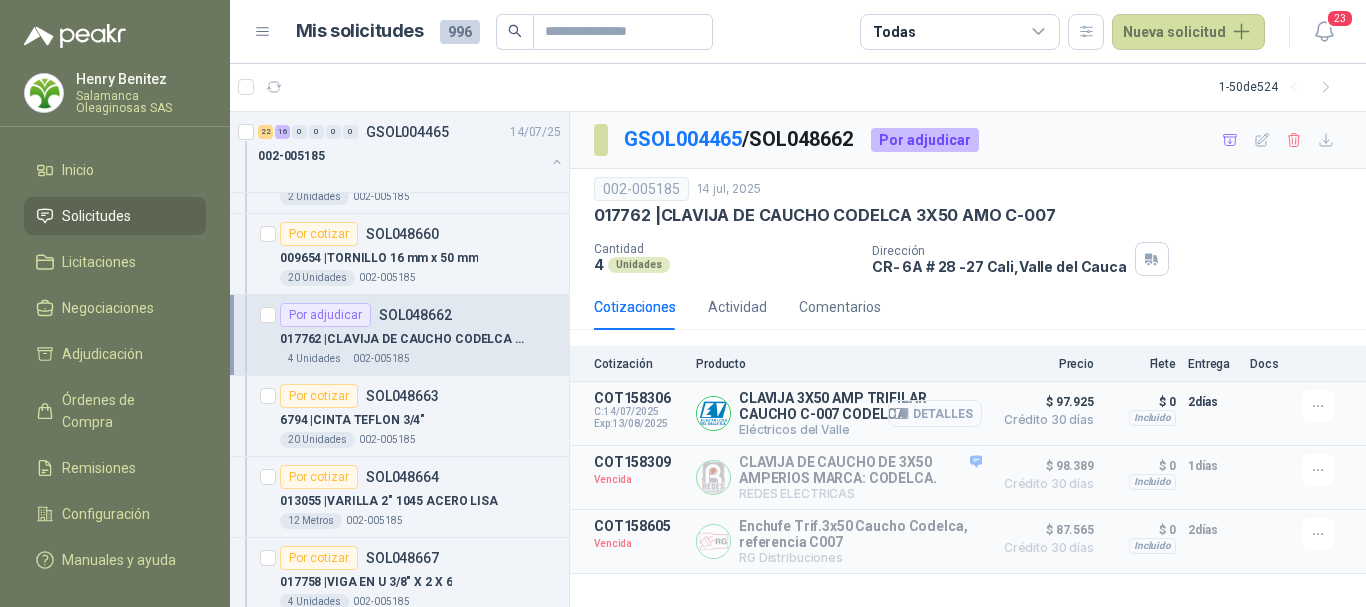 click on "Detalles" at bounding box center (935, 413) 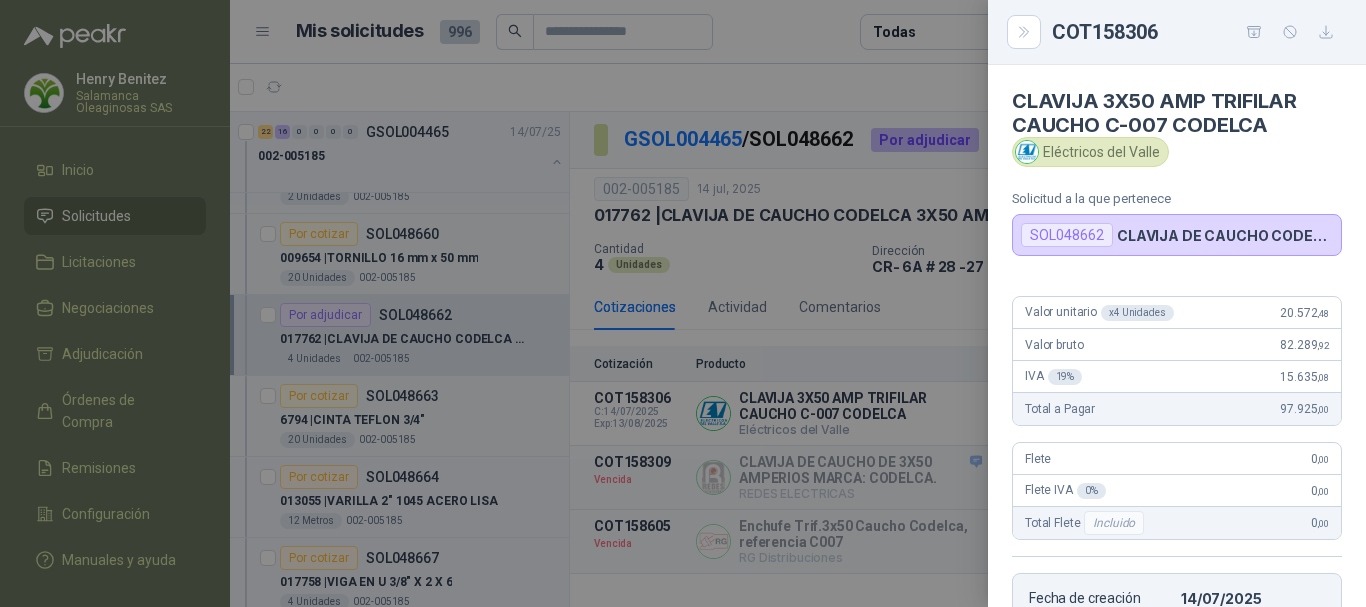 click at bounding box center [683, 303] 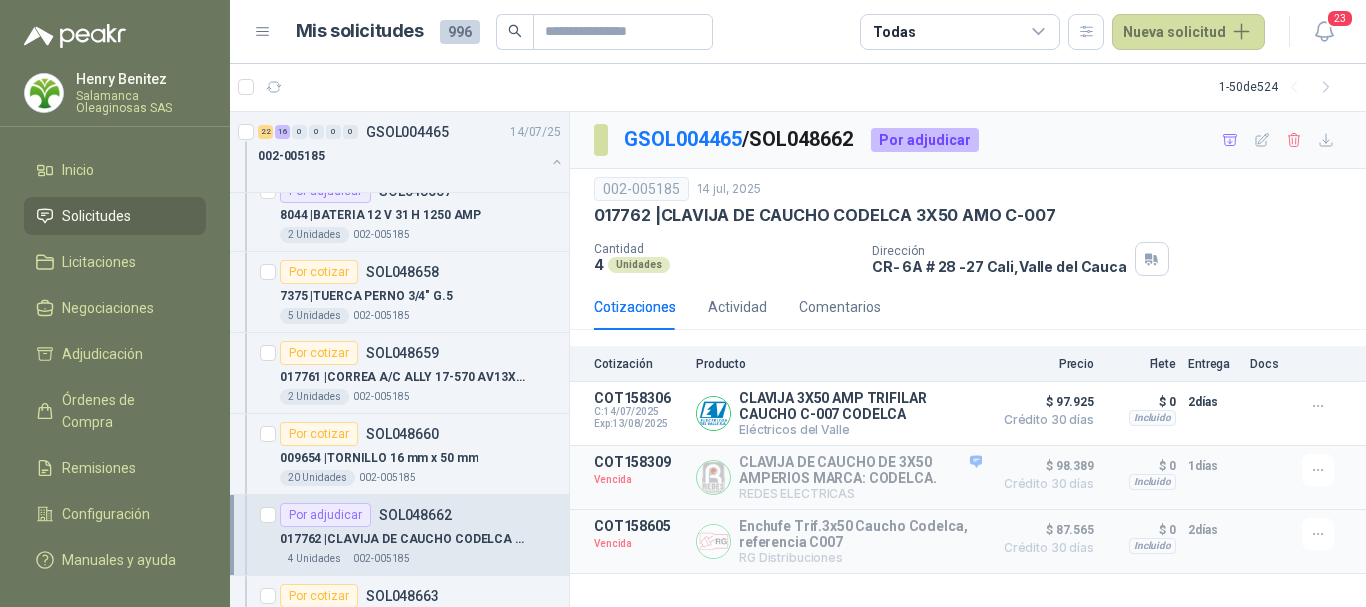 scroll, scrollTop: 3000, scrollLeft: 0, axis: vertical 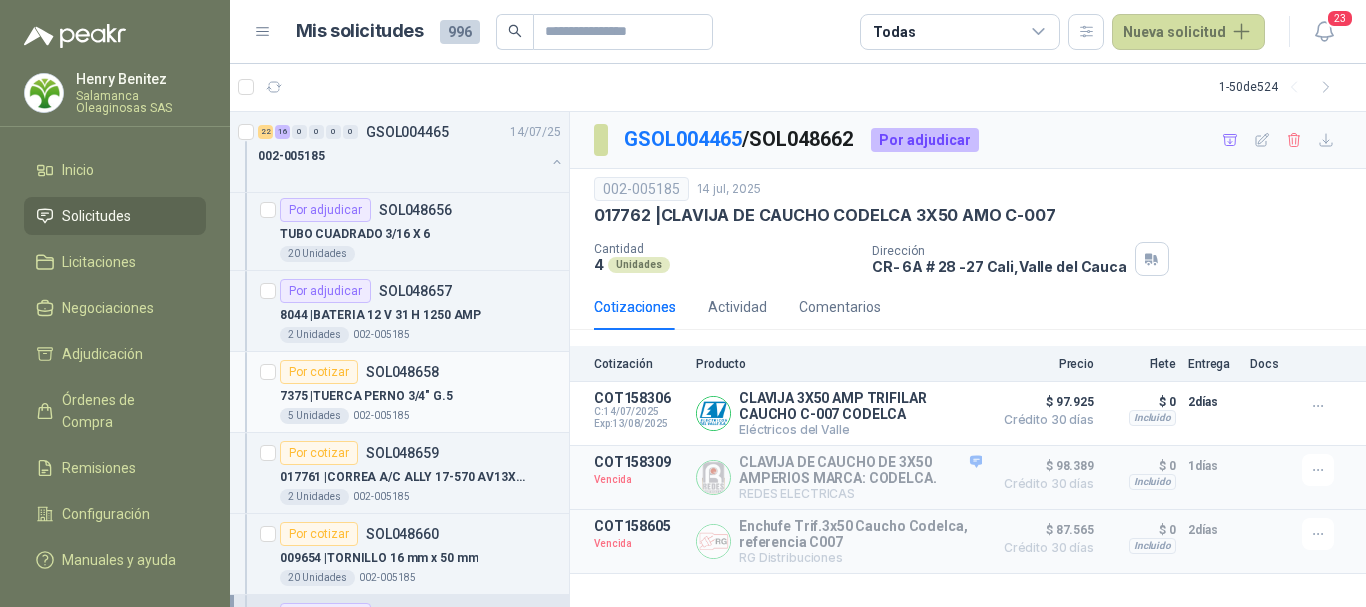 click on "7375 |  TUERCA PERNO 3/4" G.5" at bounding box center [420, 396] 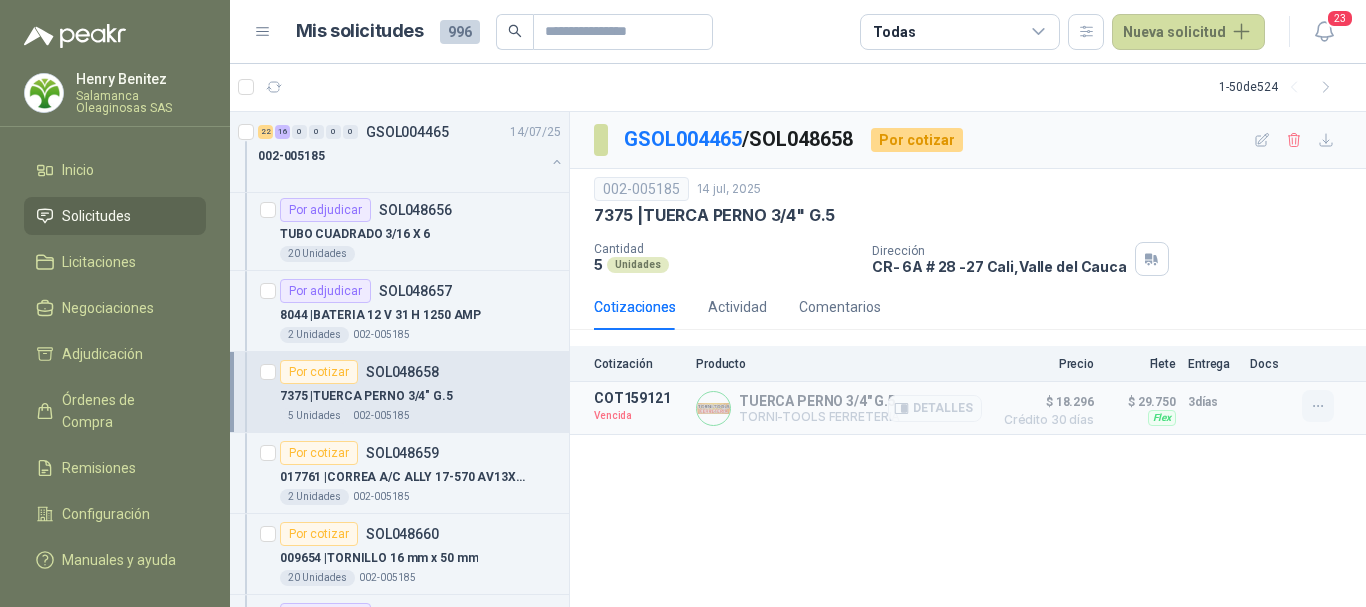 click 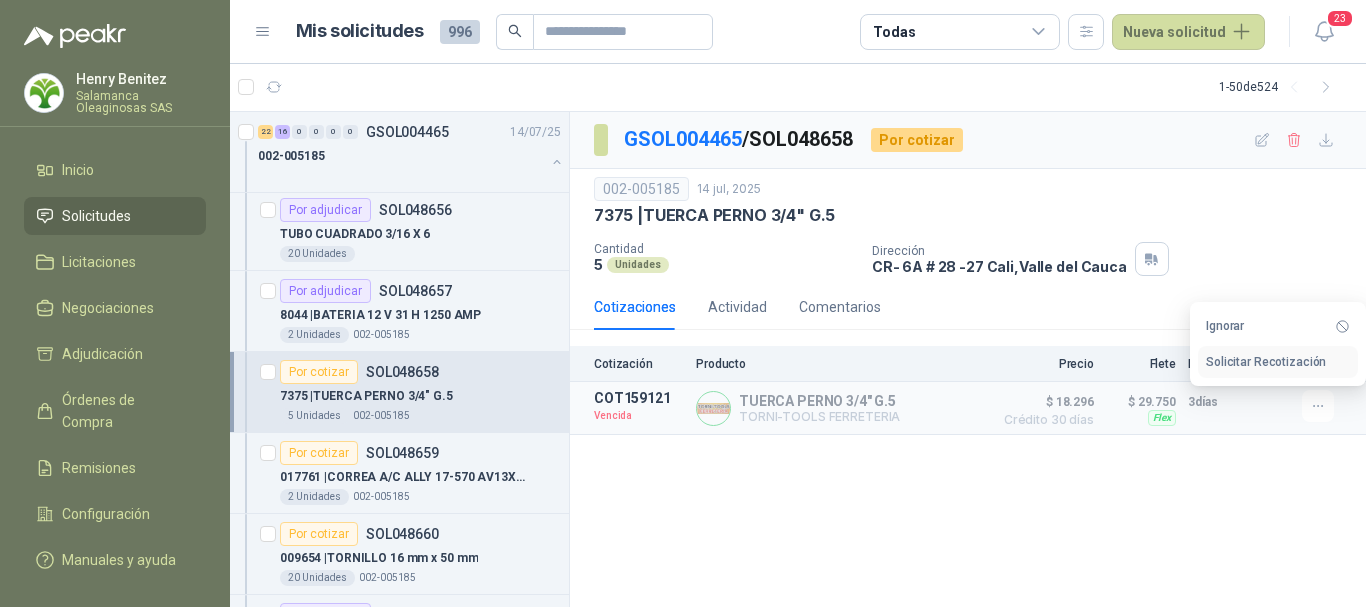 click on "Solicitar Recotización" at bounding box center [1278, 362] 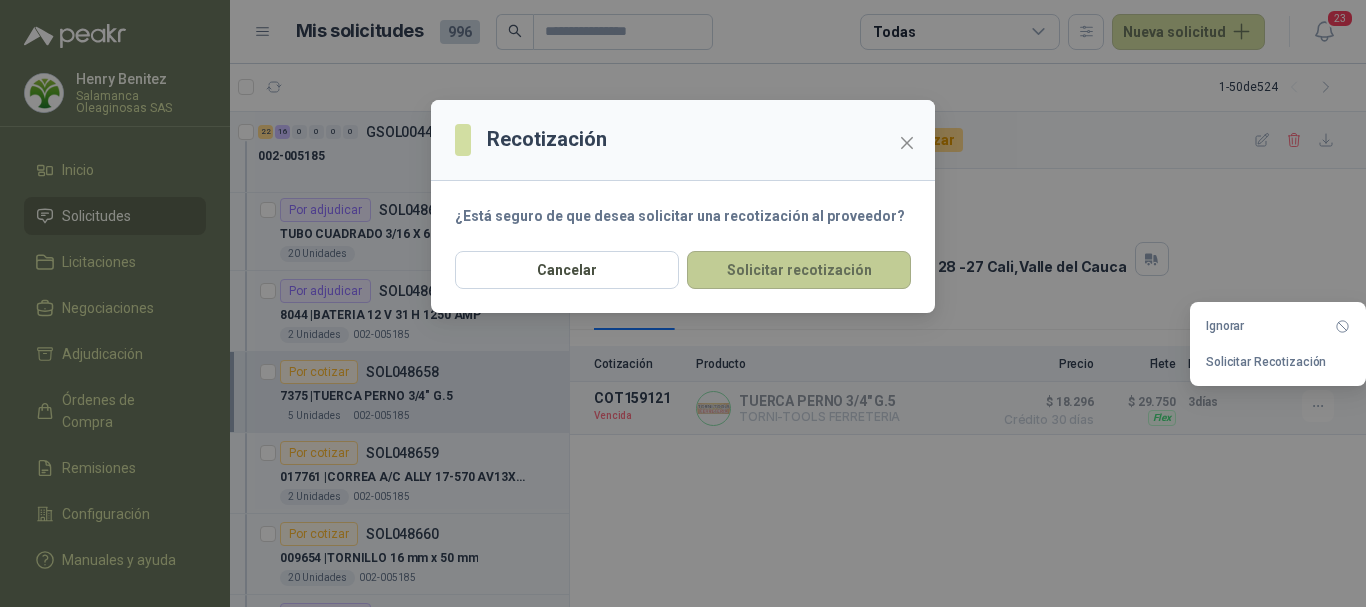 click on "Solicitar recotización" at bounding box center [799, 270] 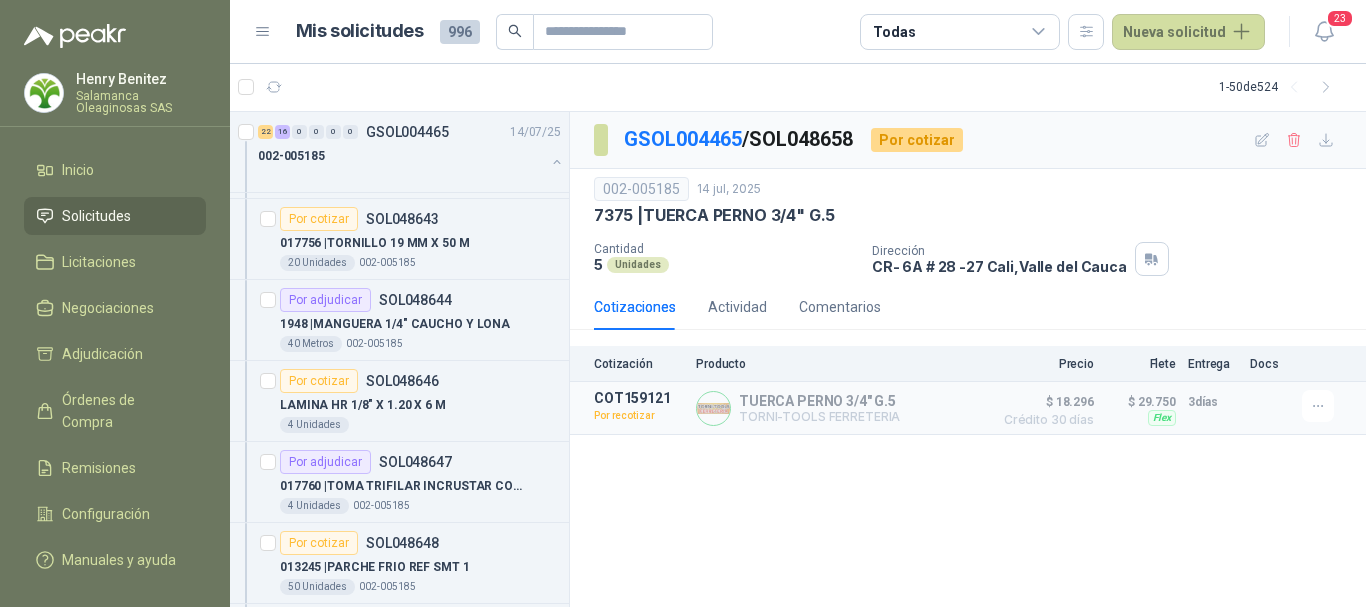 scroll, scrollTop: 2000, scrollLeft: 0, axis: vertical 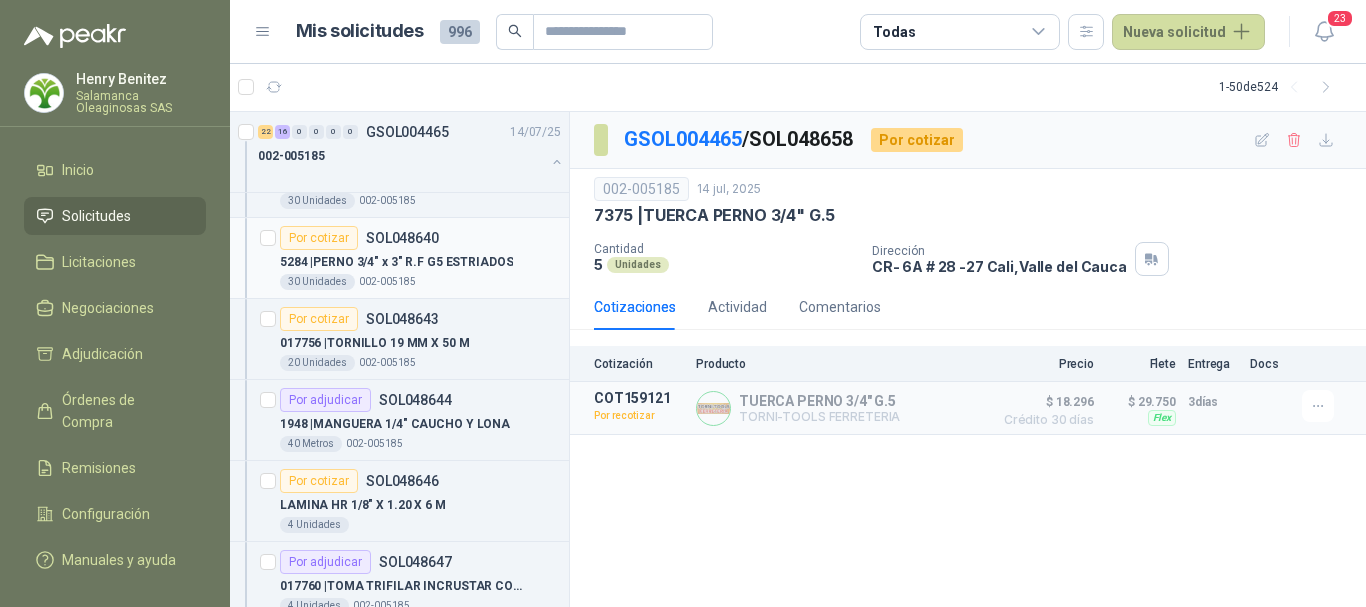 click on "5284 |  PERNO 3/4" x 3" R.F G5 ESTRIADOS" at bounding box center [396, 262] 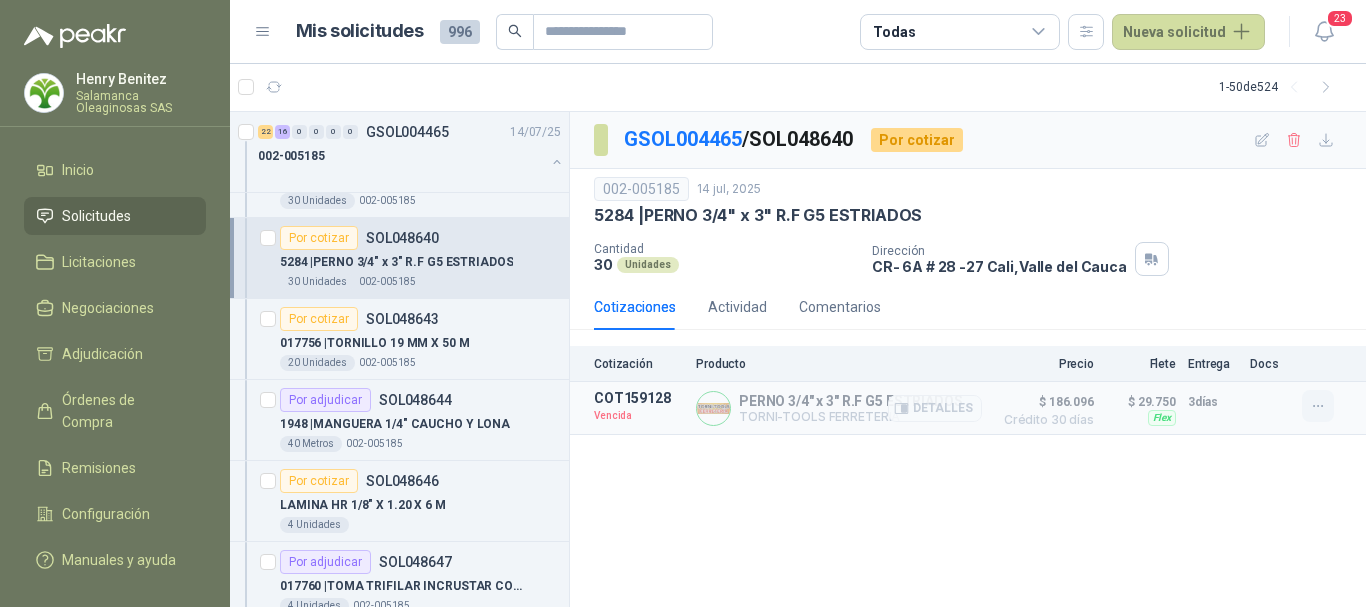 click 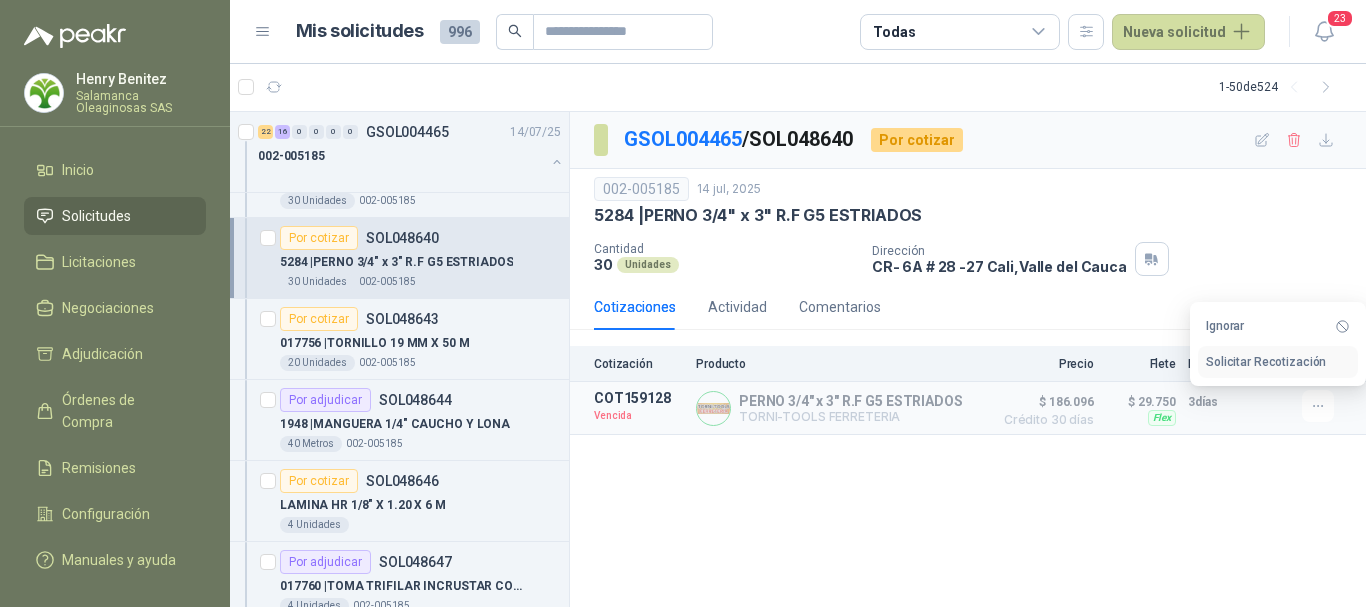 click on "Solicitar Recotización" at bounding box center (1278, 362) 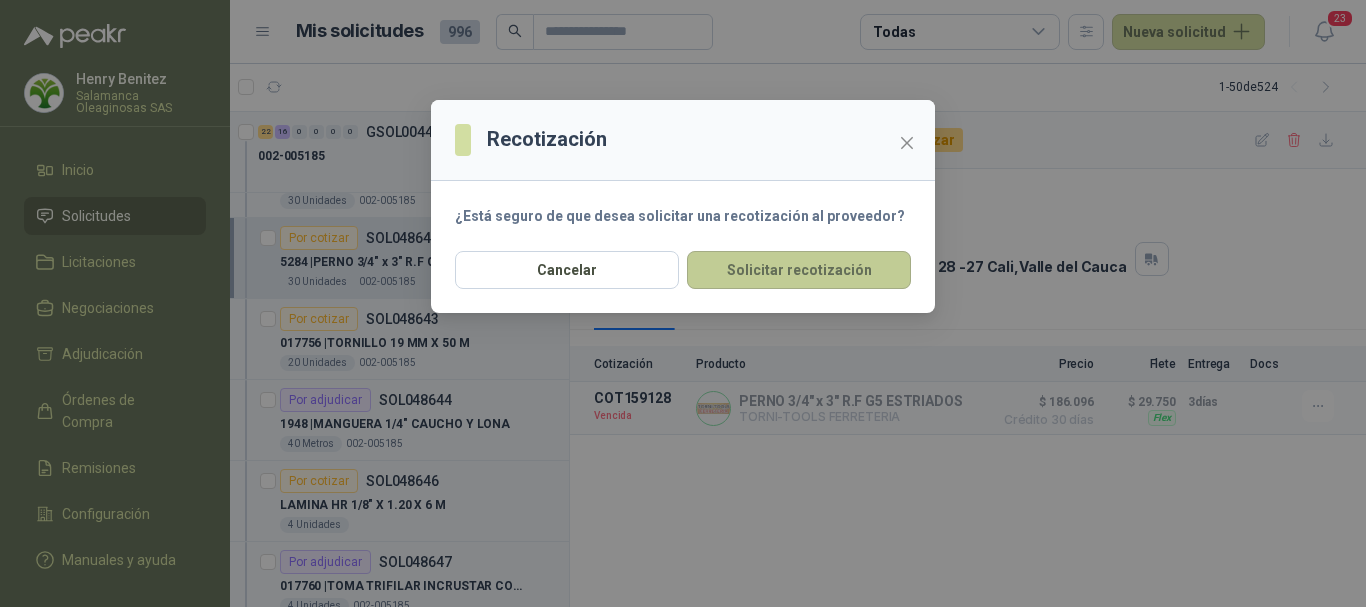 click on "Solicitar recotización" at bounding box center (799, 270) 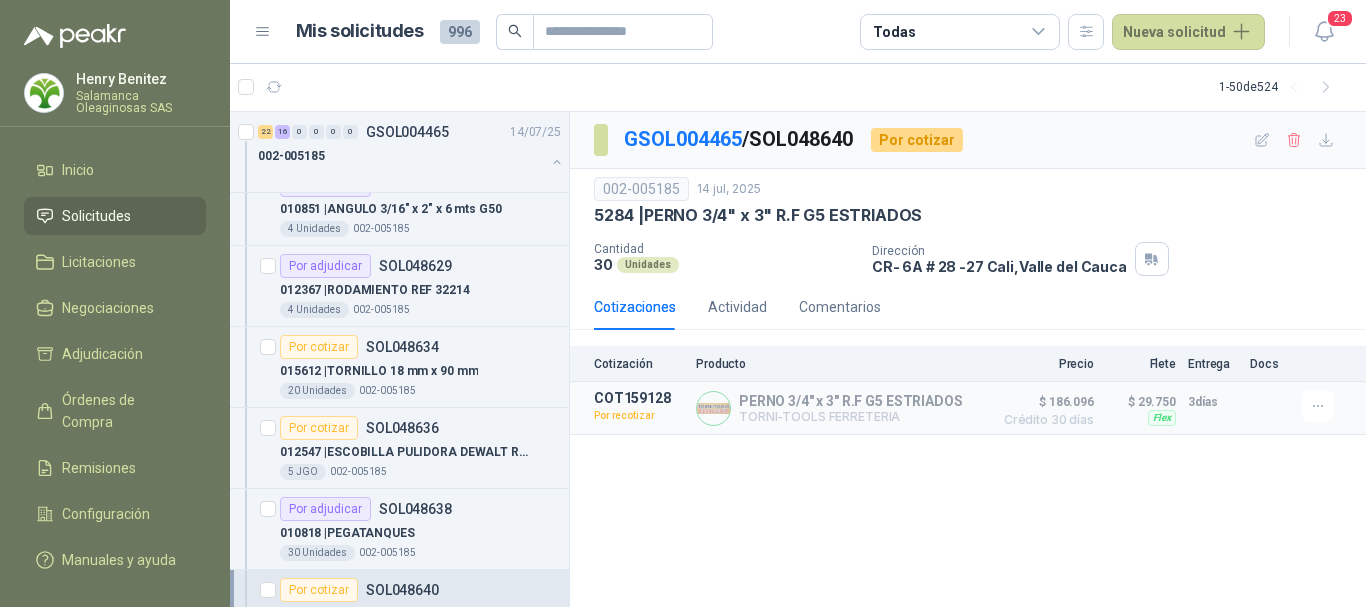 scroll, scrollTop: 1600, scrollLeft: 0, axis: vertical 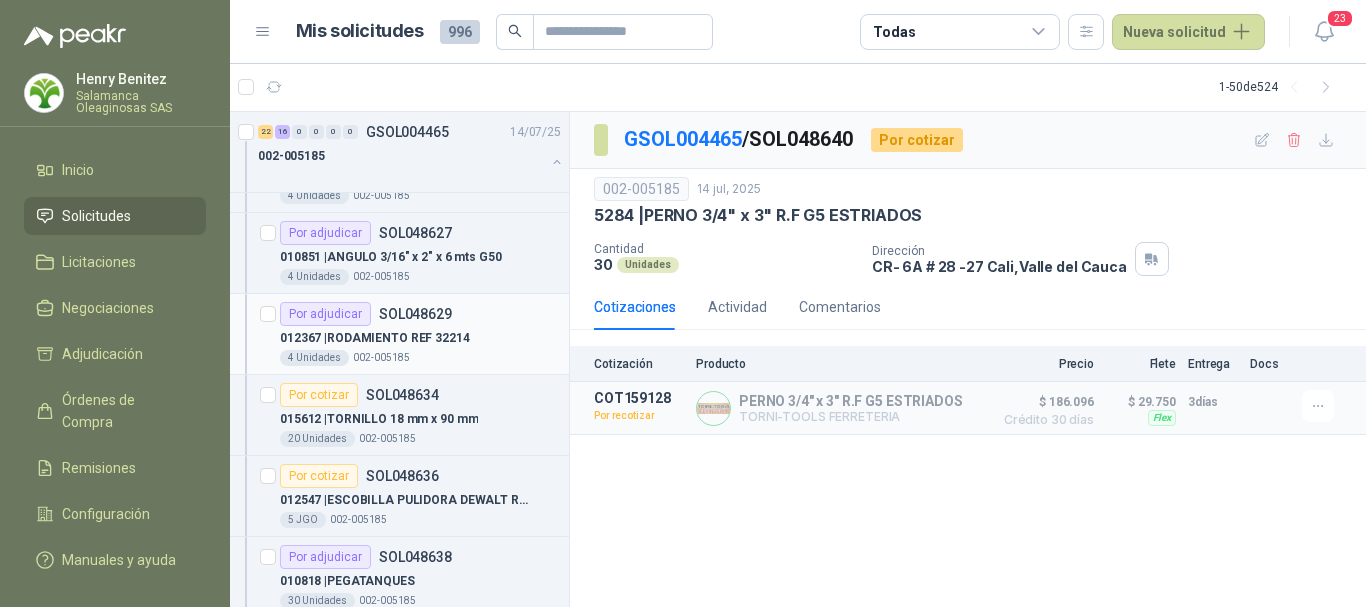 click on "012367 |  RODAMIENTO REF 32214" at bounding box center [420, 338] 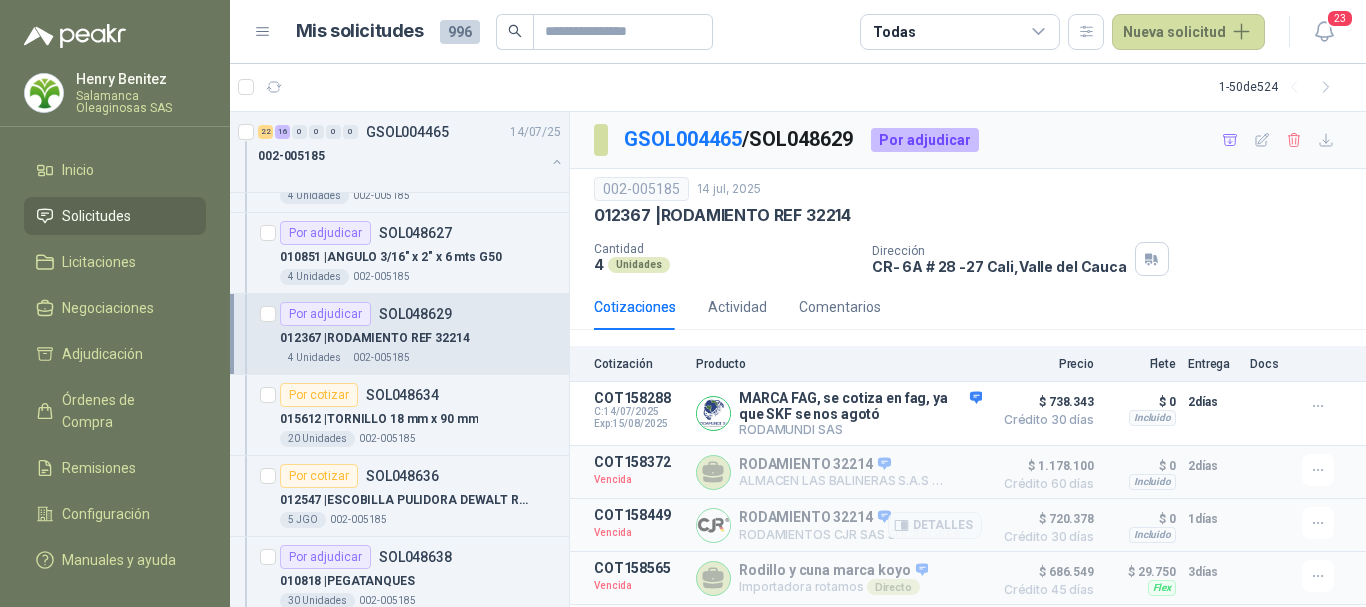 scroll, scrollTop: 3, scrollLeft: 0, axis: vertical 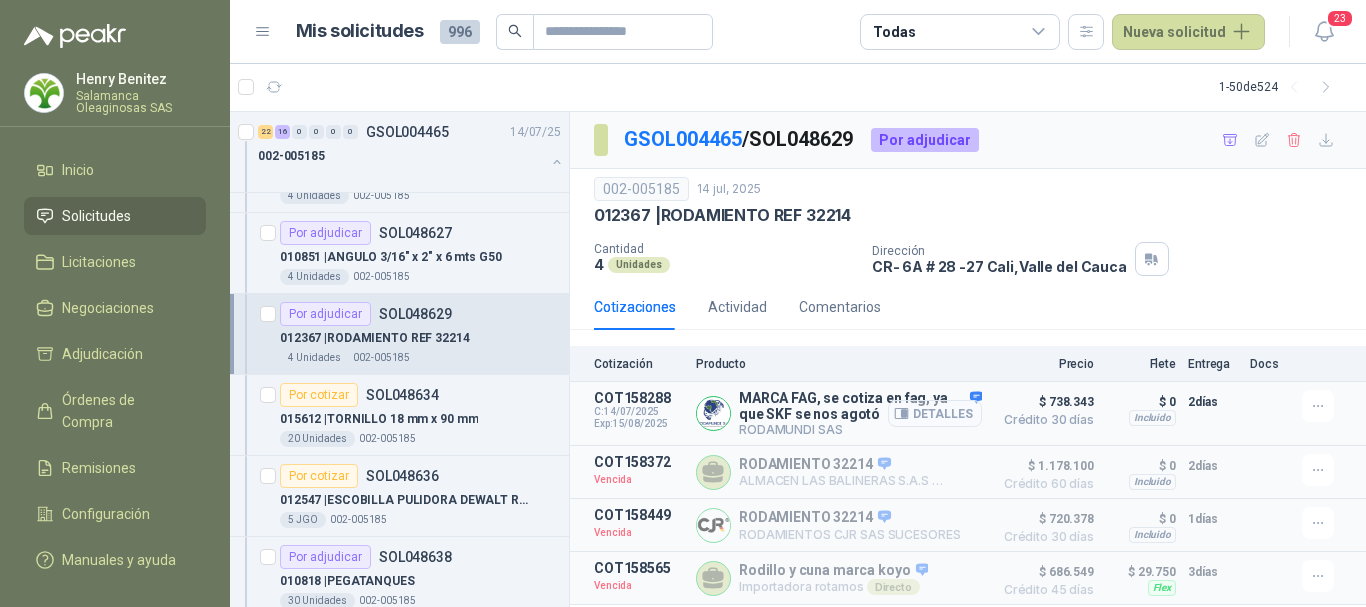 click on "Detalles" at bounding box center (935, 413) 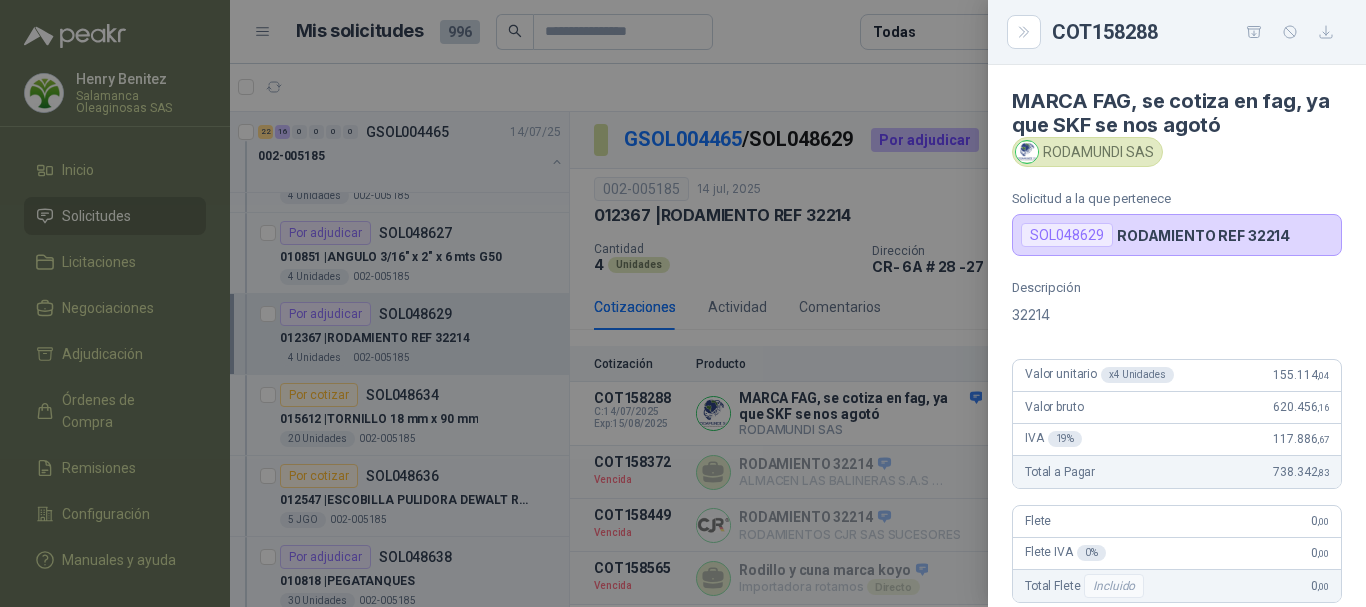 click at bounding box center (683, 303) 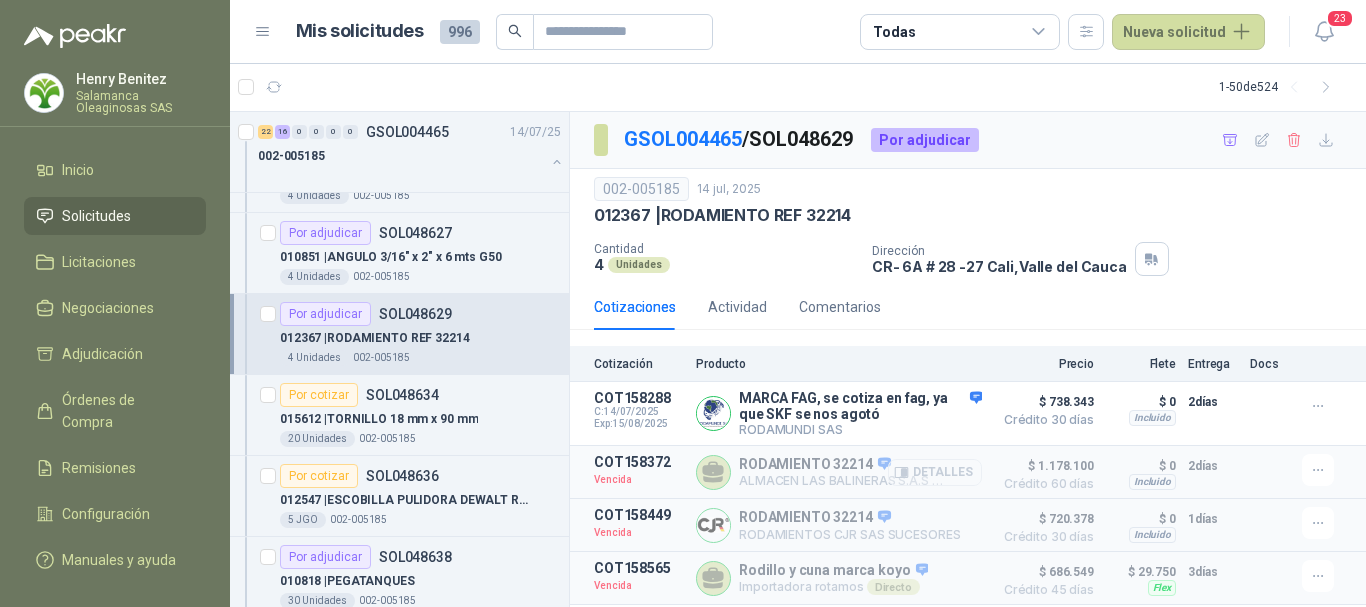 click on "Detalles" at bounding box center [935, 472] 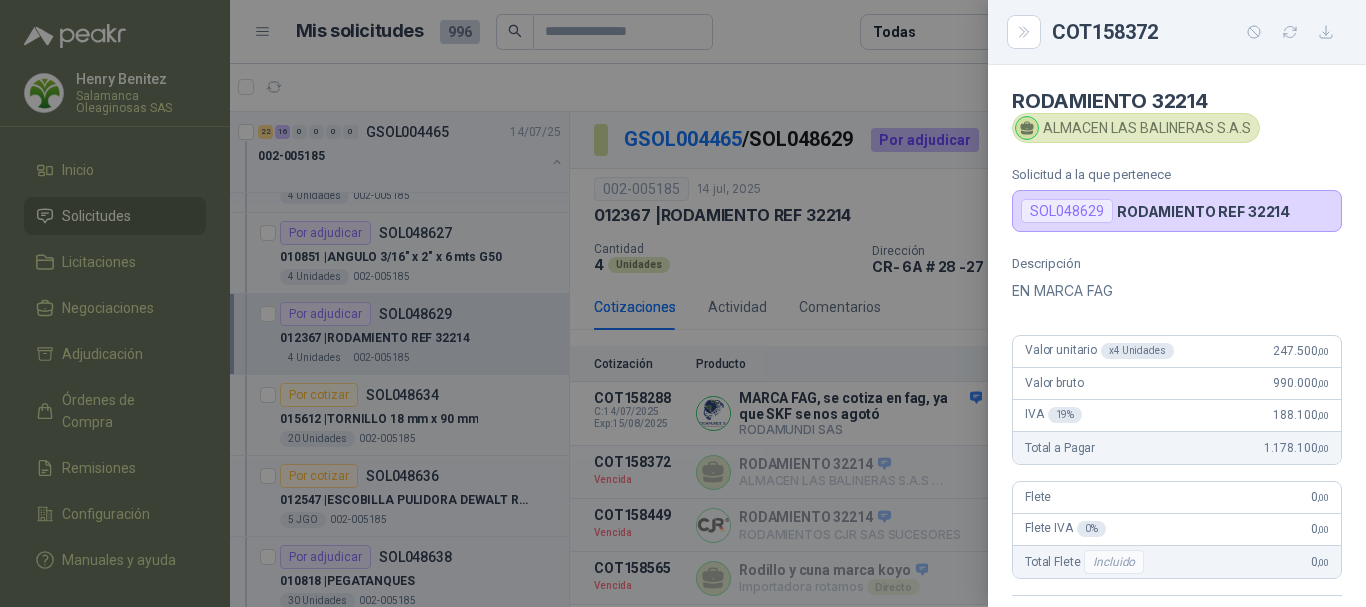 click at bounding box center (683, 303) 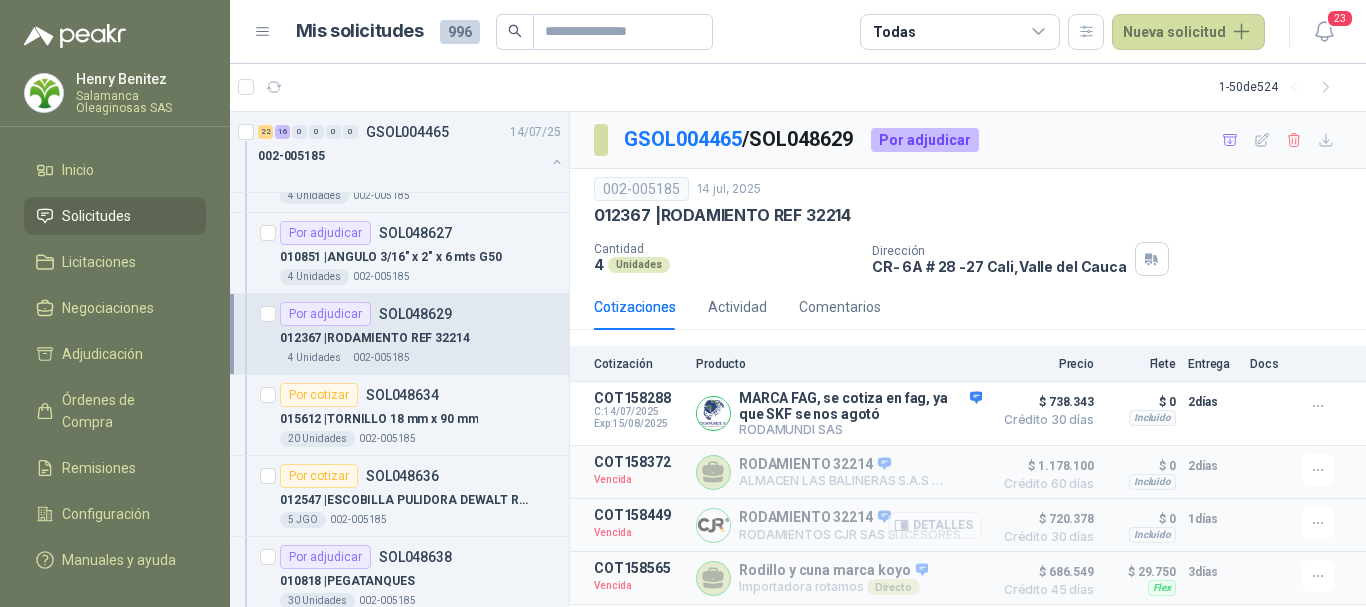 click on "Detalles" at bounding box center [935, 525] 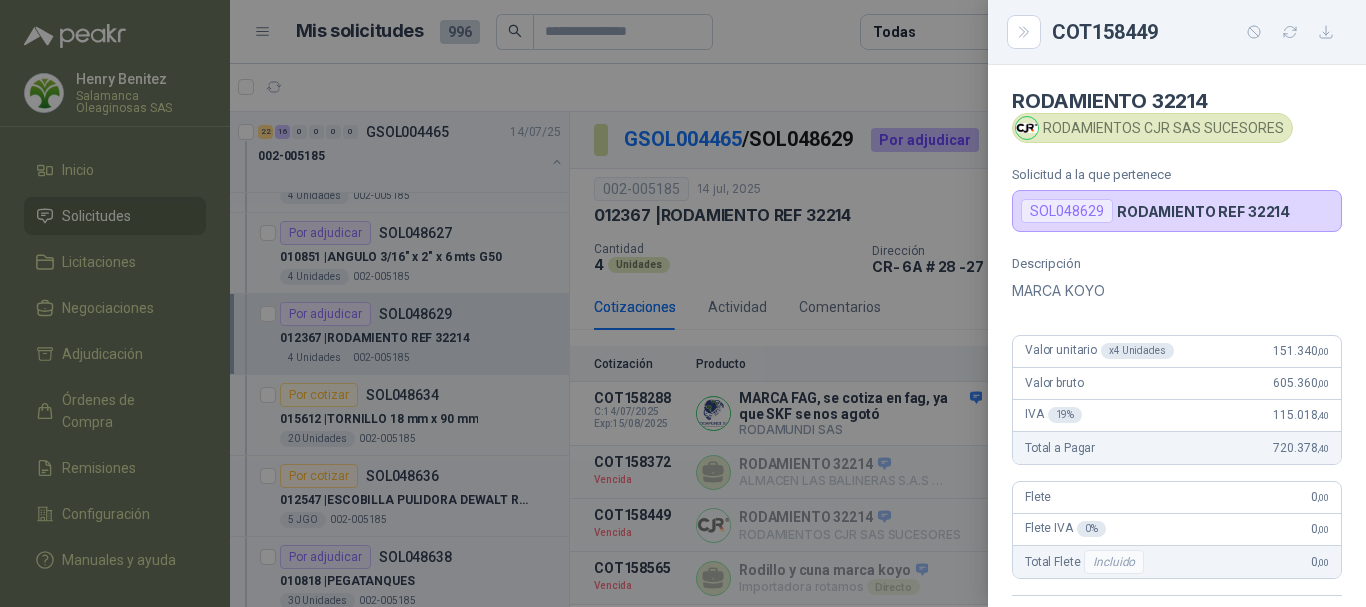 click at bounding box center [683, 303] 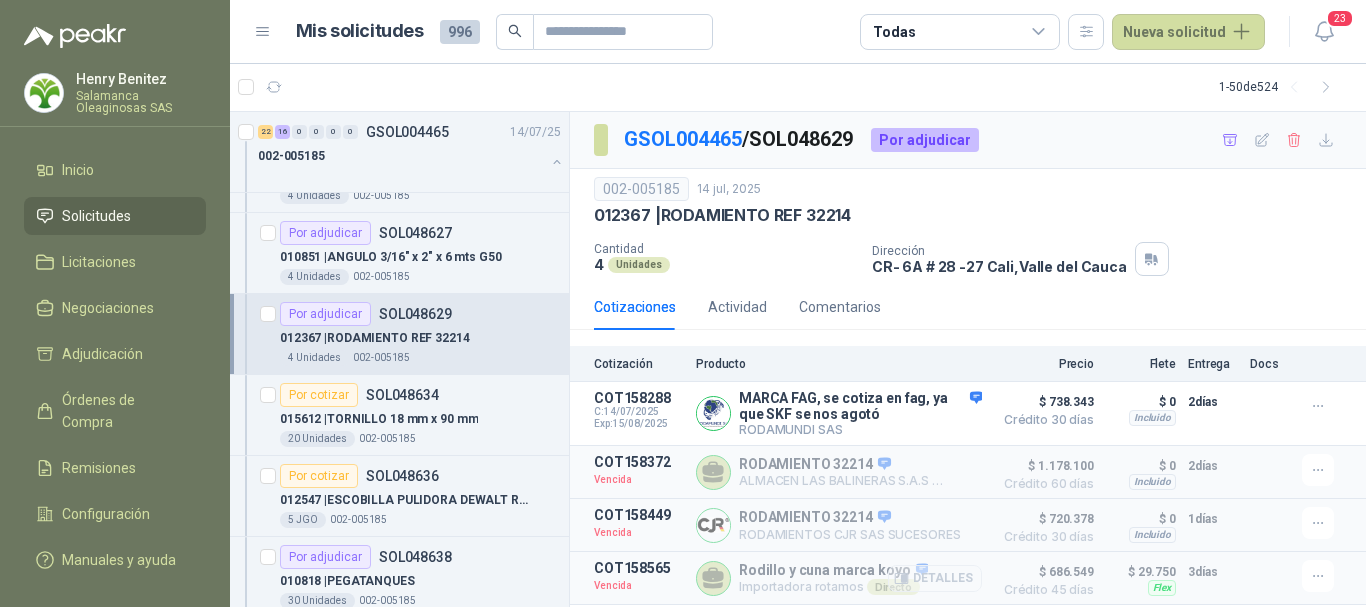 click on "Detalles" at bounding box center [935, 578] 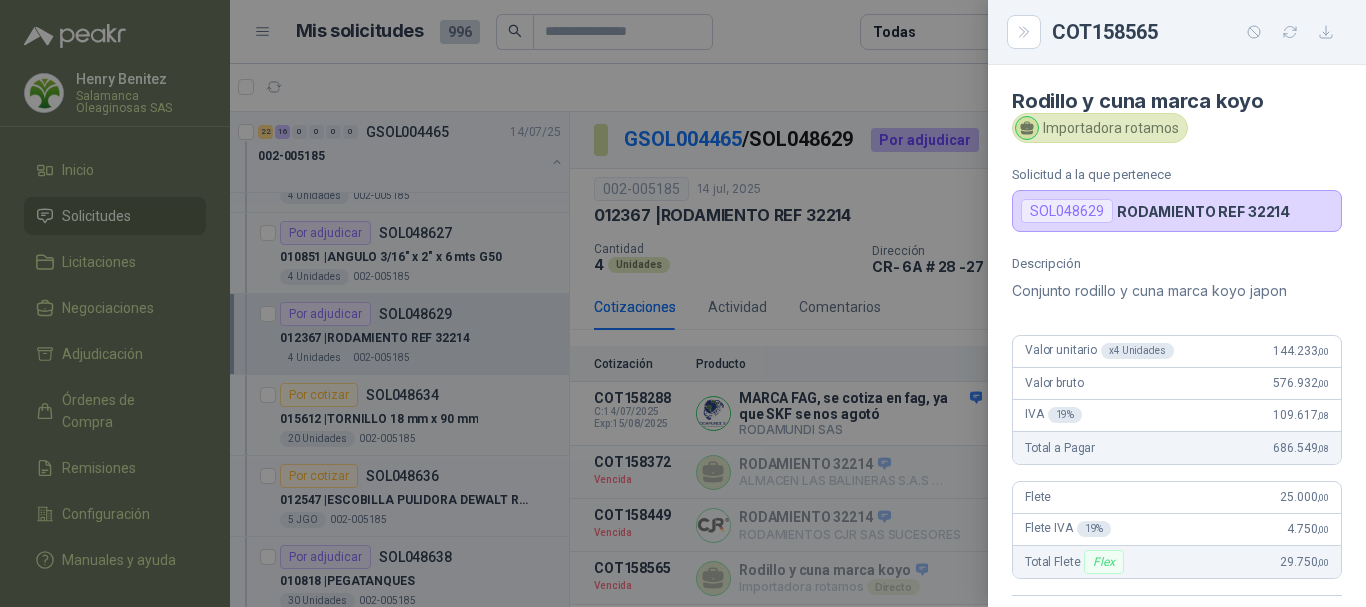 click at bounding box center [683, 303] 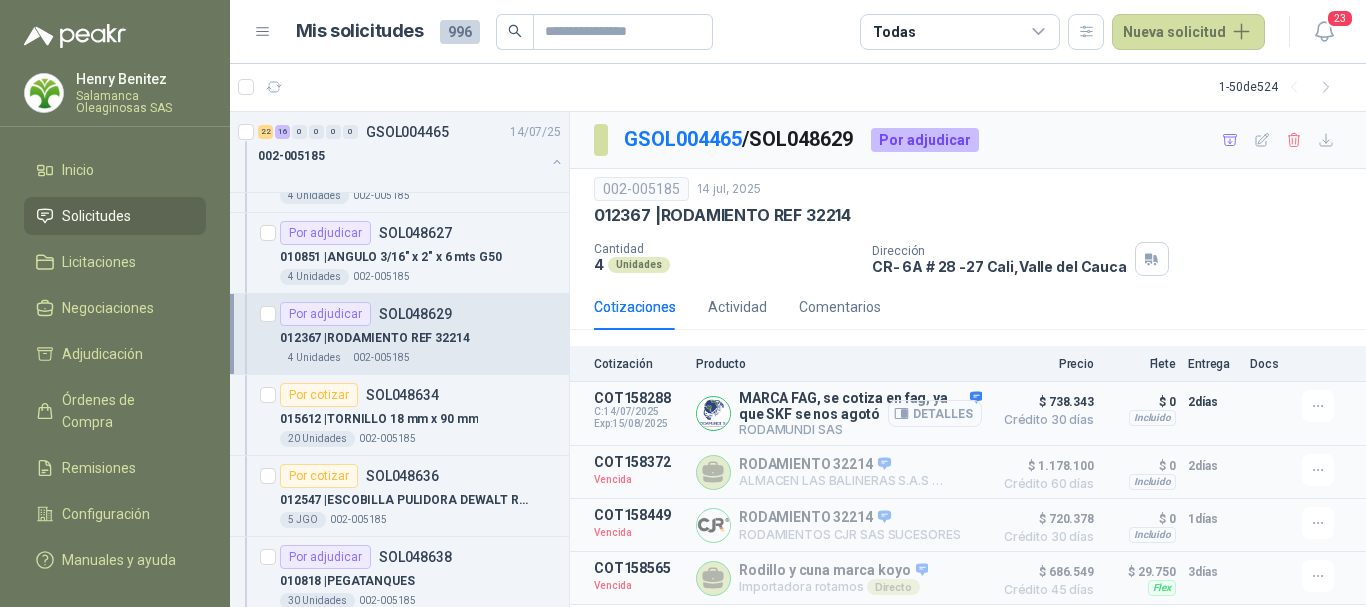 click on "Detalles" at bounding box center [935, 413] 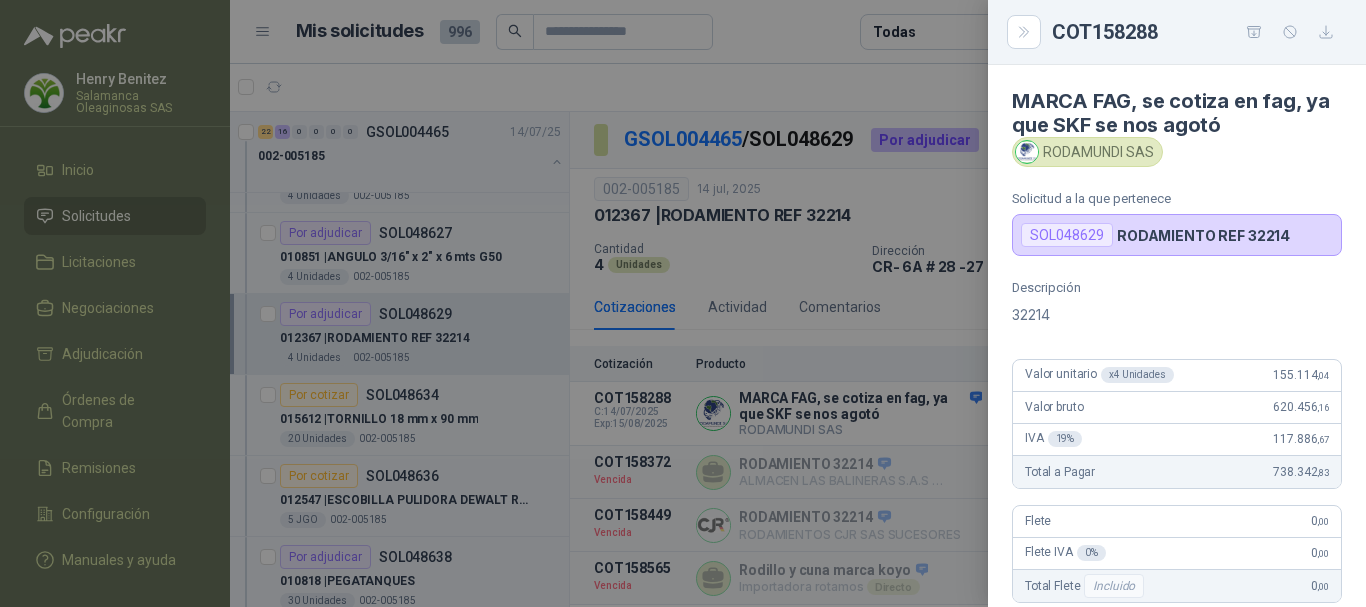 click at bounding box center (683, 303) 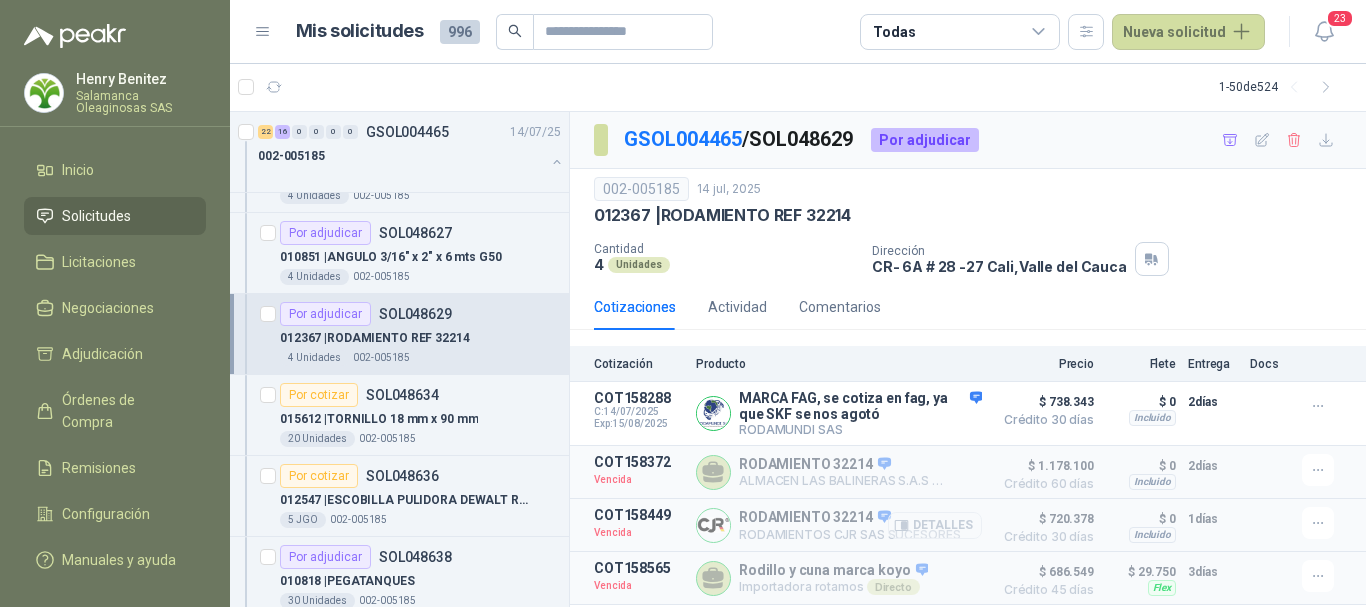 click on "Detalles" at bounding box center (935, 525) 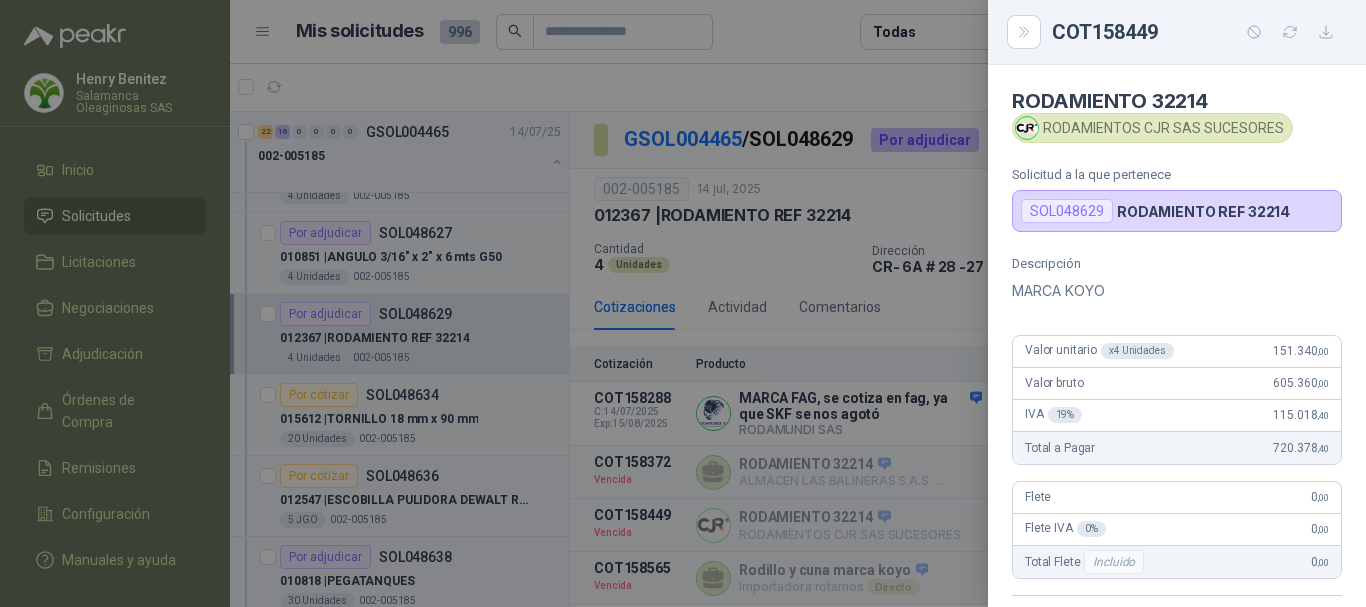 click at bounding box center [683, 303] 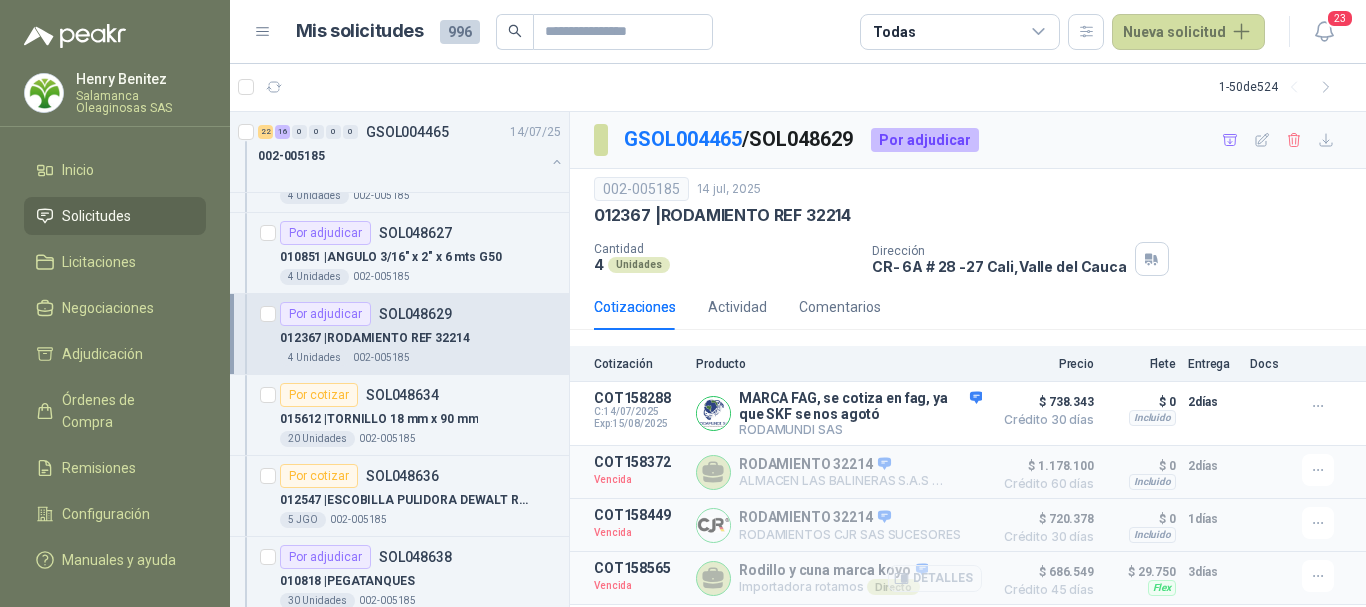 click on "Detalles" at bounding box center (935, 578) 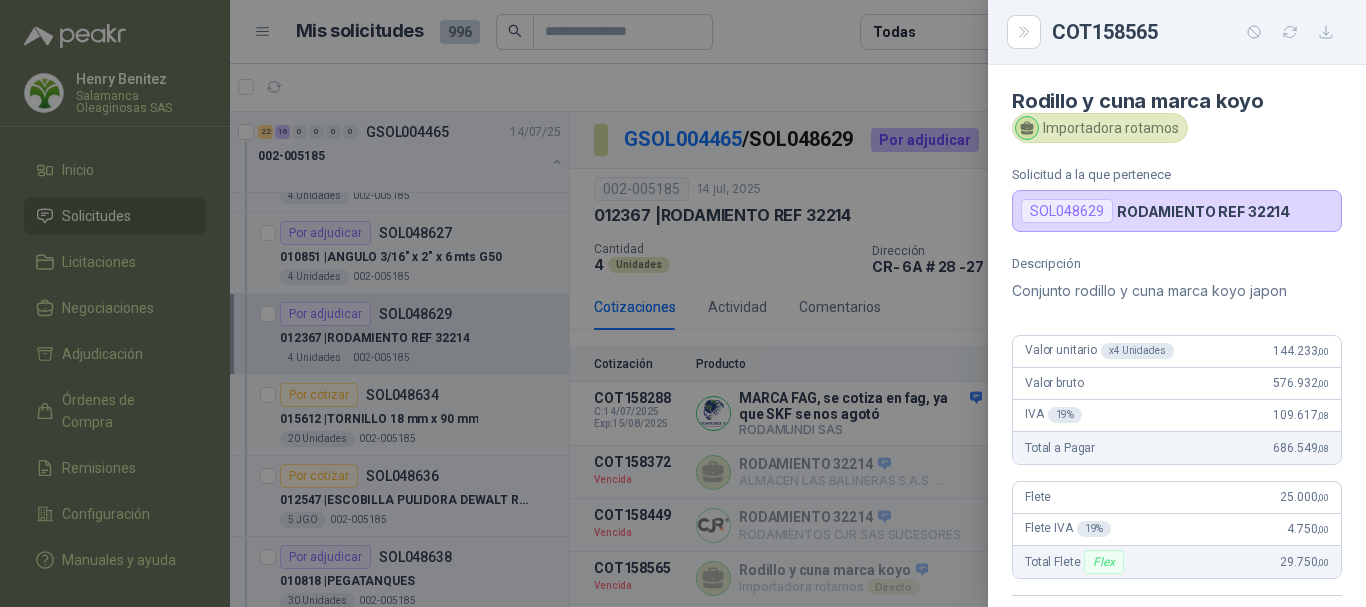 click at bounding box center (683, 303) 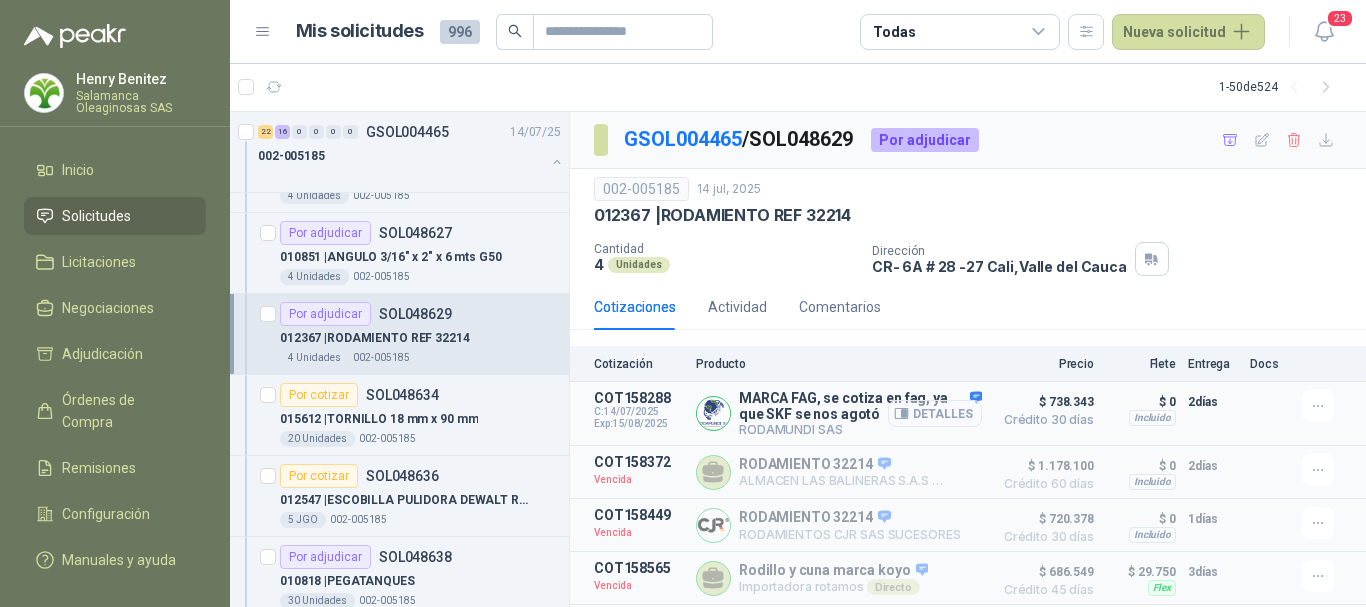 click on "Detalles" at bounding box center [935, 413] 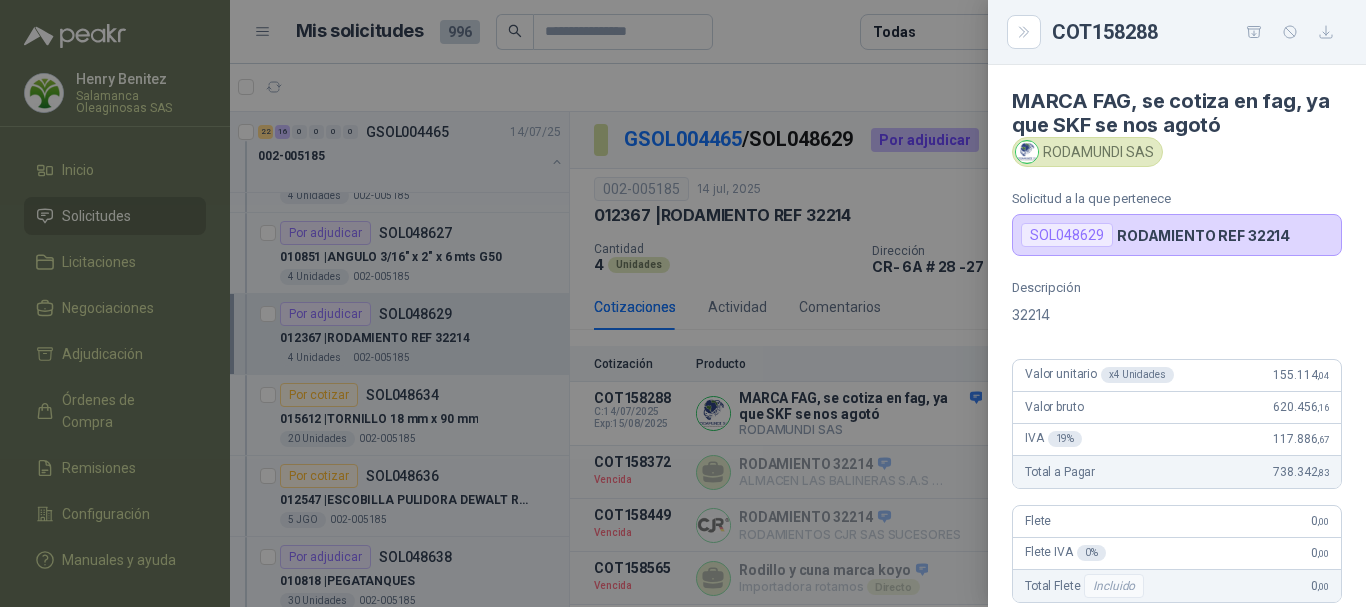 click at bounding box center (683, 303) 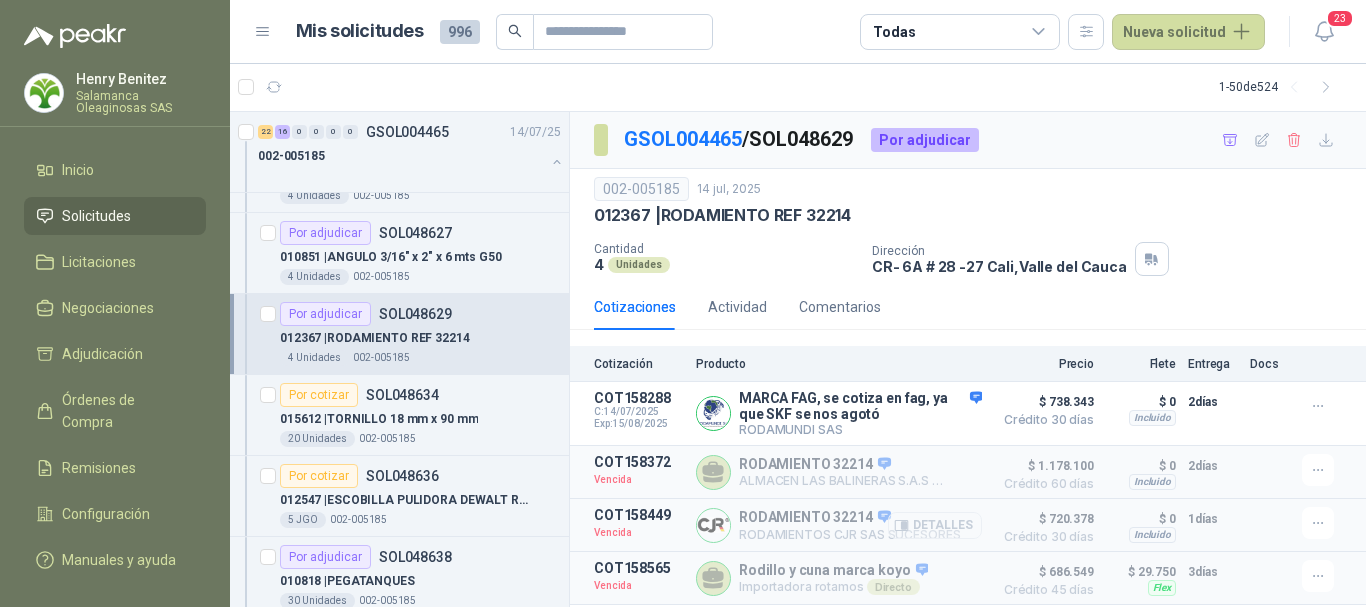 click on "Detalles" at bounding box center [935, 525] 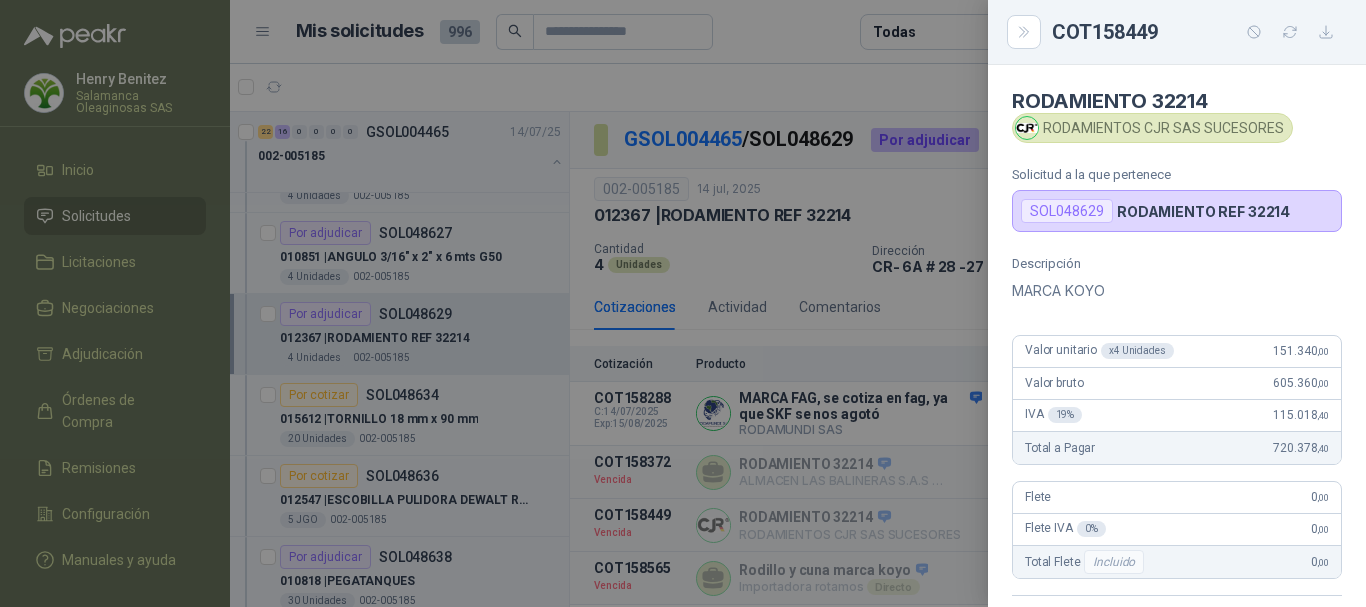 click at bounding box center (683, 303) 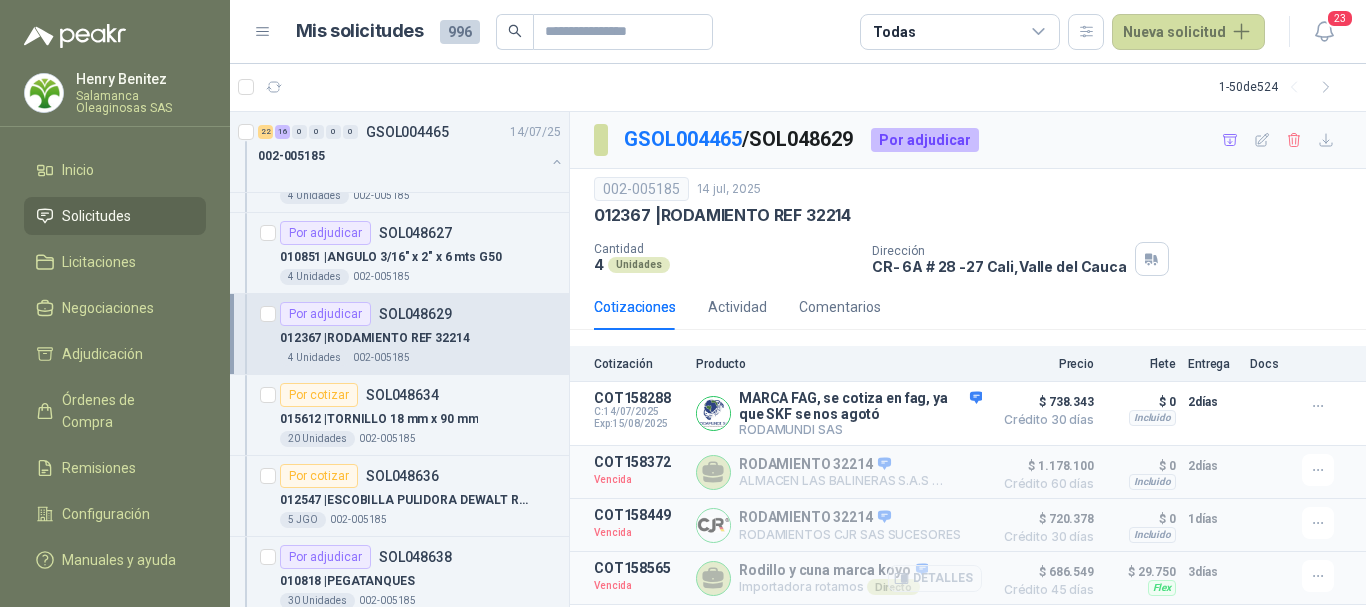 click on "Detalles" at bounding box center (935, 578) 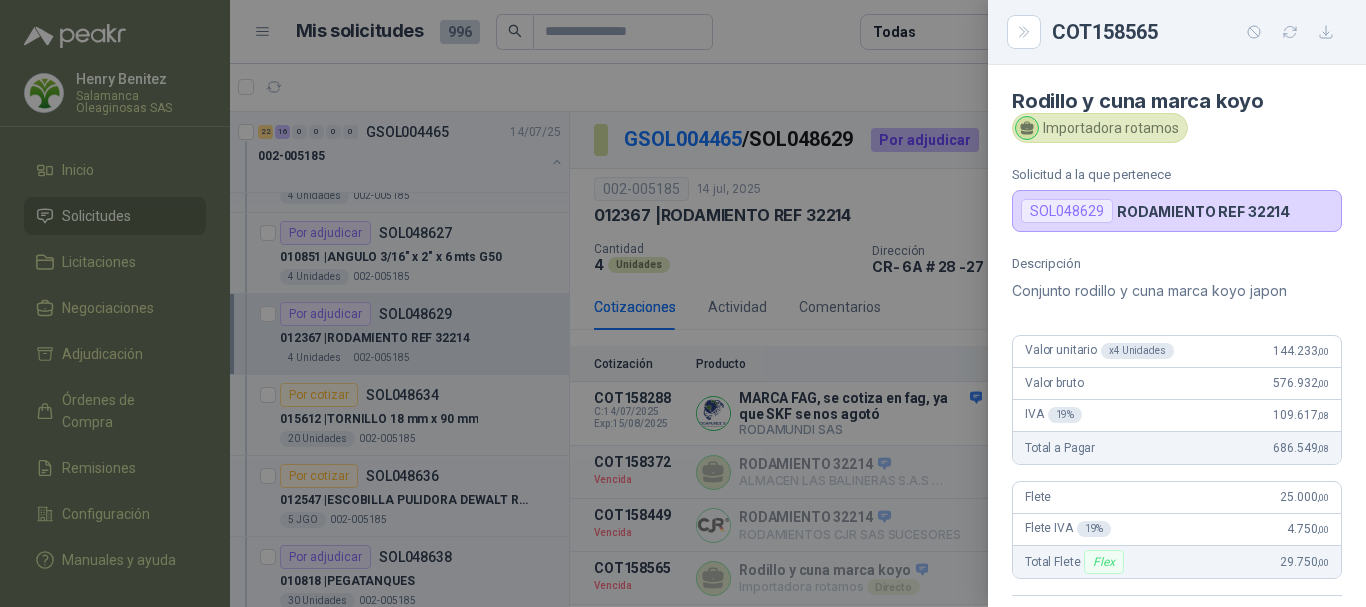 click at bounding box center [683, 303] 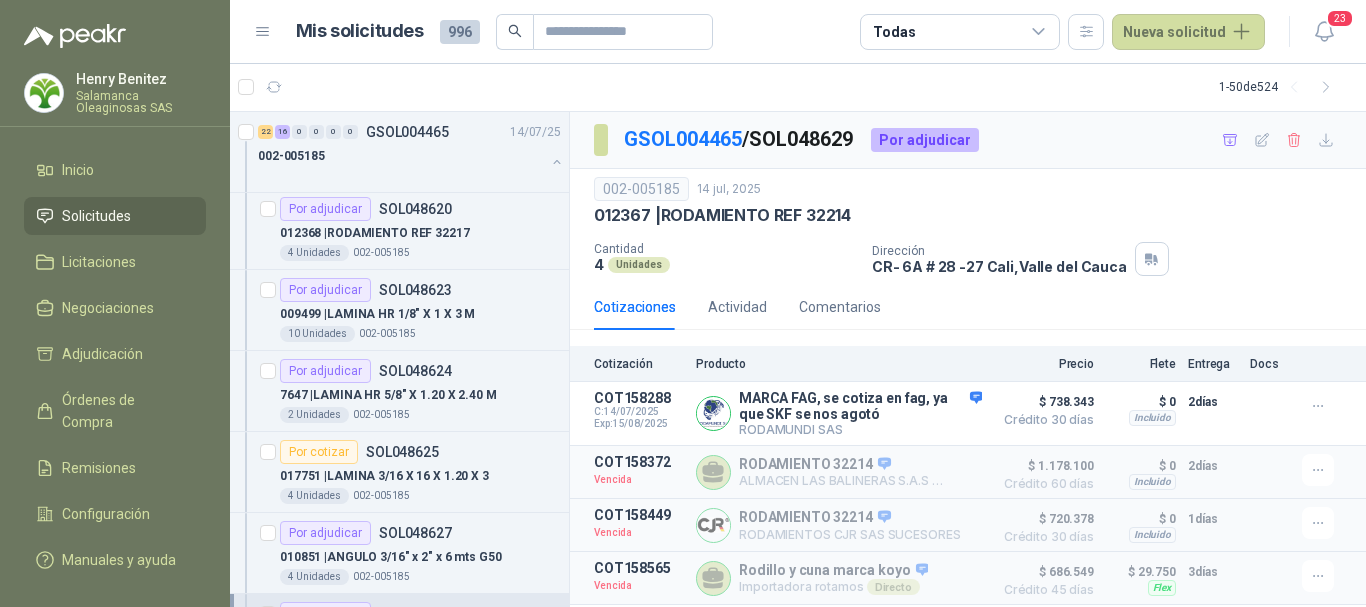 scroll, scrollTop: 1200, scrollLeft: 0, axis: vertical 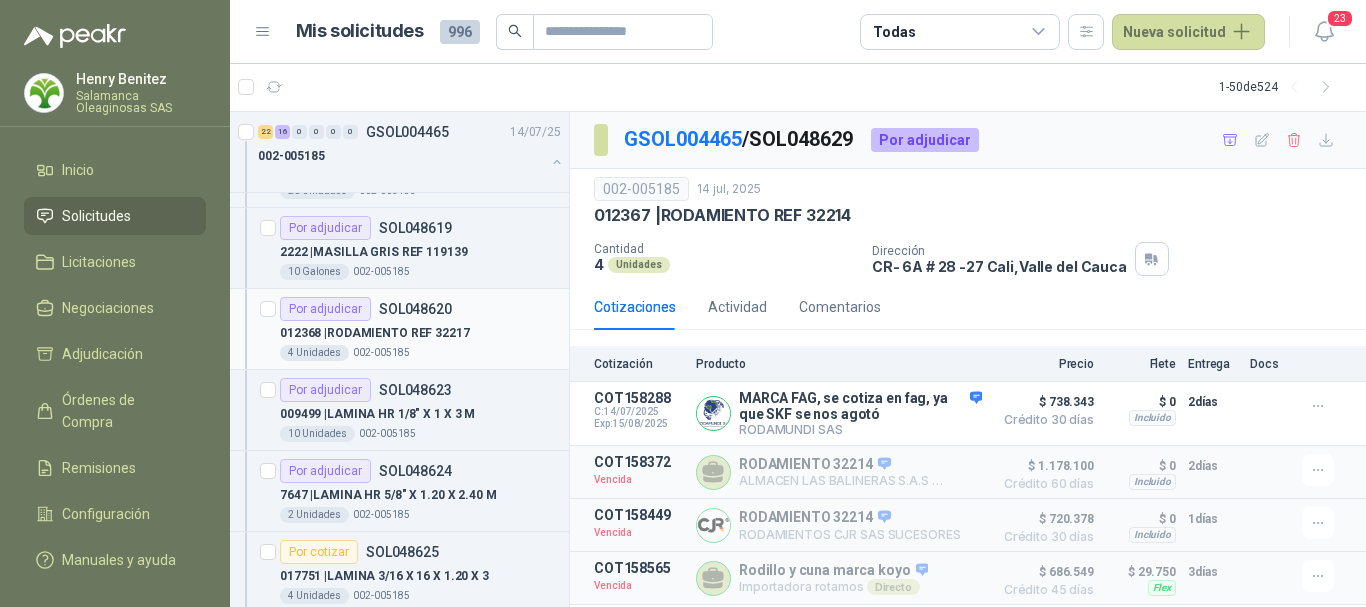 click on "012368 |  RODAMIENTO REF 32217" at bounding box center [420, 333] 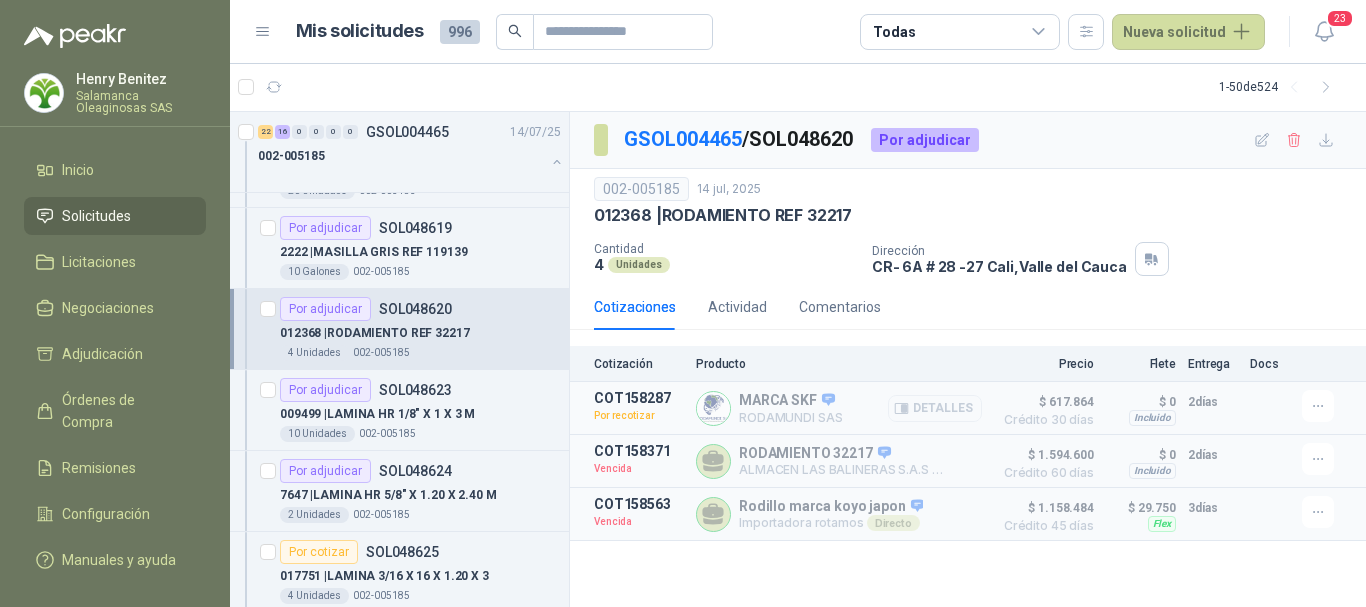 click on "Detalles" at bounding box center [935, 408] 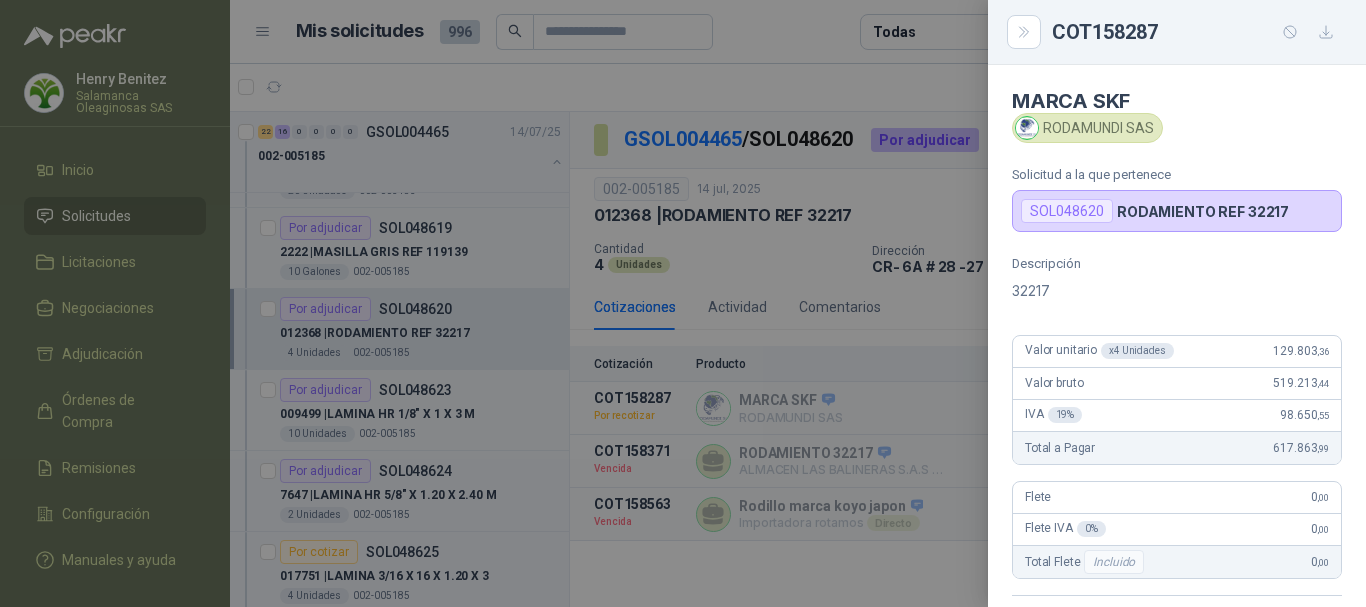 click at bounding box center [683, 303] 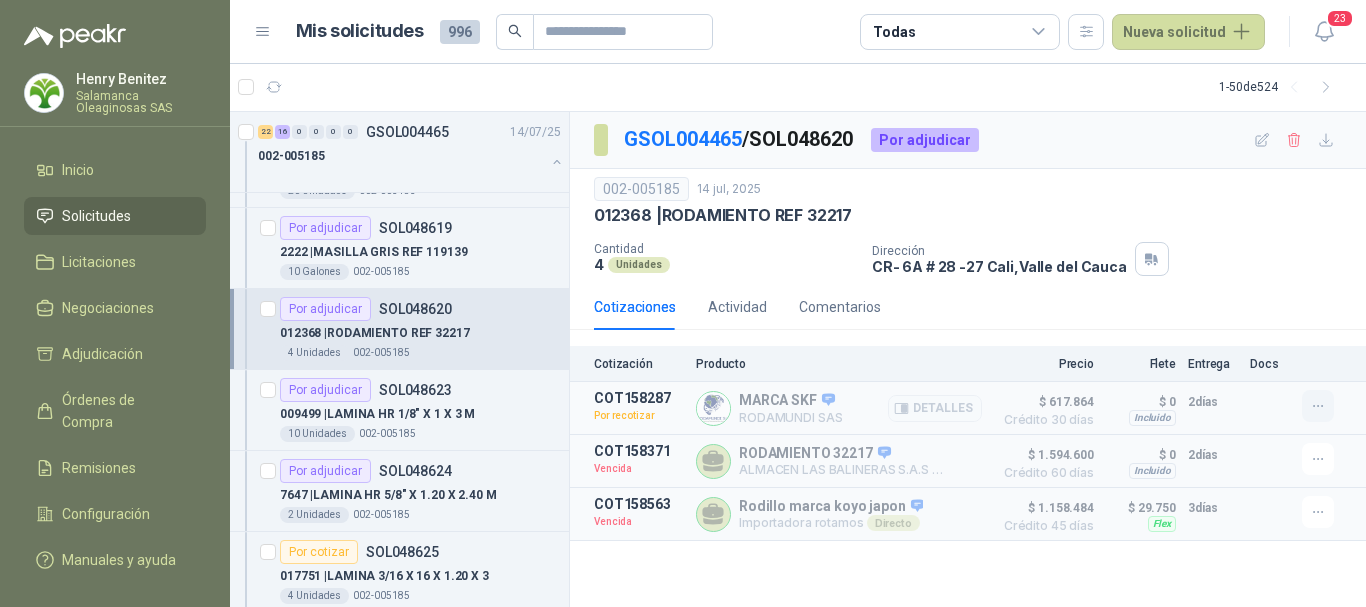 click 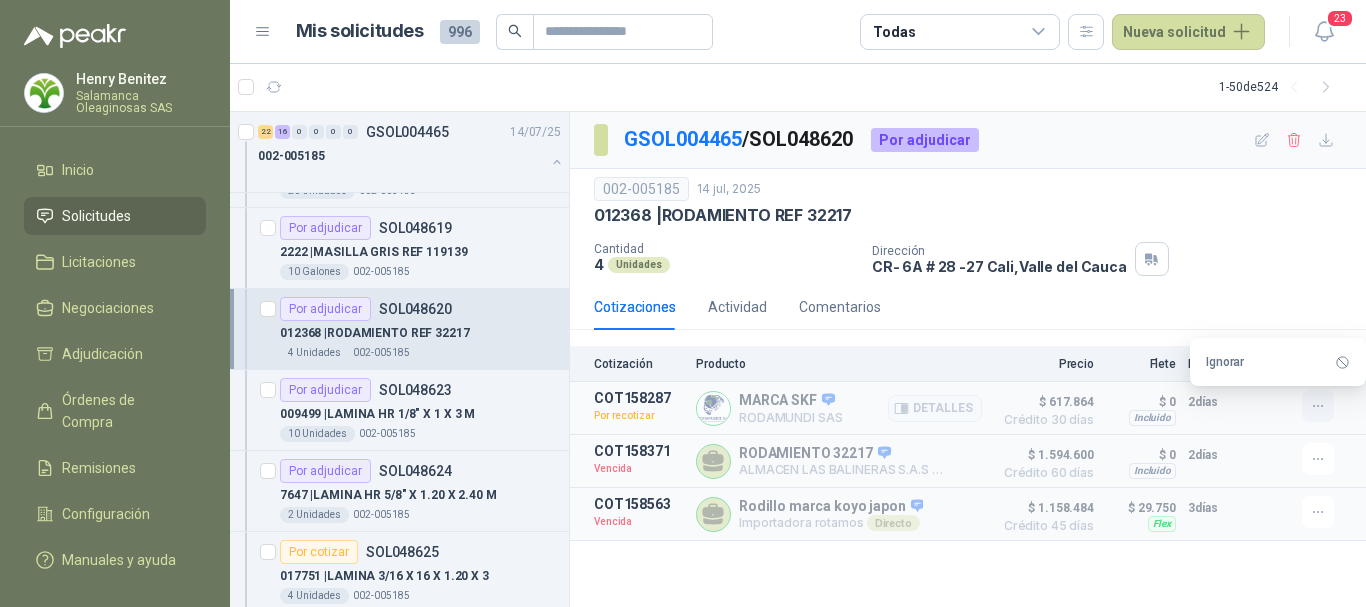 click 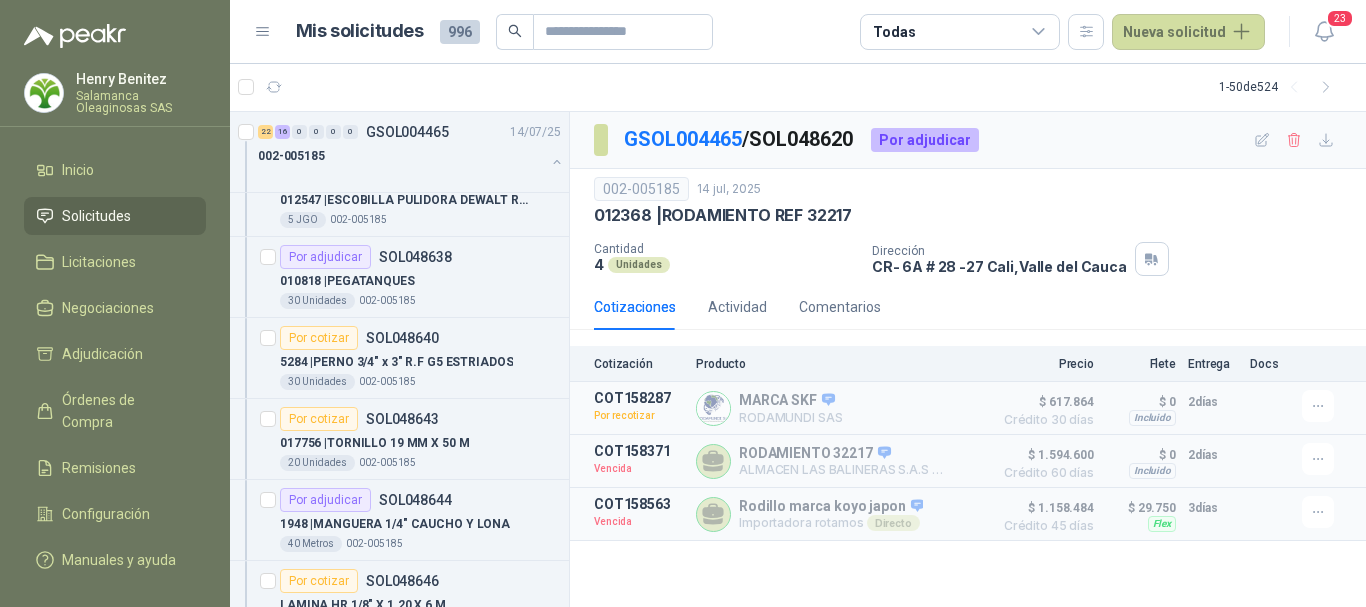 scroll, scrollTop: 2000, scrollLeft: 0, axis: vertical 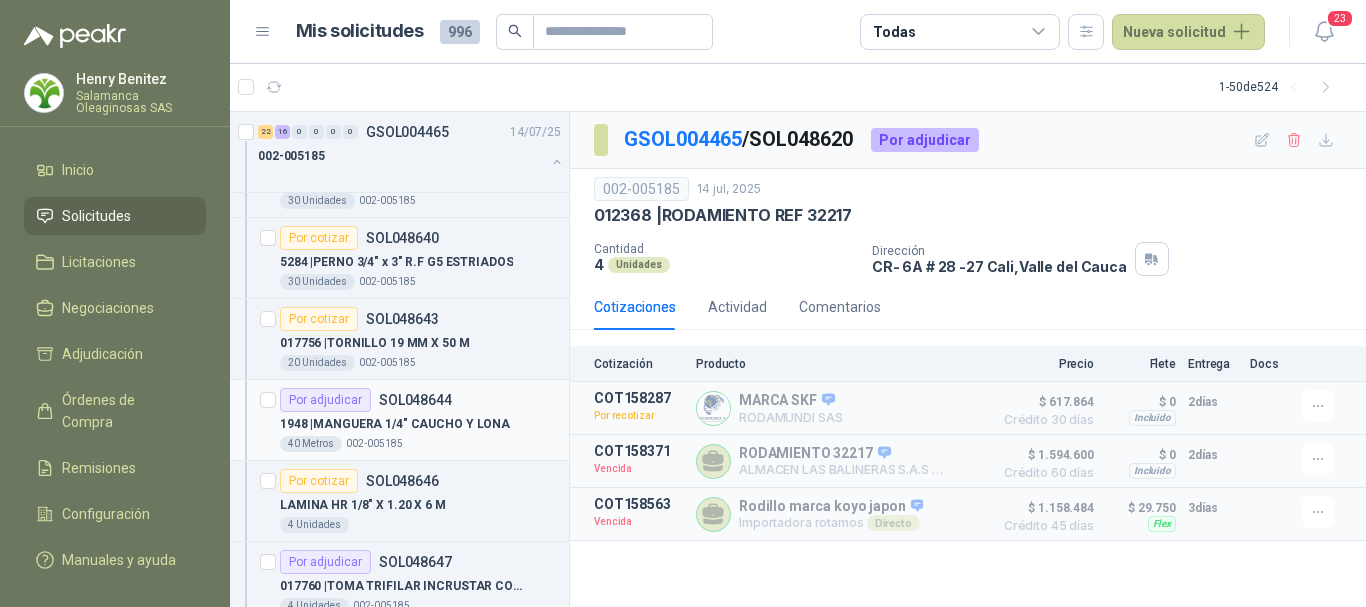 click on "40   Metros 002-005185" at bounding box center [420, 444] 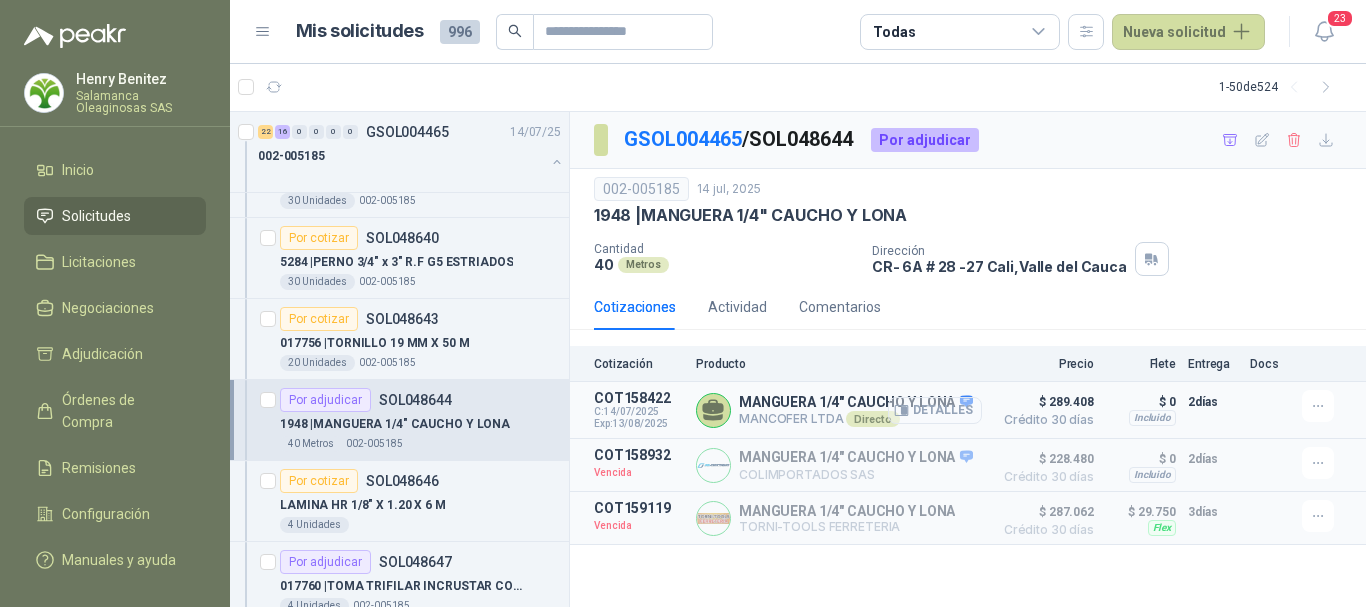 click on "Detalles" at bounding box center [935, 410] 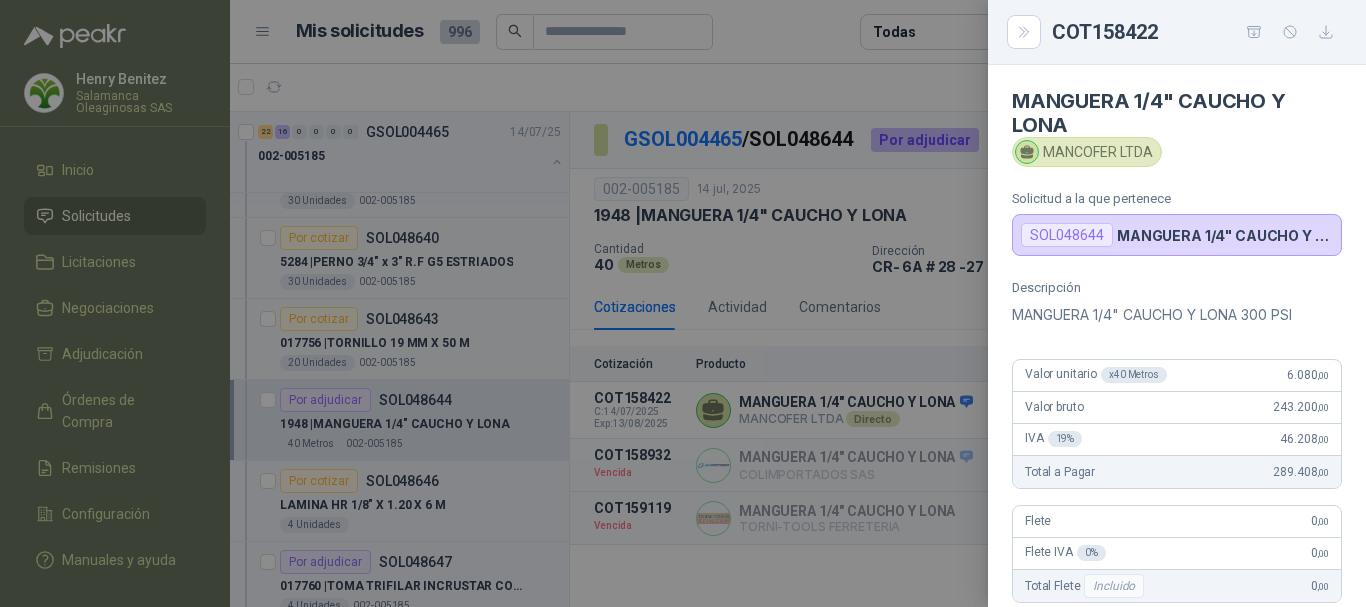click at bounding box center [683, 303] 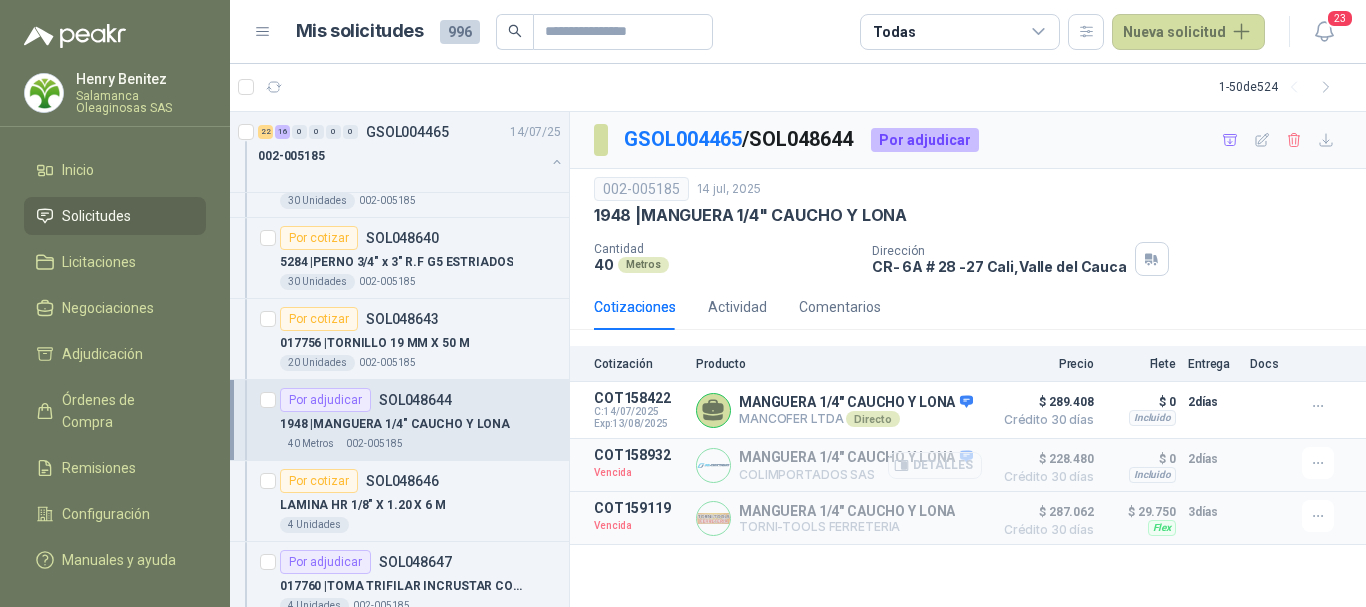 click on "Detalles" at bounding box center [935, 465] 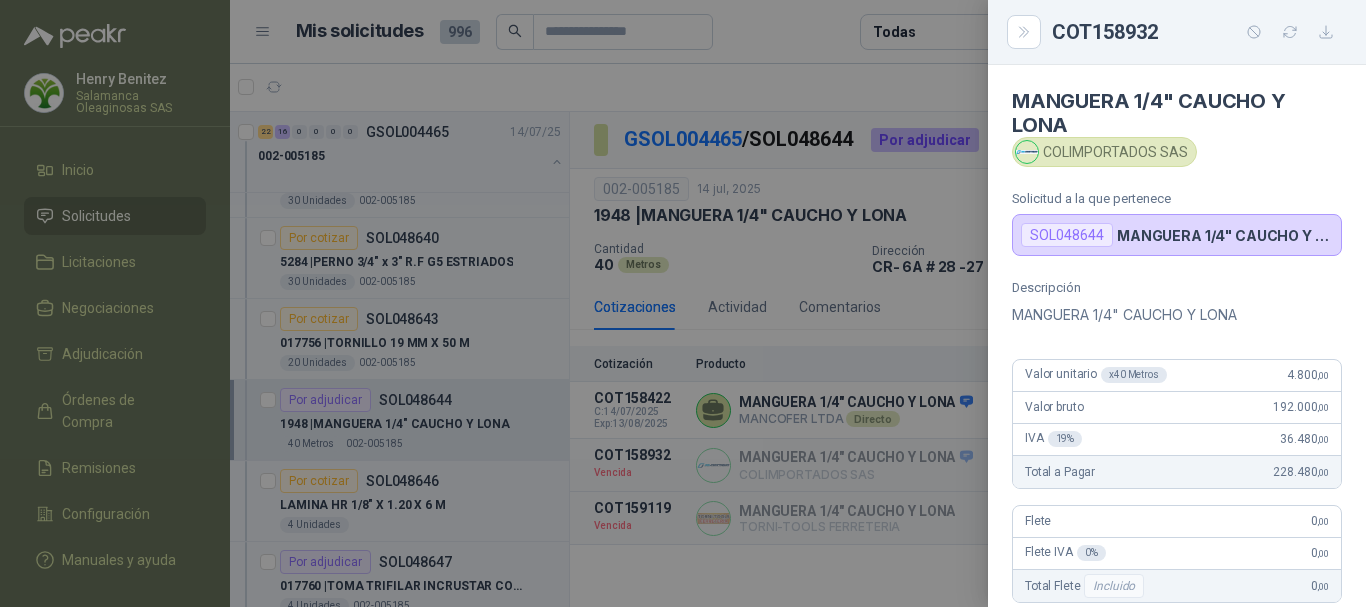 click at bounding box center [683, 303] 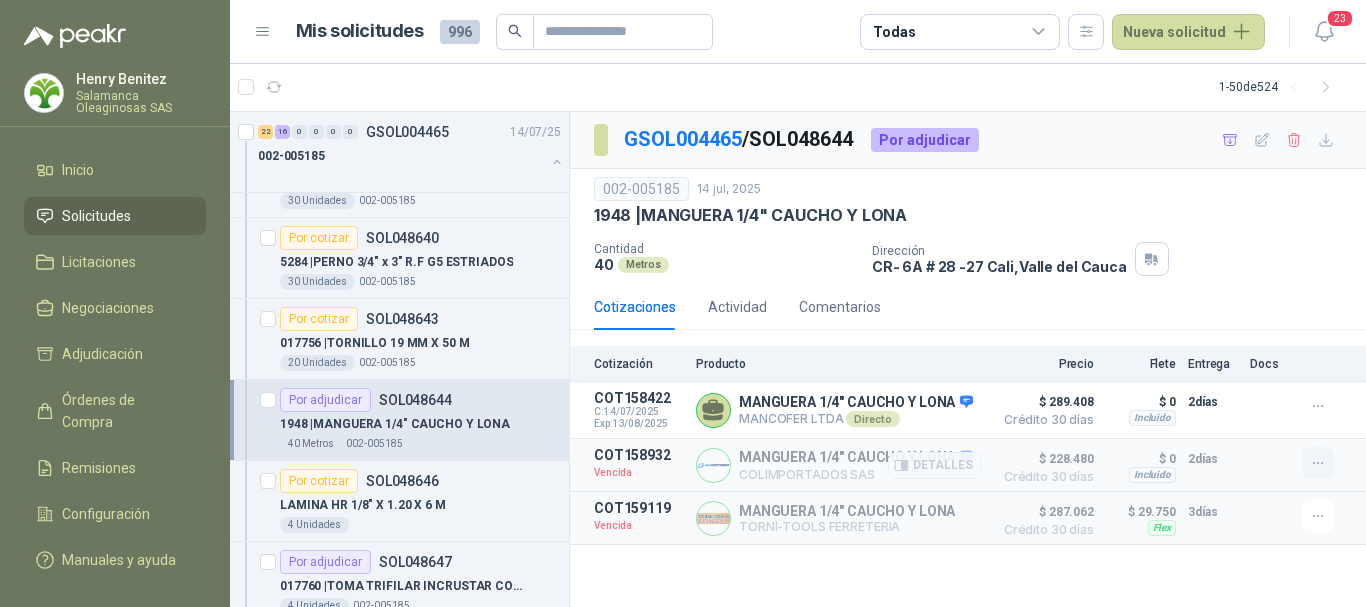 click 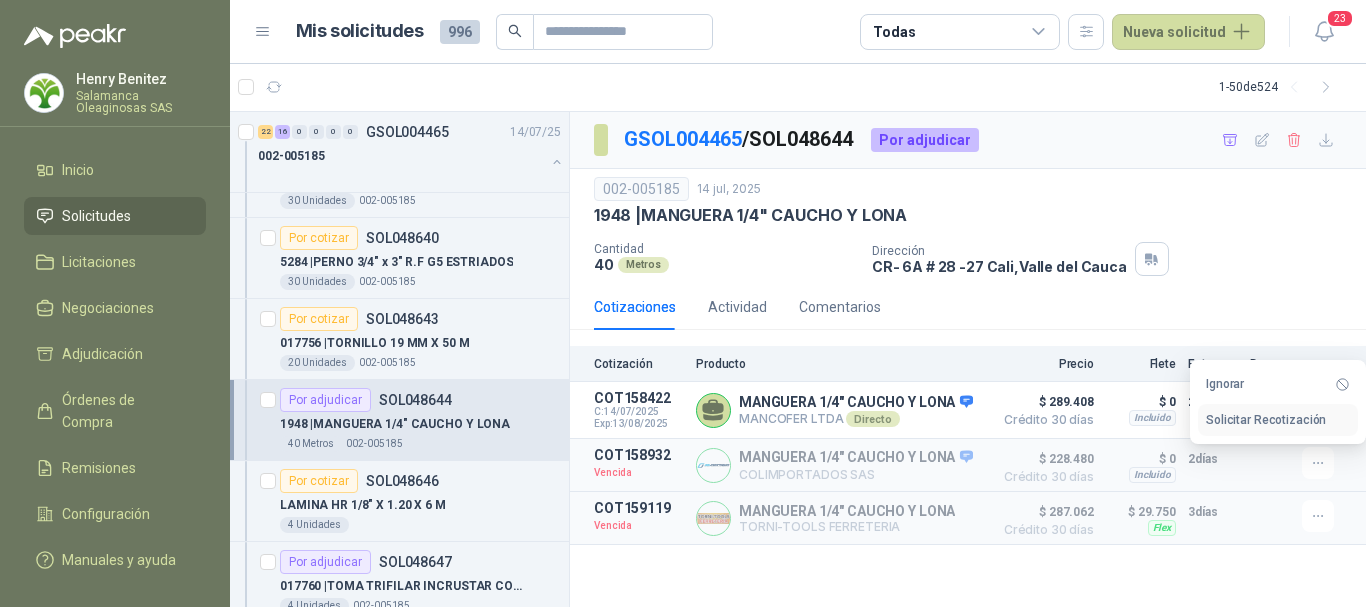 click on "Solicitar Recotización" at bounding box center (1278, 420) 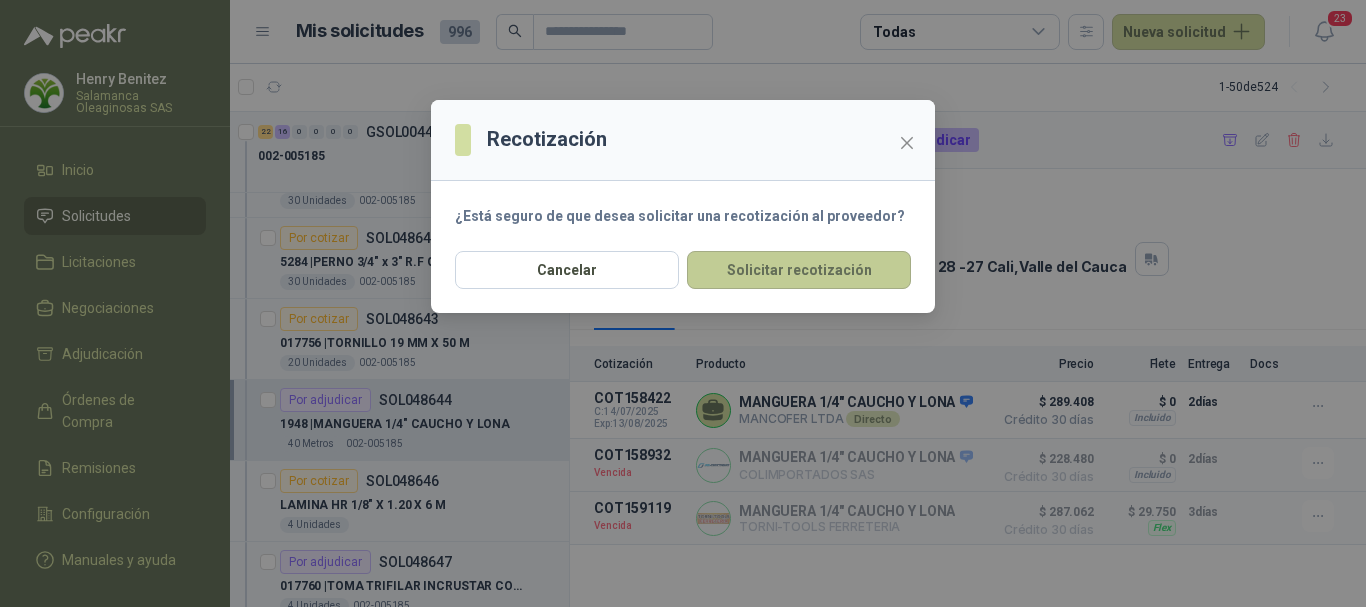 click on "Solicitar recotización" at bounding box center [799, 270] 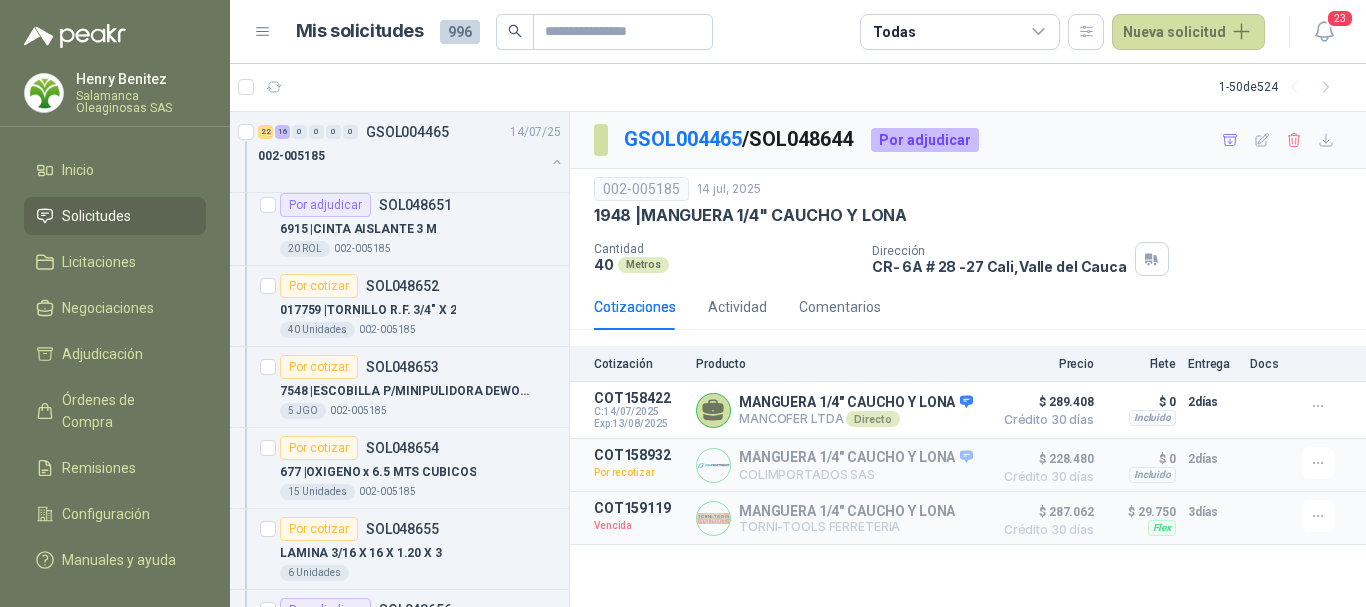 scroll, scrollTop: 2700, scrollLeft: 0, axis: vertical 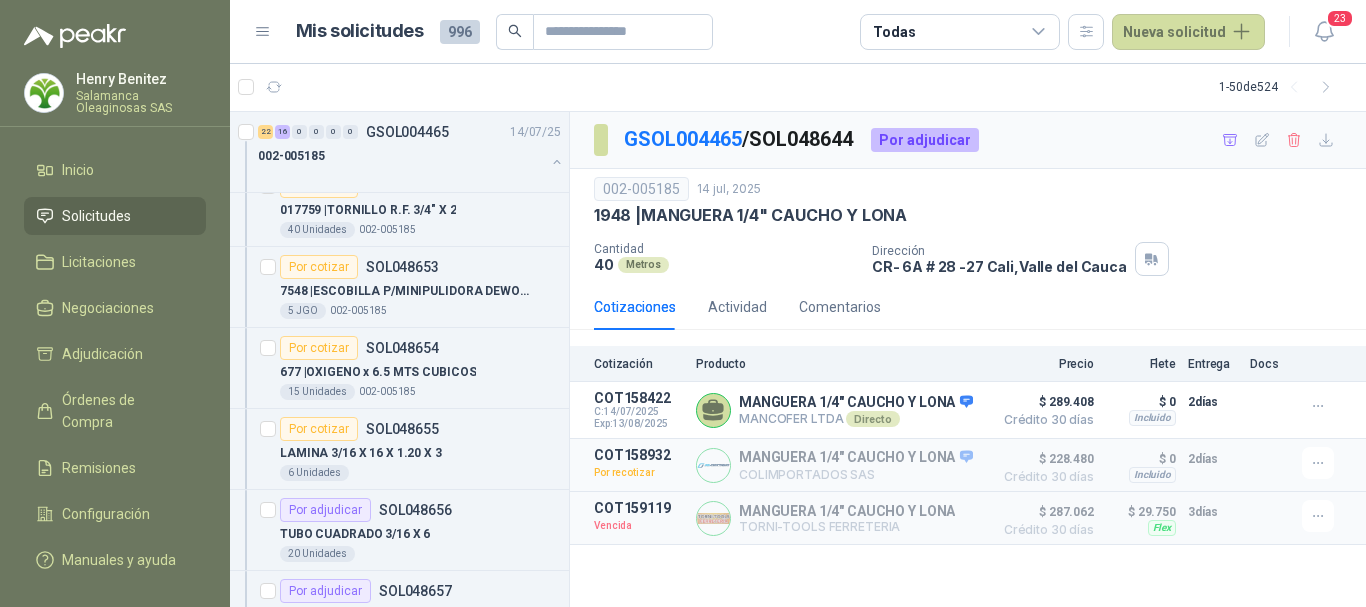 click on "5   JGO 002-005185" at bounding box center [420, 311] 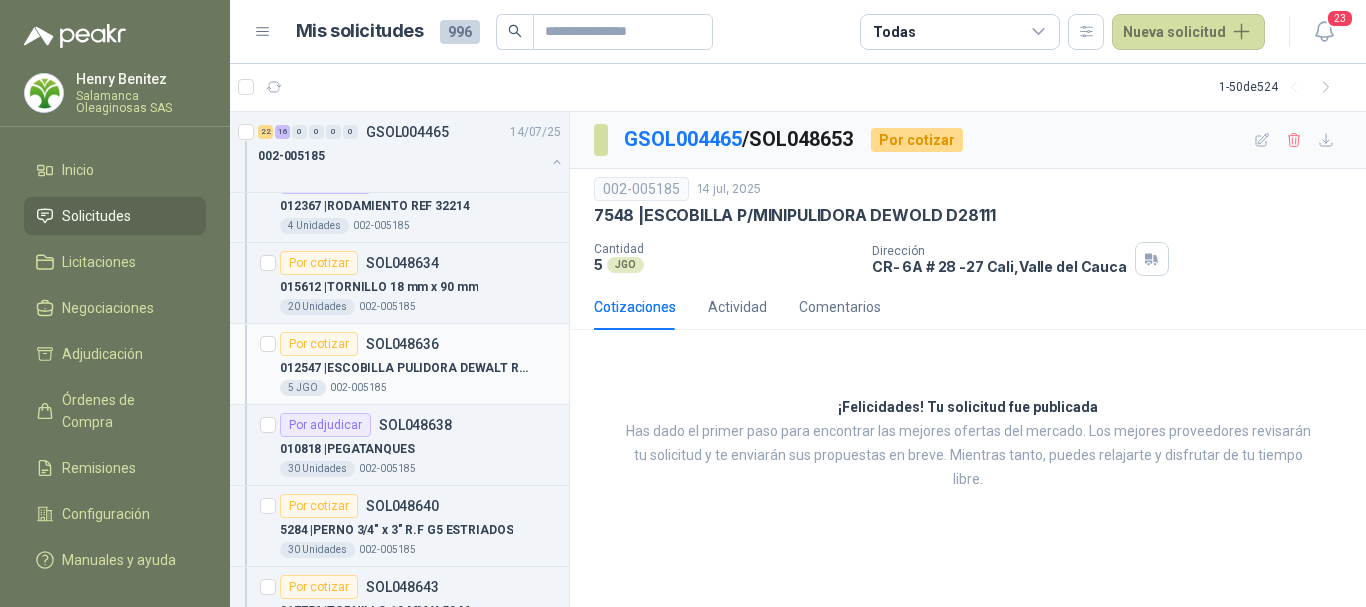 scroll, scrollTop: 1700, scrollLeft: 0, axis: vertical 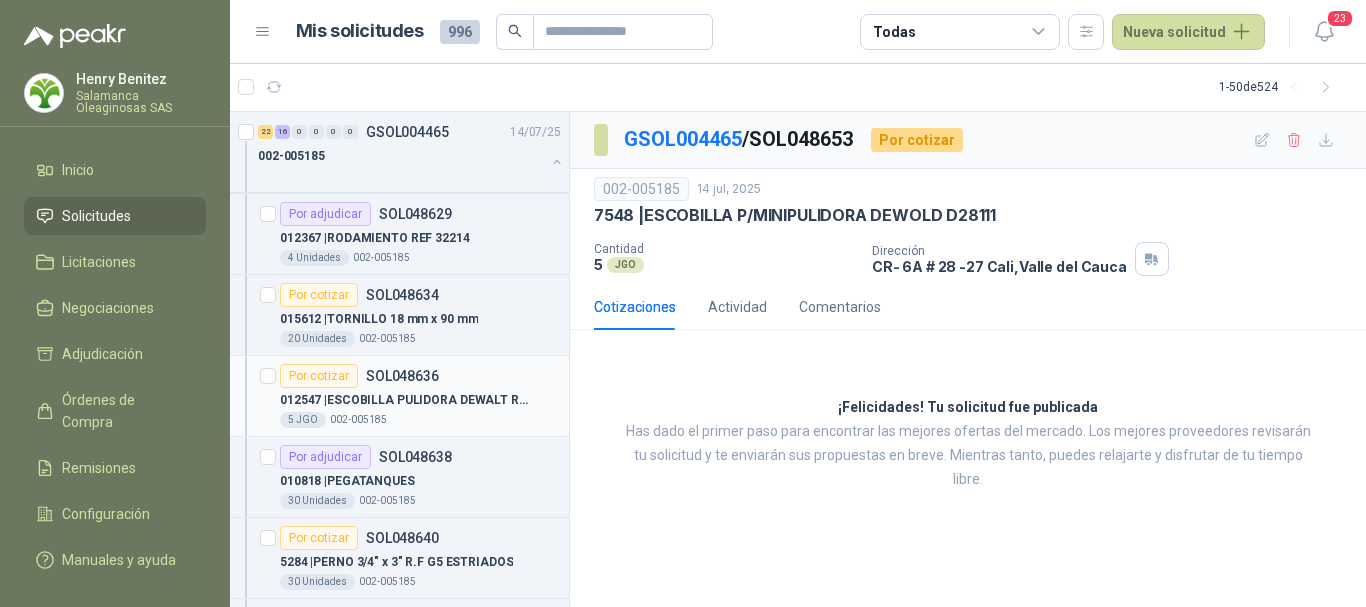 click on "012547 |  ESCOBILLA PULIDORA DEWALT REF D28474W" at bounding box center [404, 400] 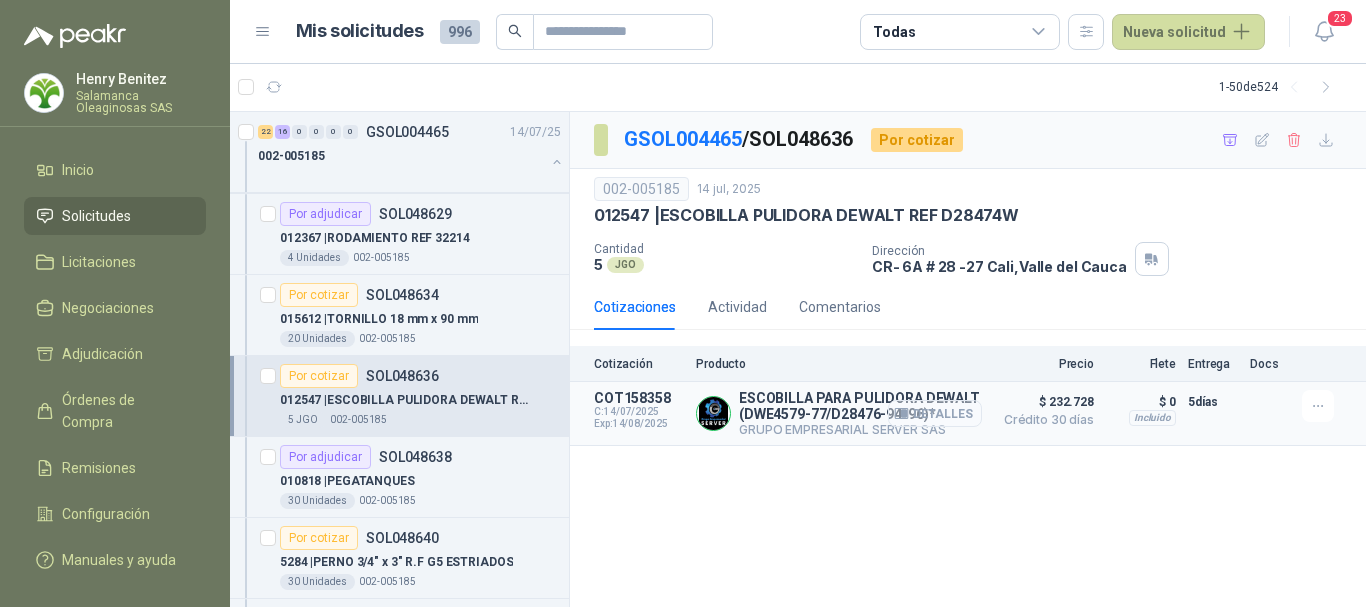 click on "Detalles" at bounding box center (935, 413) 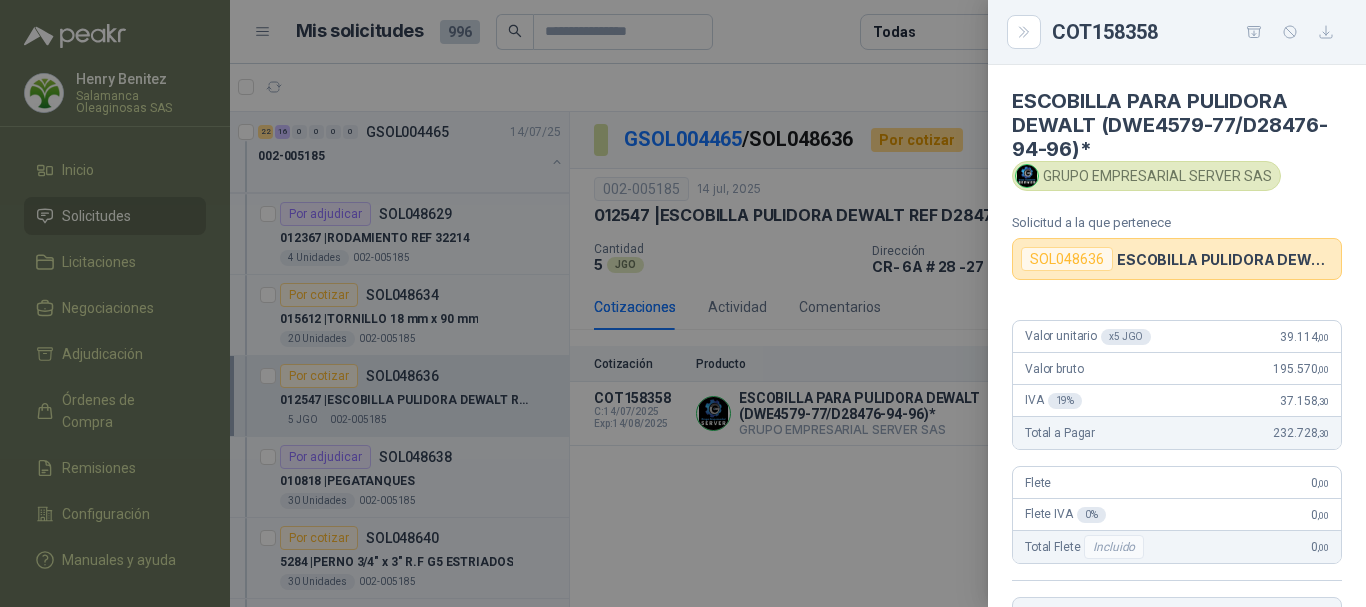 click at bounding box center [683, 303] 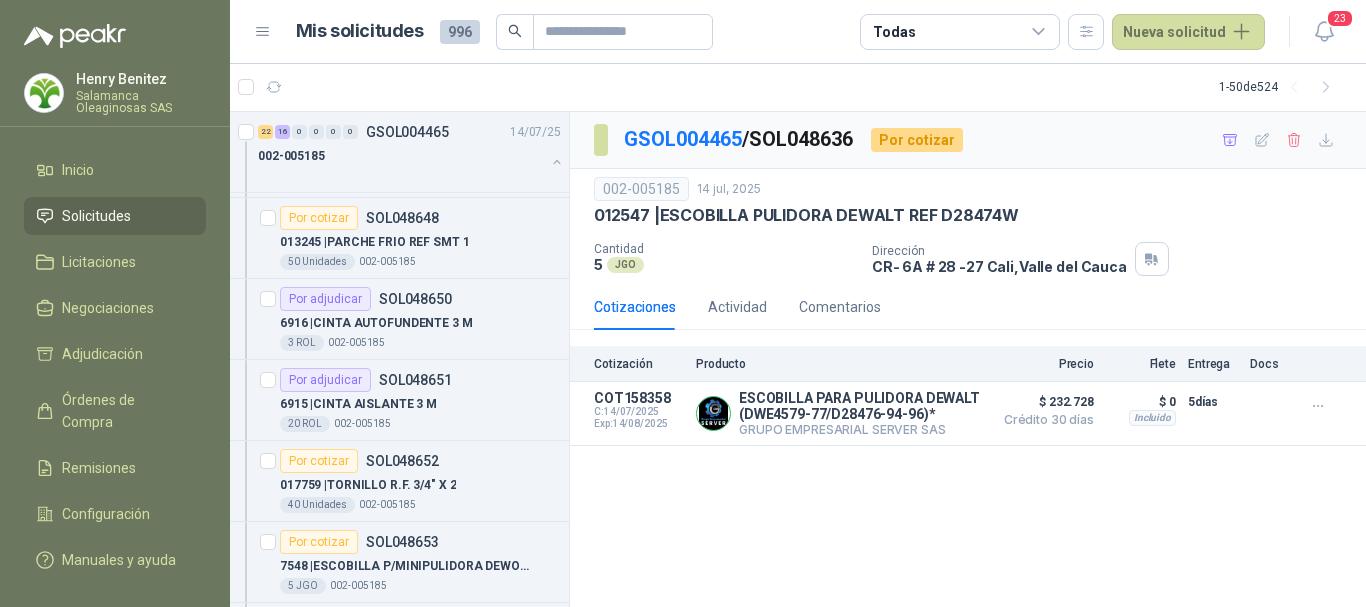scroll, scrollTop: 2500, scrollLeft: 0, axis: vertical 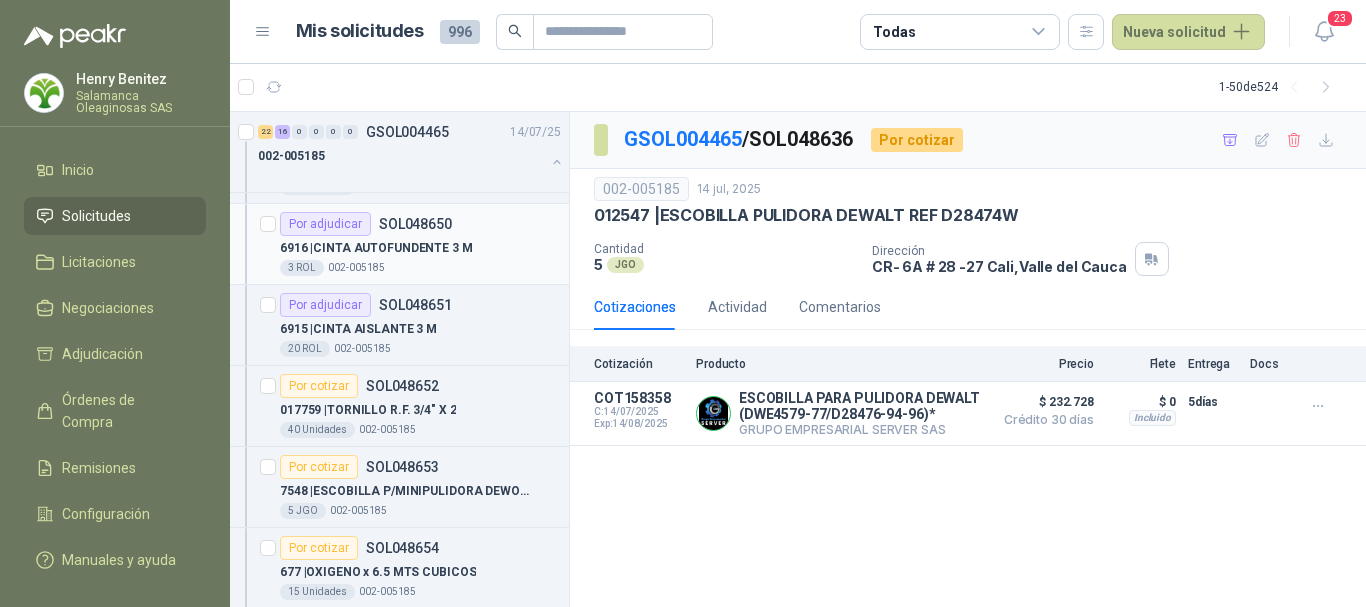 click on "6916 |  CINTA AUTOFUNDENTE 3 M" at bounding box center [420, 248] 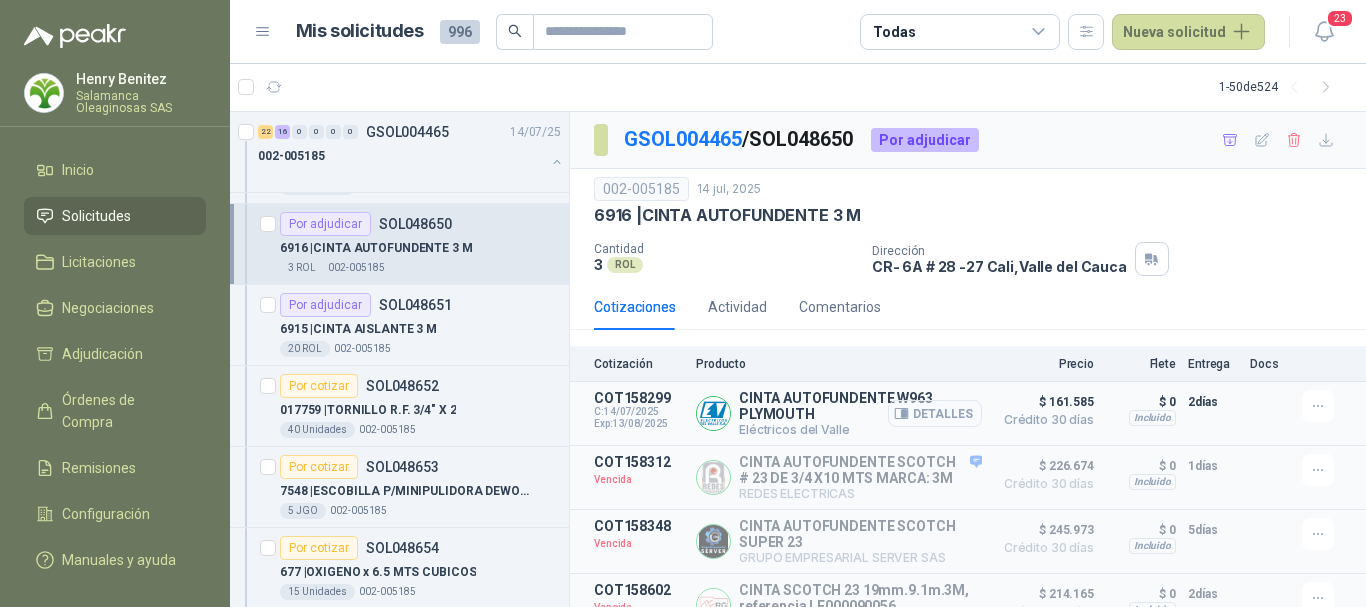 click on "Detalles" at bounding box center [935, 413] 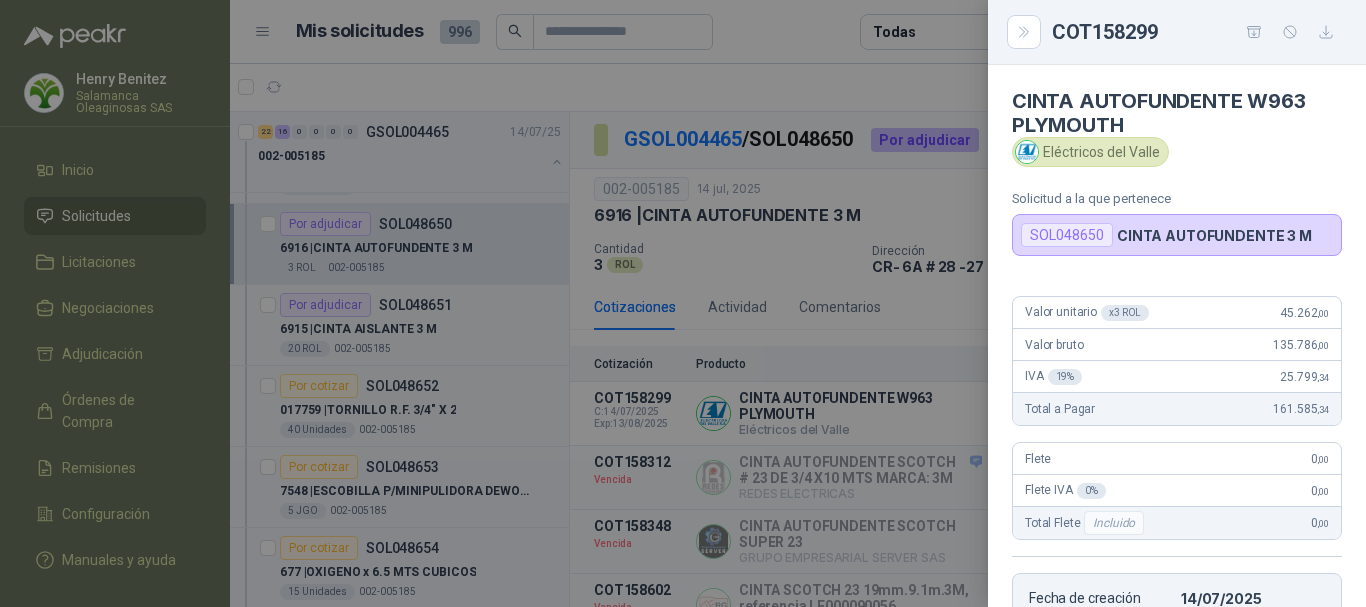 click at bounding box center (683, 303) 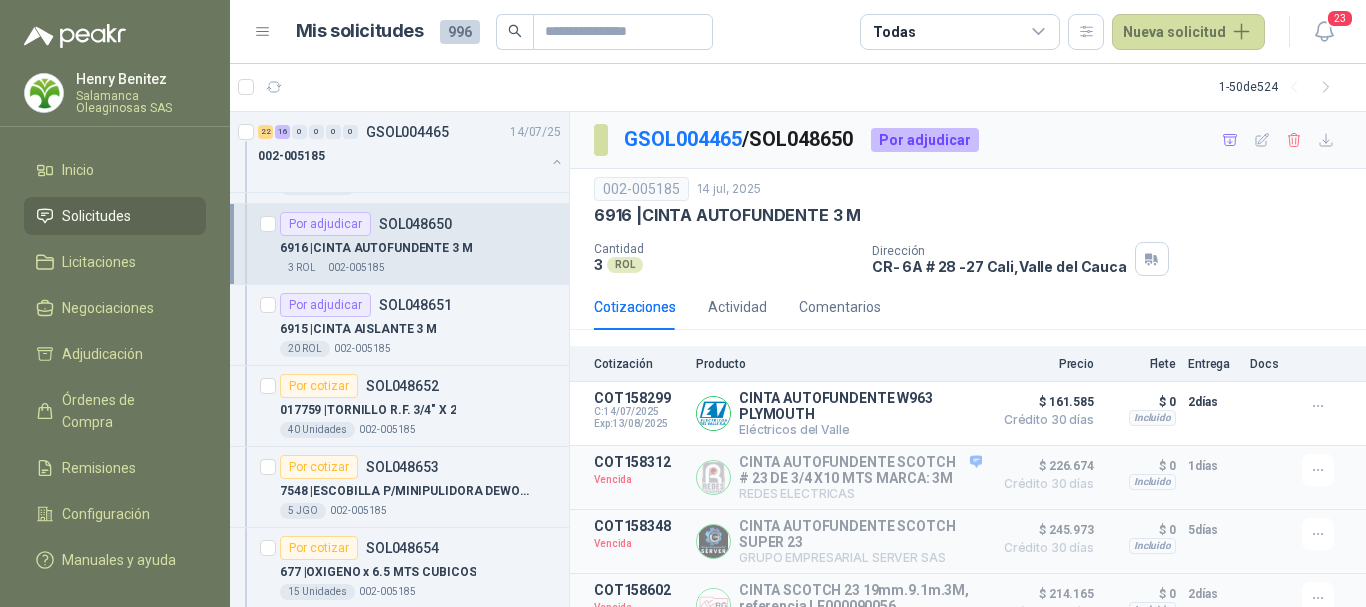 click on "3   ROL 002-005185" at bounding box center (420, 268) 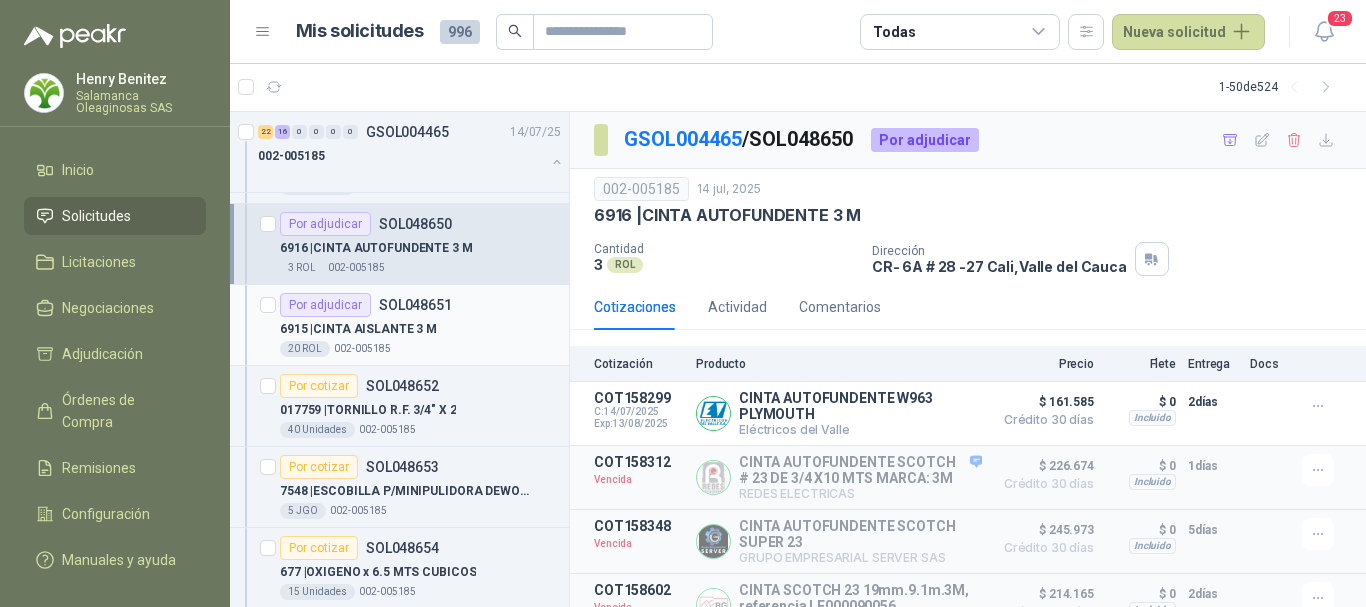 click on "6915 |  CINTA AISLANTE 3 M" at bounding box center [420, 329] 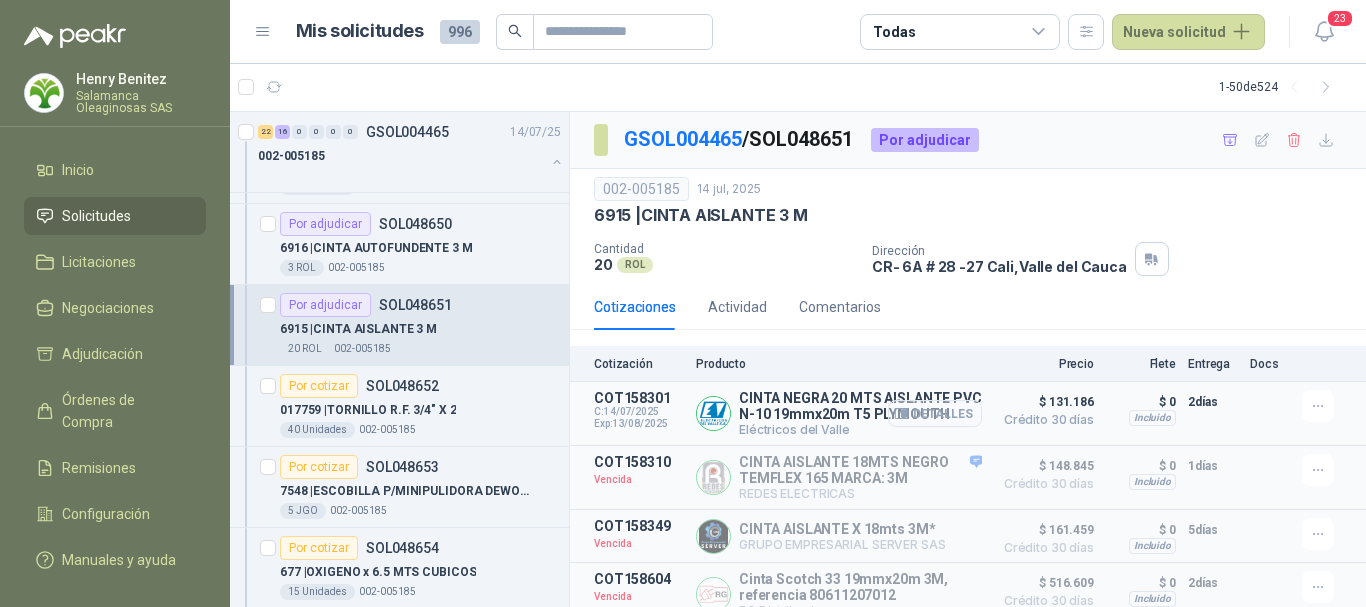 click on "Detalles" at bounding box center [935, 413] 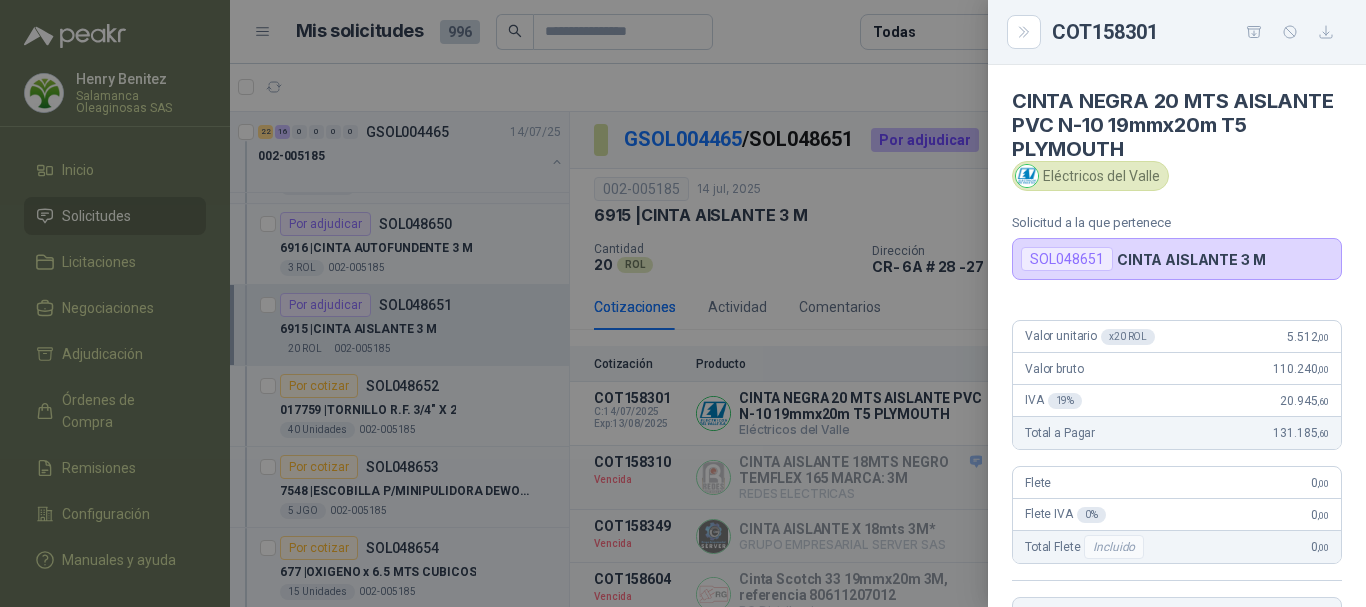 click at bounding box center (683, 303) 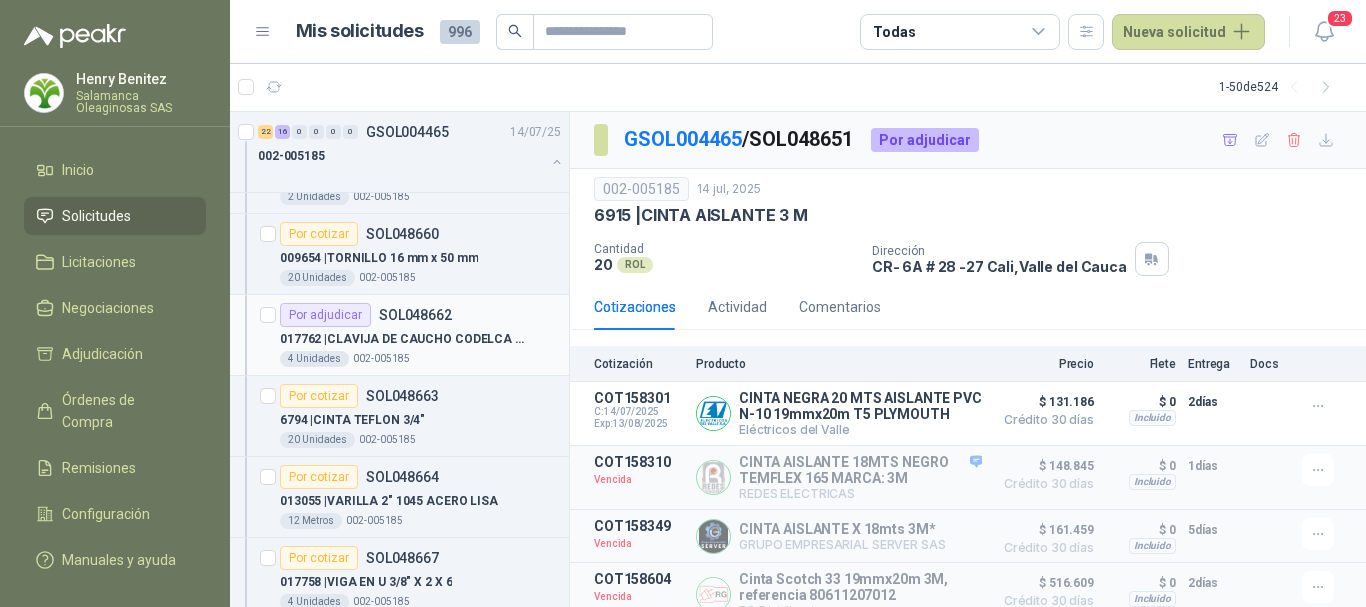scroll, scrollTop: 3400, scrollLeft: 0, axis: vertical 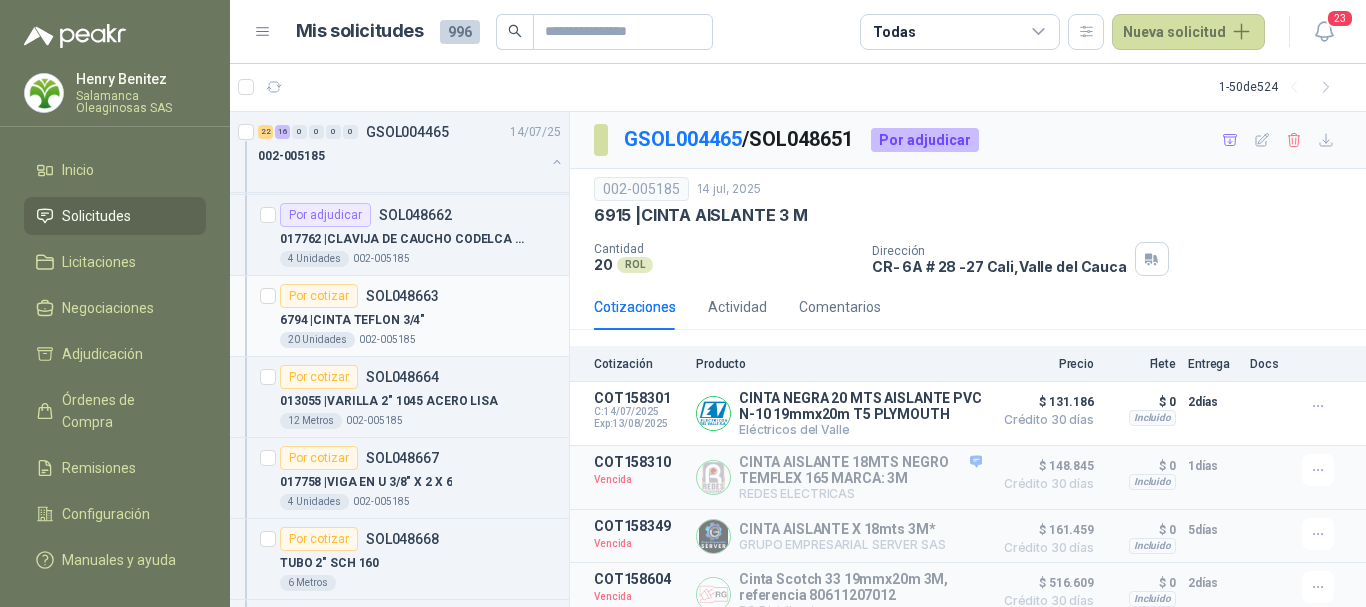 click on "6794 |  CINTA TEFLON 3/4"" at bounding box center (420, 320) 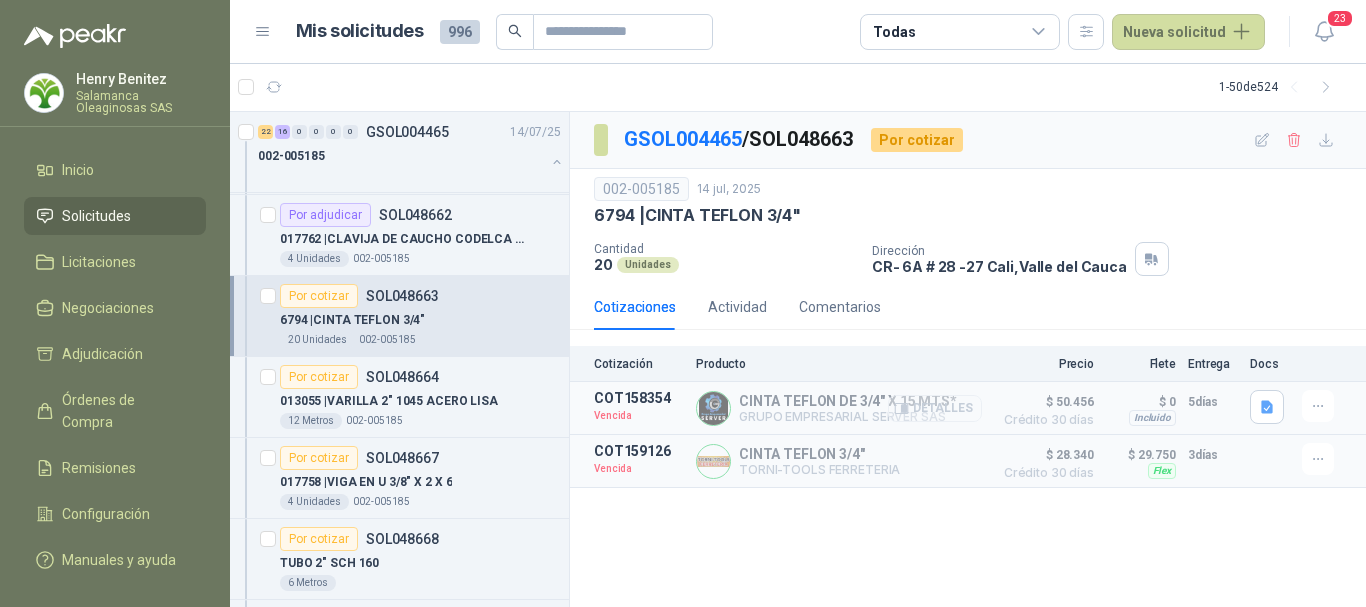 click on "Detalles" at bounding box center [935, 408] 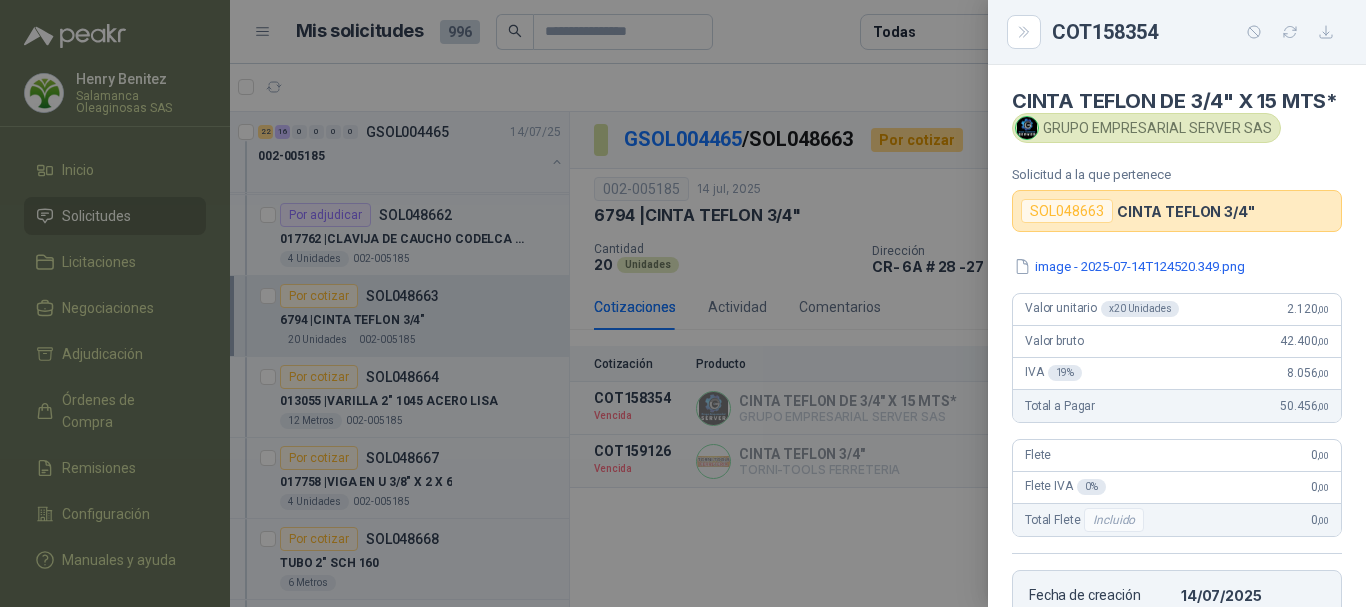 click at bounding box center [683, 303] 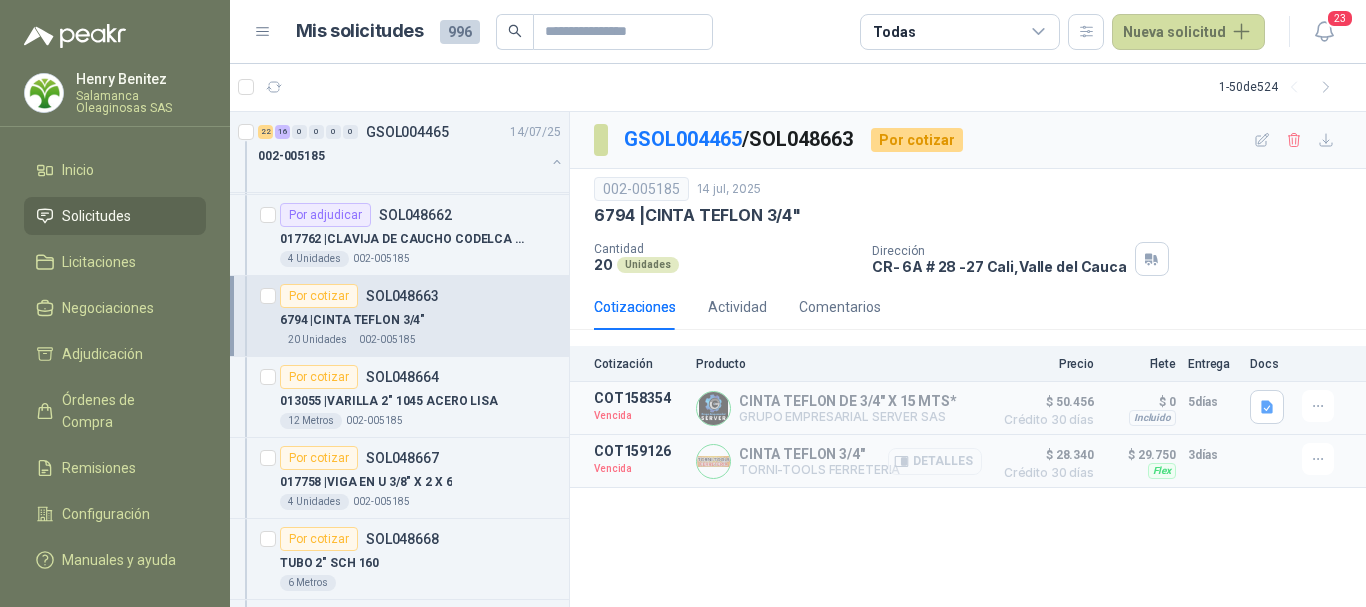 click on "Detalles" at bounding box center (935, 461) 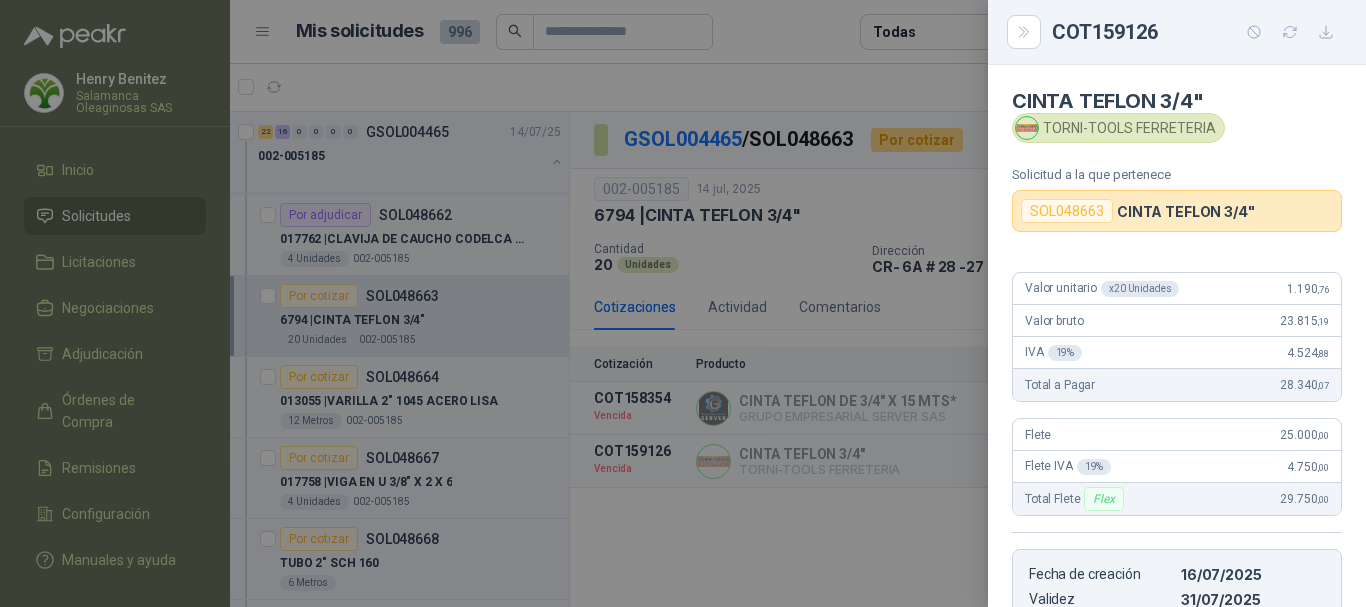 click at bounding box center (683, 303) 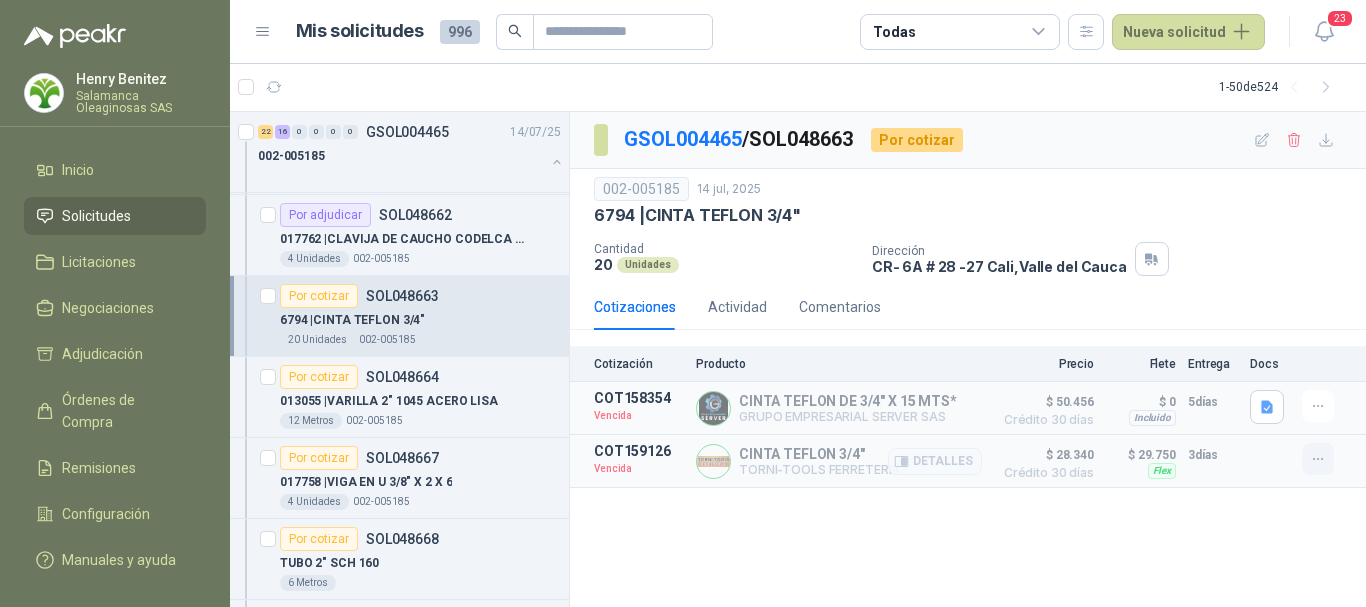 click 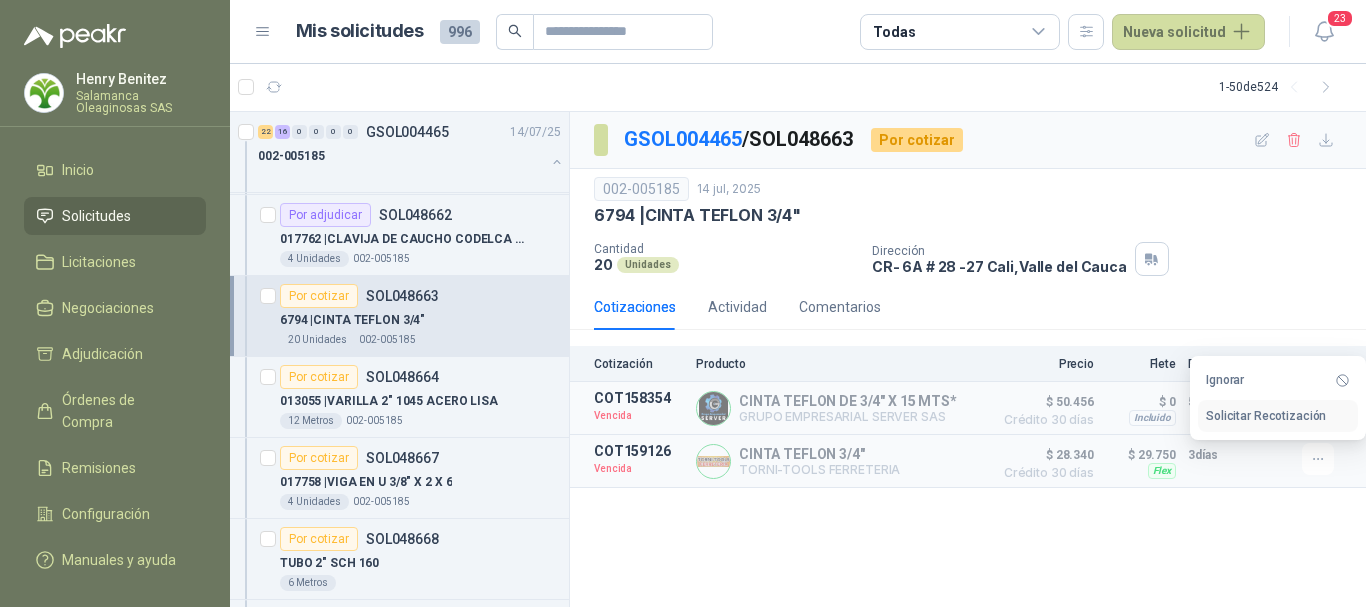 click on "Solicitar Recotización" at bounding box center [1278, 416] 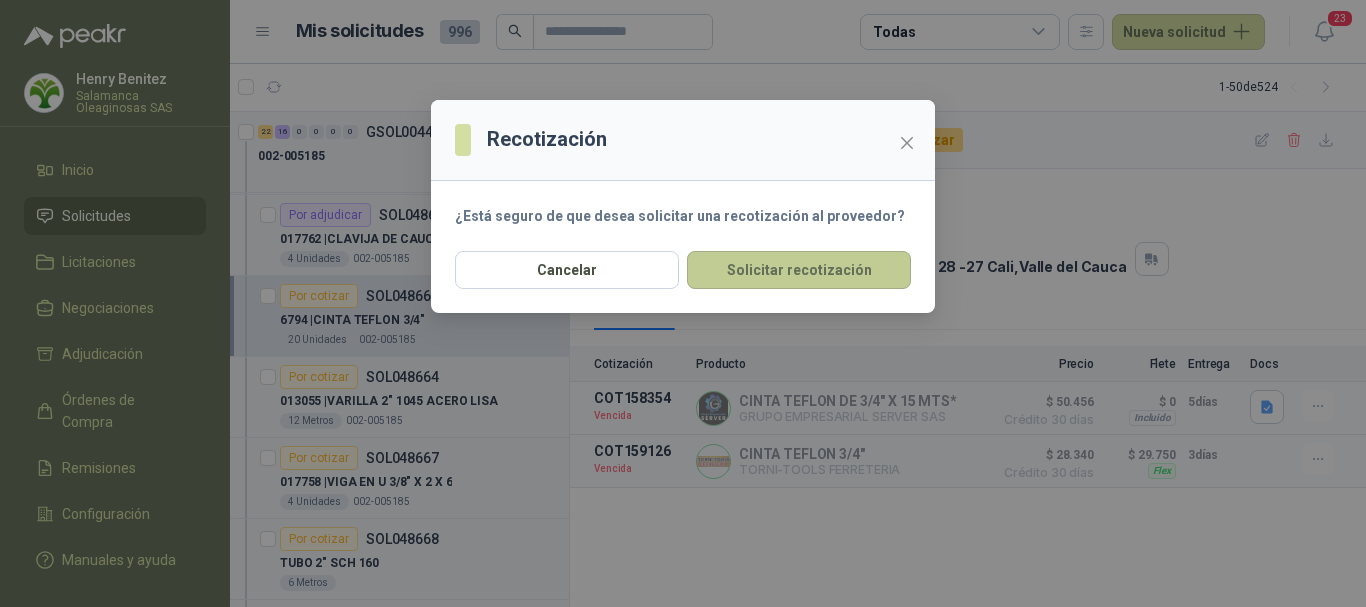 click on "Solicitar recotización" at bounding box center (799, 270) 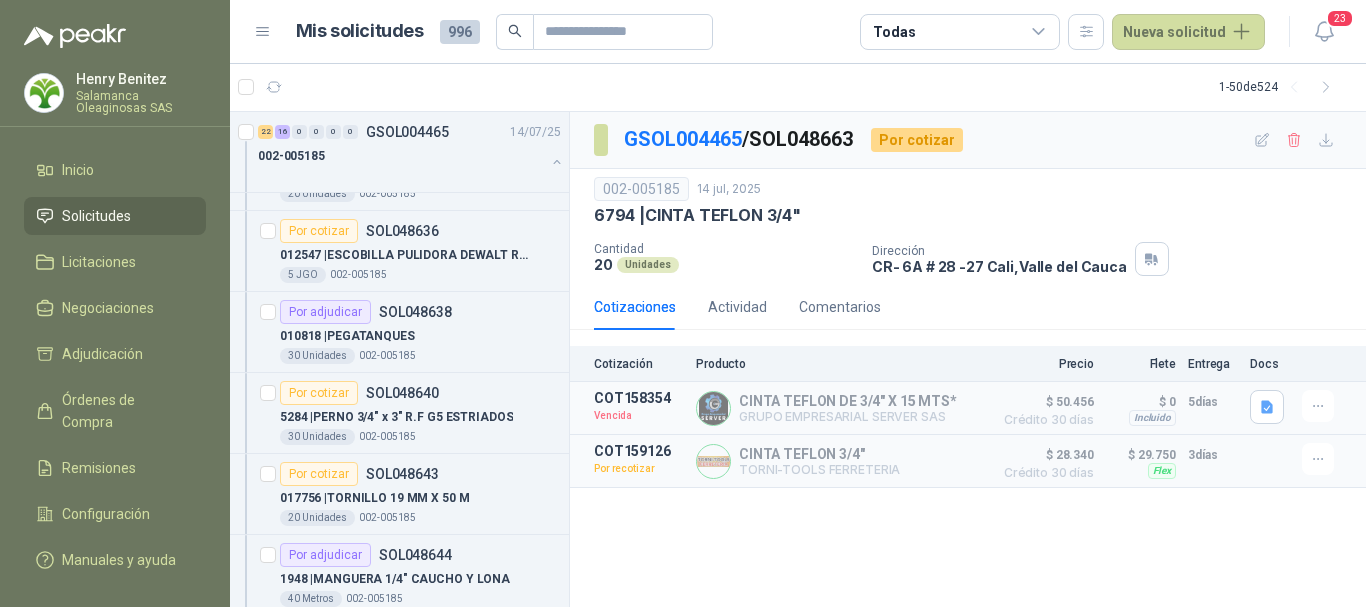 scroll, scrollTop: 1800, scrollLeft: 0, axis: vertical 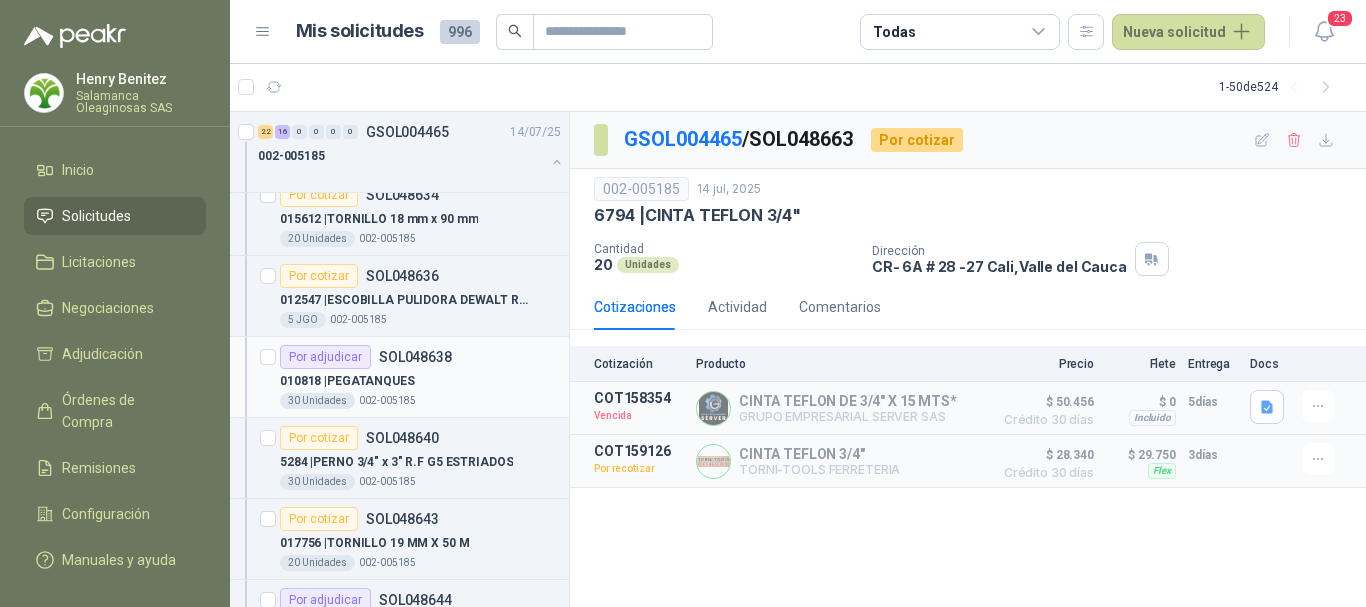 click on "010818 |  PEGATANQUES" at bounding box center (420, 381) 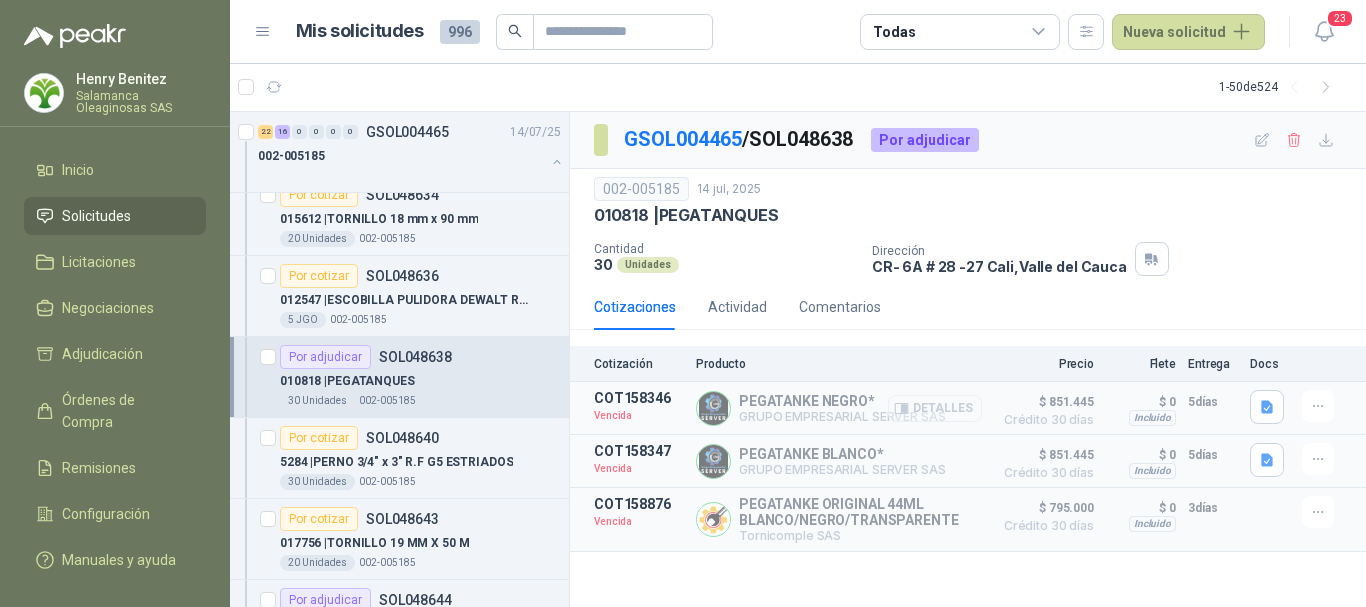 click on "Detalles" at bounding box center [935, 408] 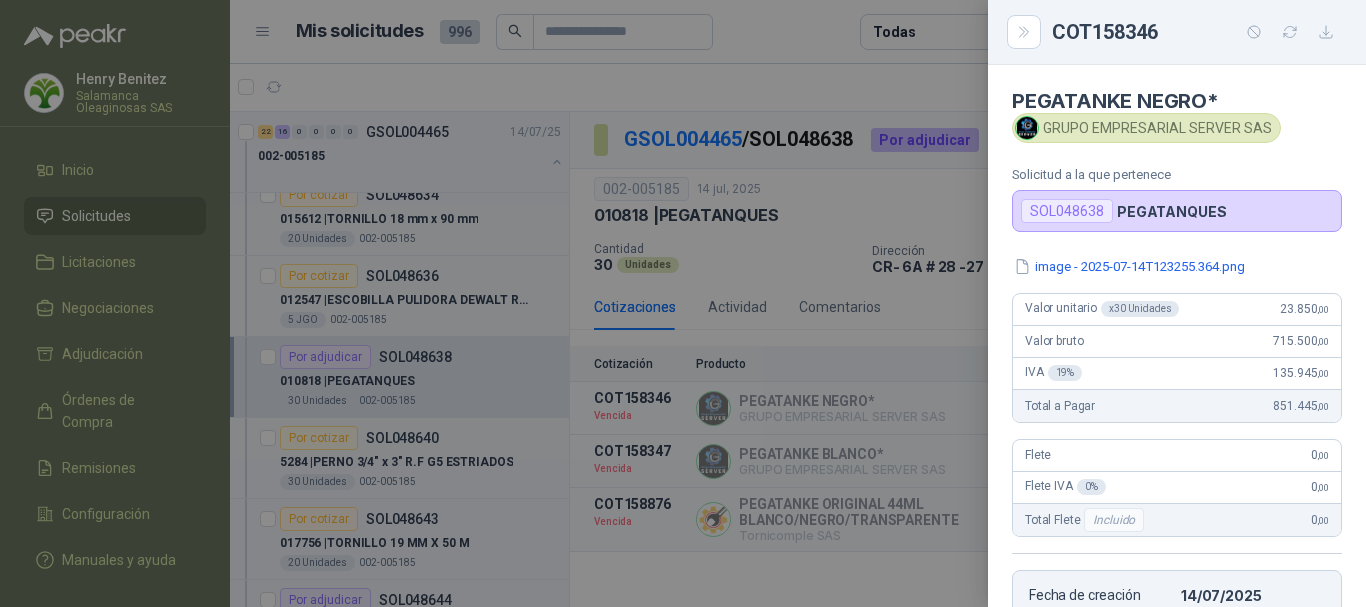 click at bounding box center [683, 303] 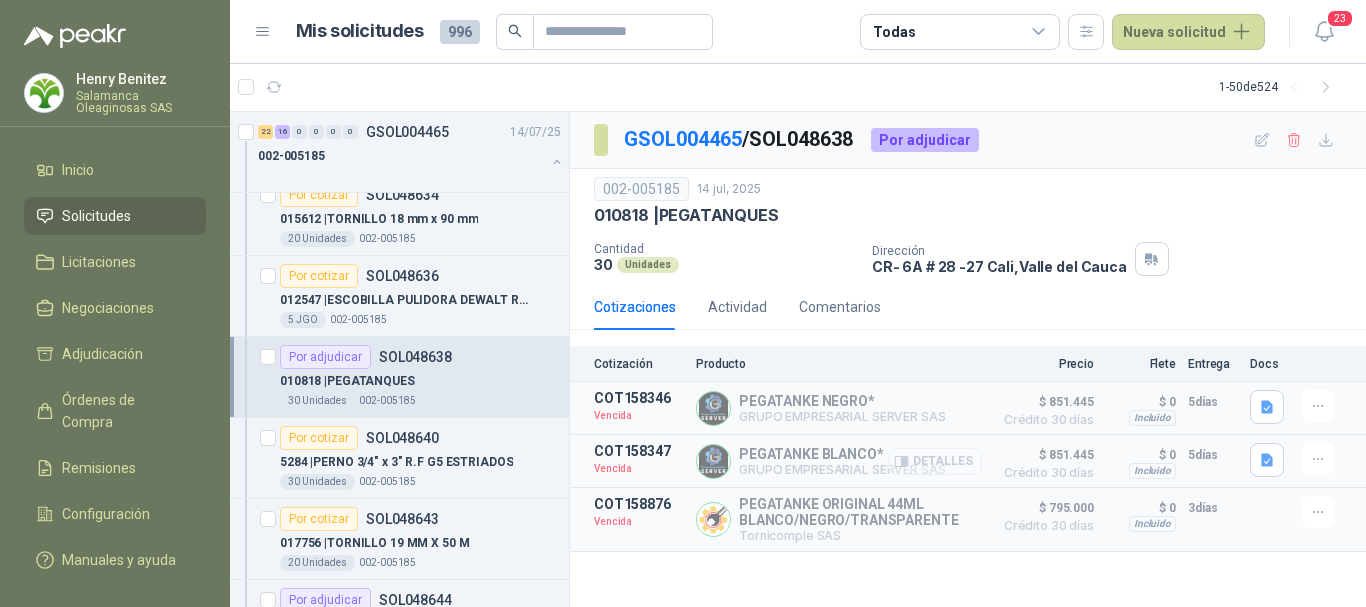 click on "Detalles" at bounding box center [935, 461] 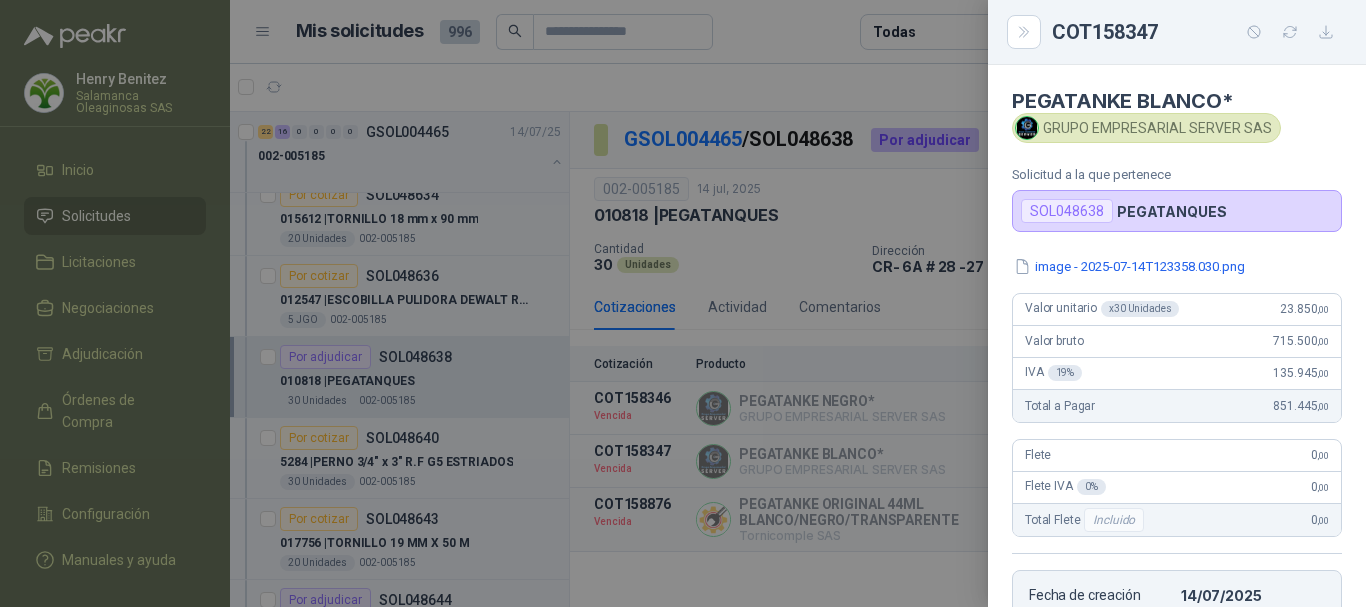 click at bounding box center (683, 303) 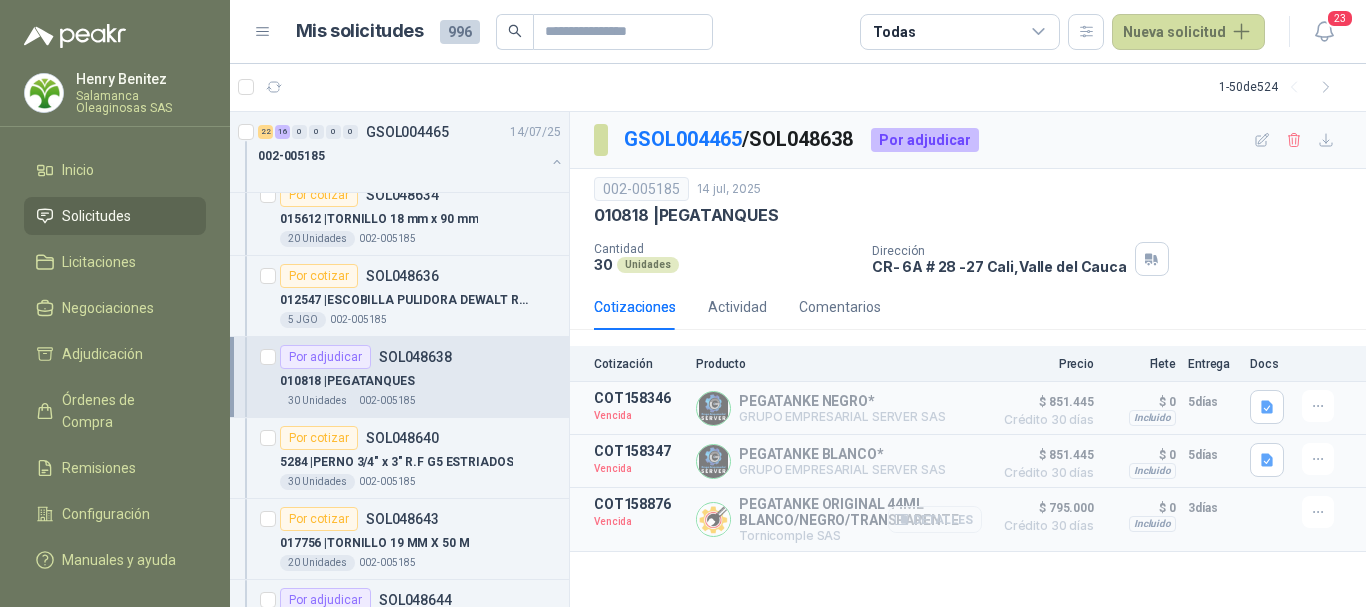 click on "Detalles" at bounding box center (935, 519) 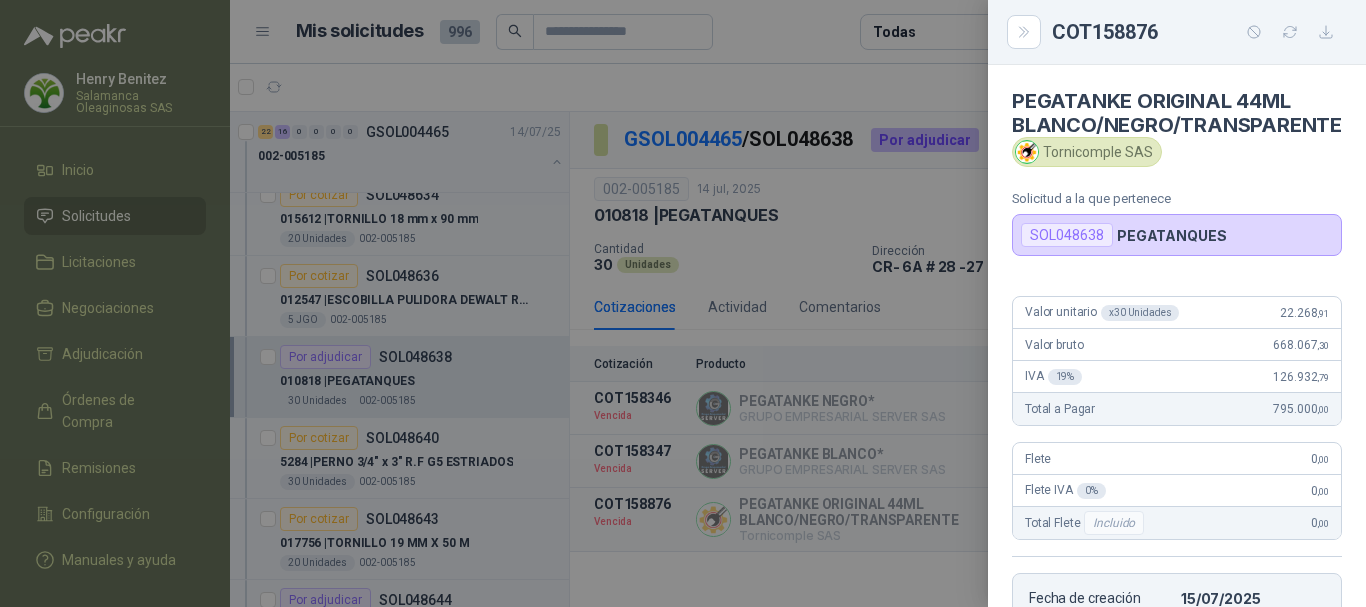 click at bounding box center (683, 303) 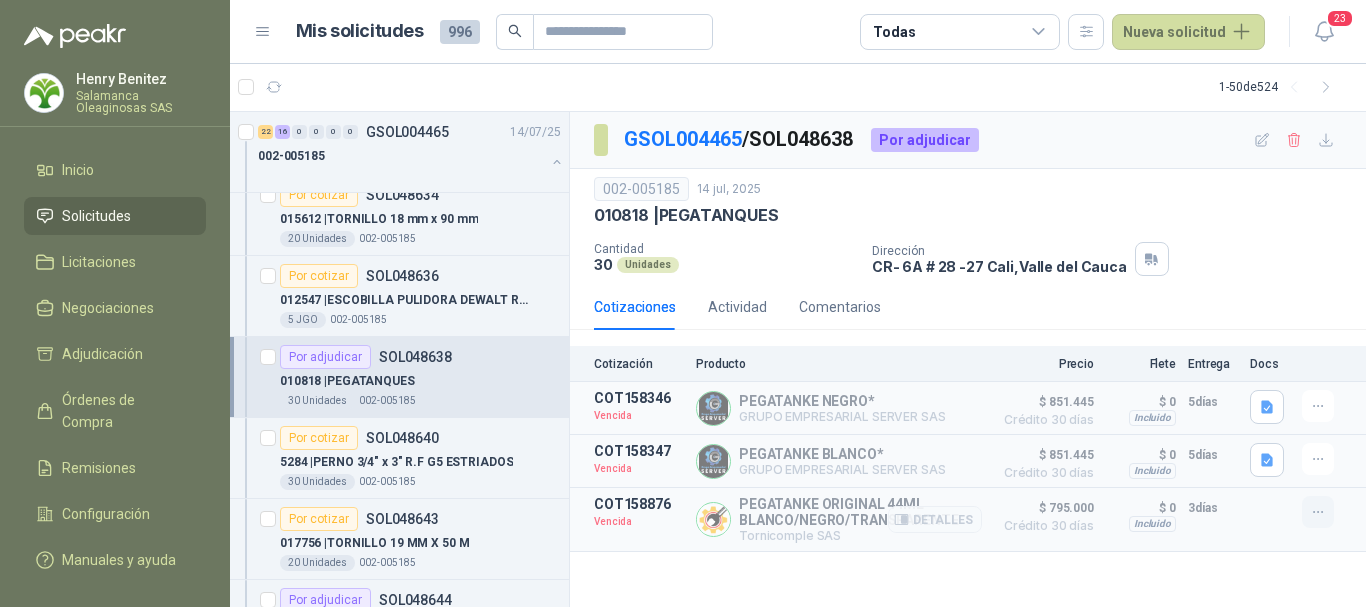 click 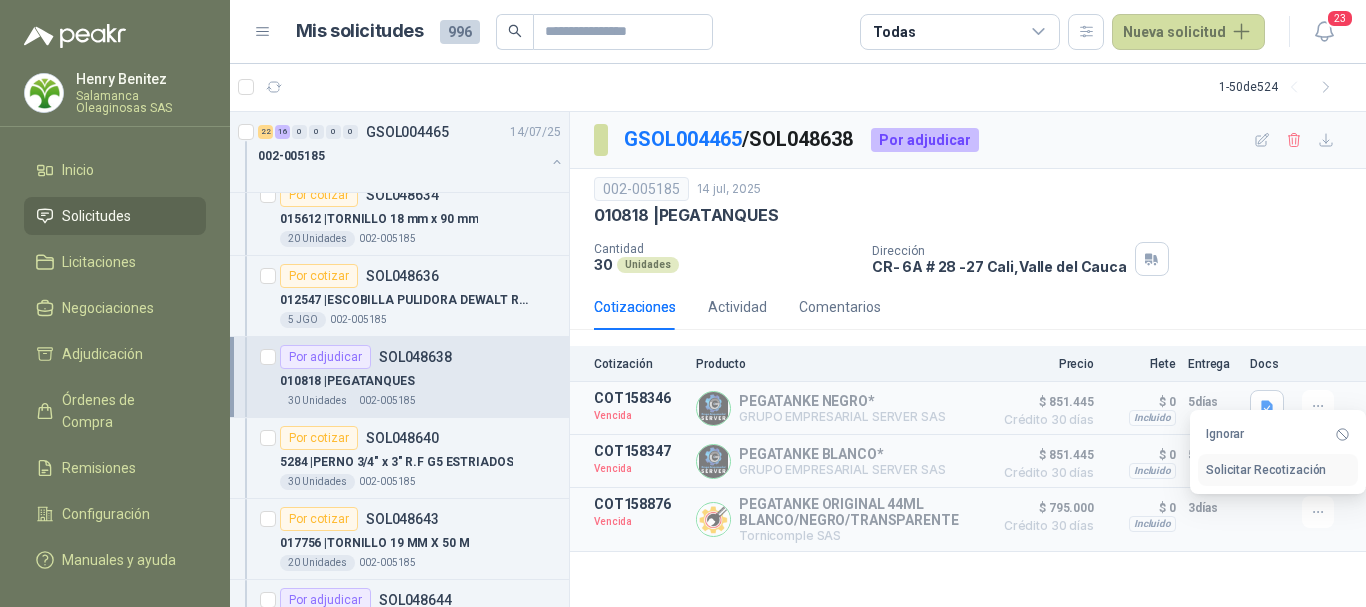 click on "Solicitar Recotización" at bounding box center [1278, 470] 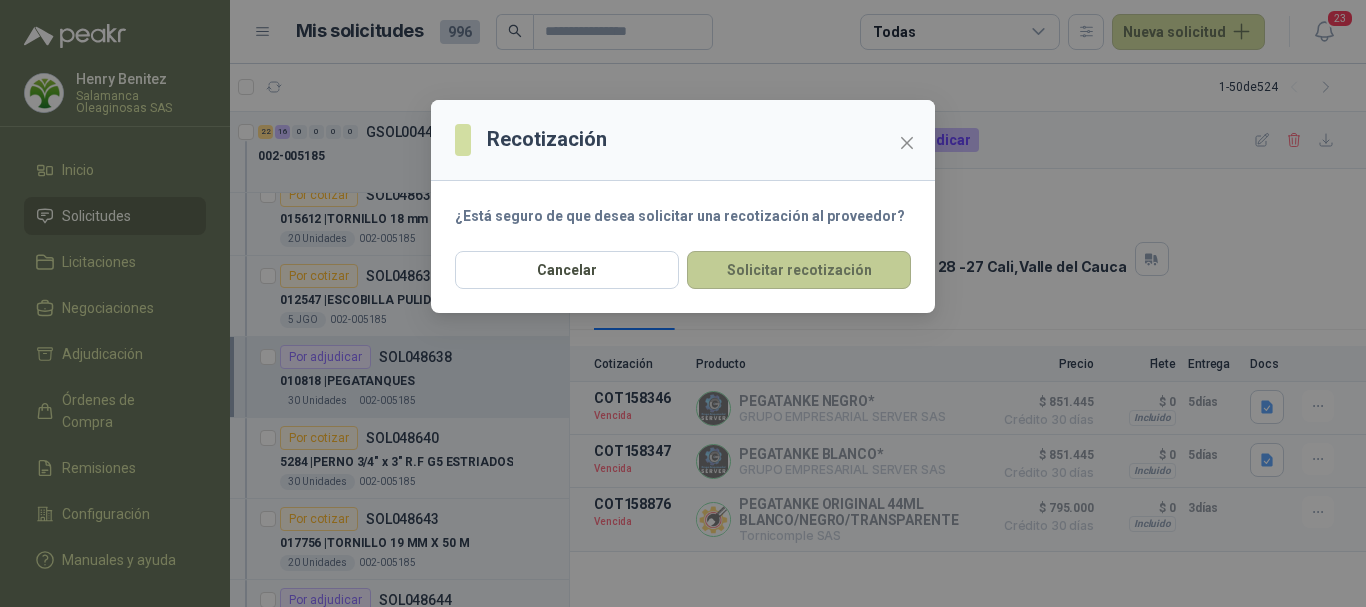 click on "Solicitar recotización" at bounding box center (799, 270) 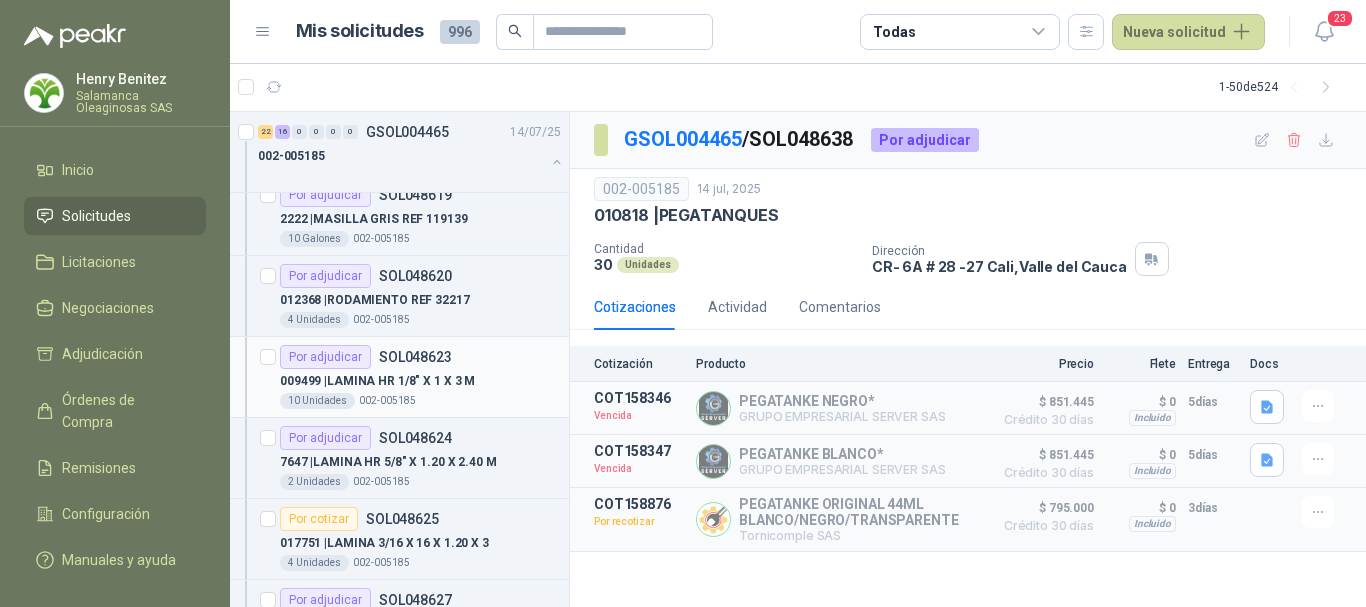 scroll, scrollTop: 1200, scrollLeft: 0, axis: vertical 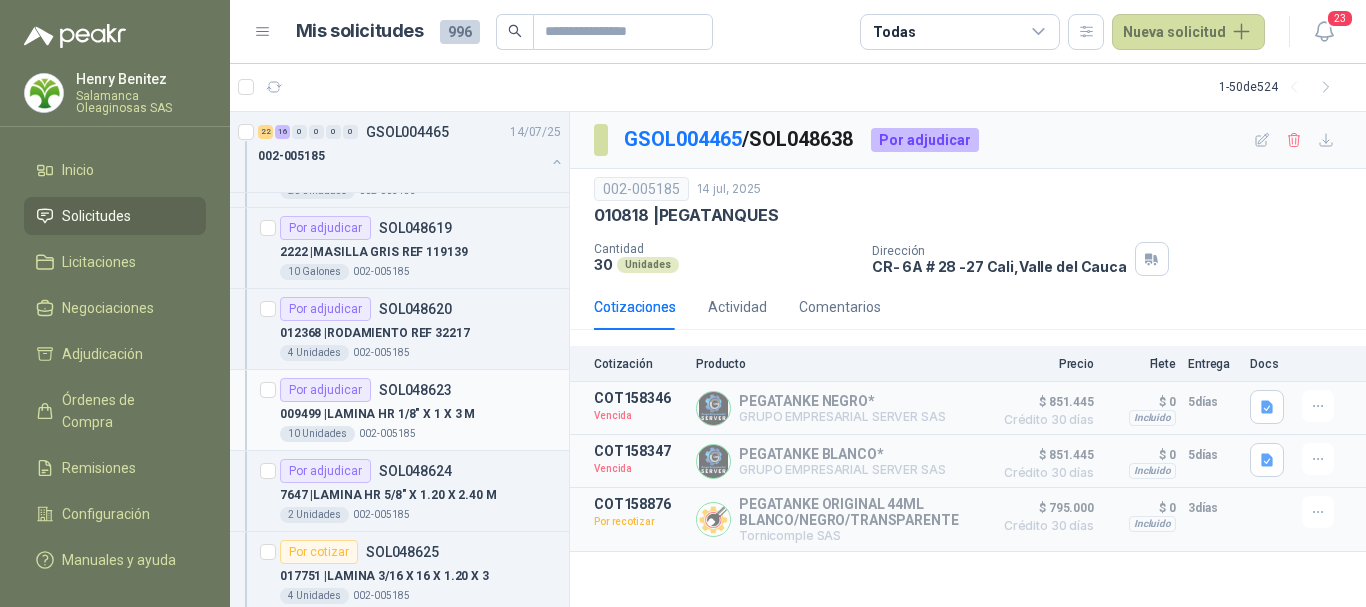 click on "009499 |  LAMINA HR 1/8" X 1 X 3 M" at bounding box center [420, 414] 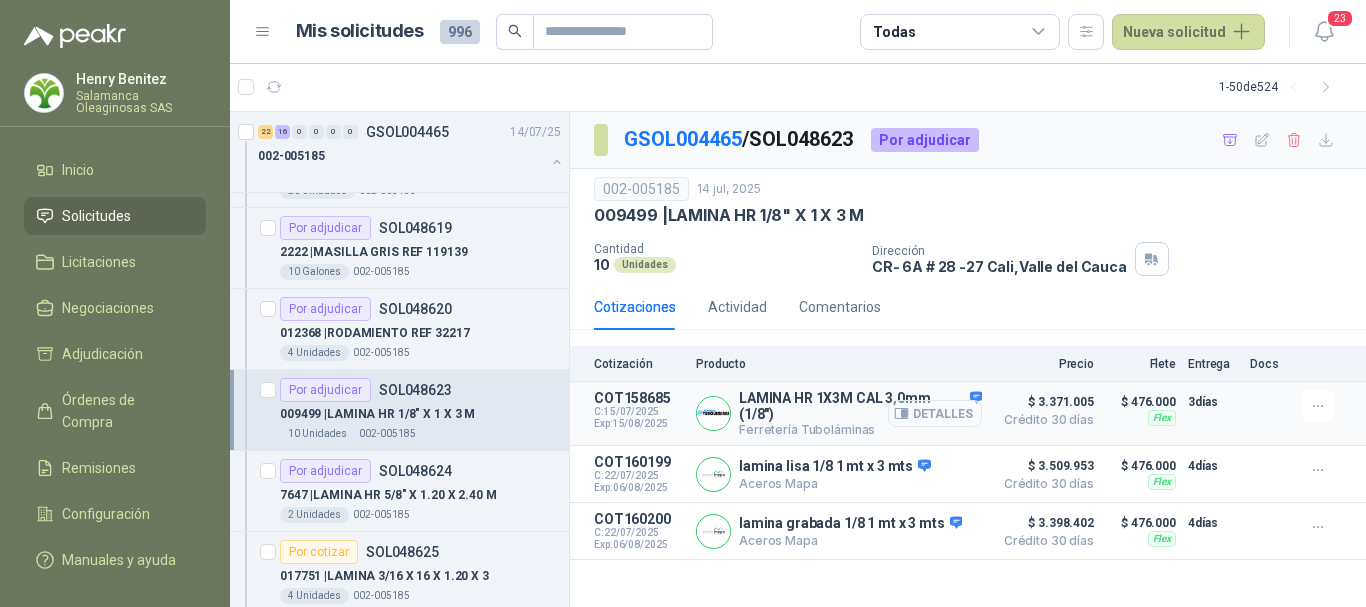 click on "Detalles" at bounding box center [935, 413] 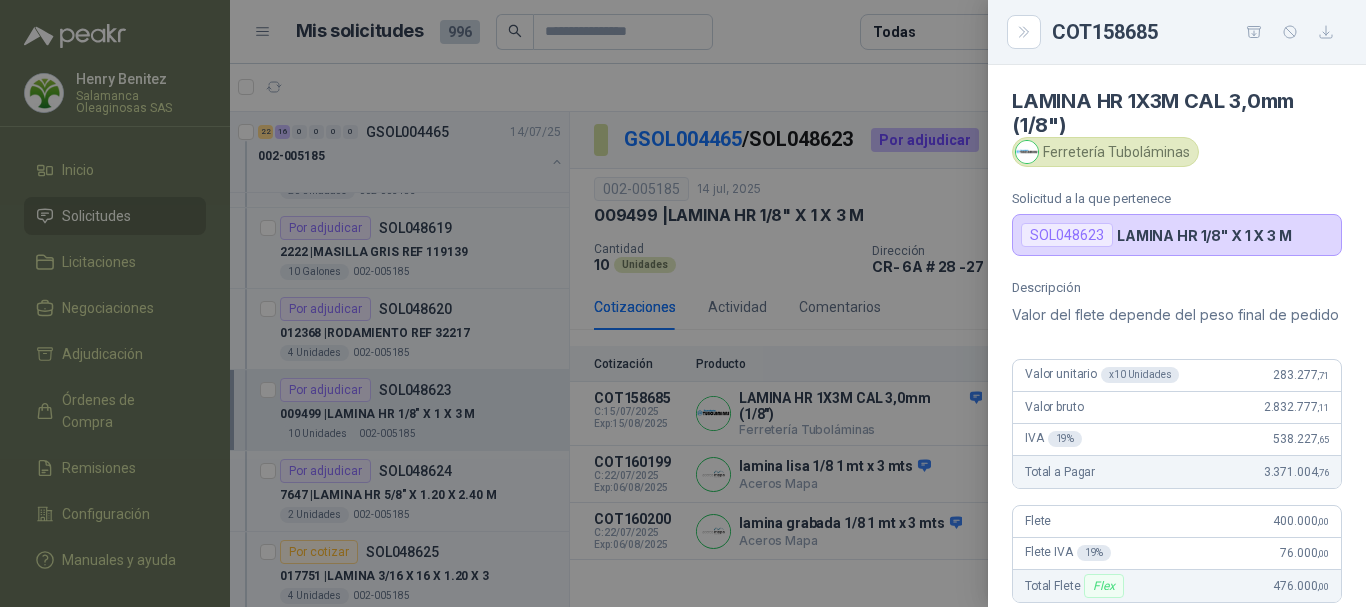 click at bounding box center [683, 303] 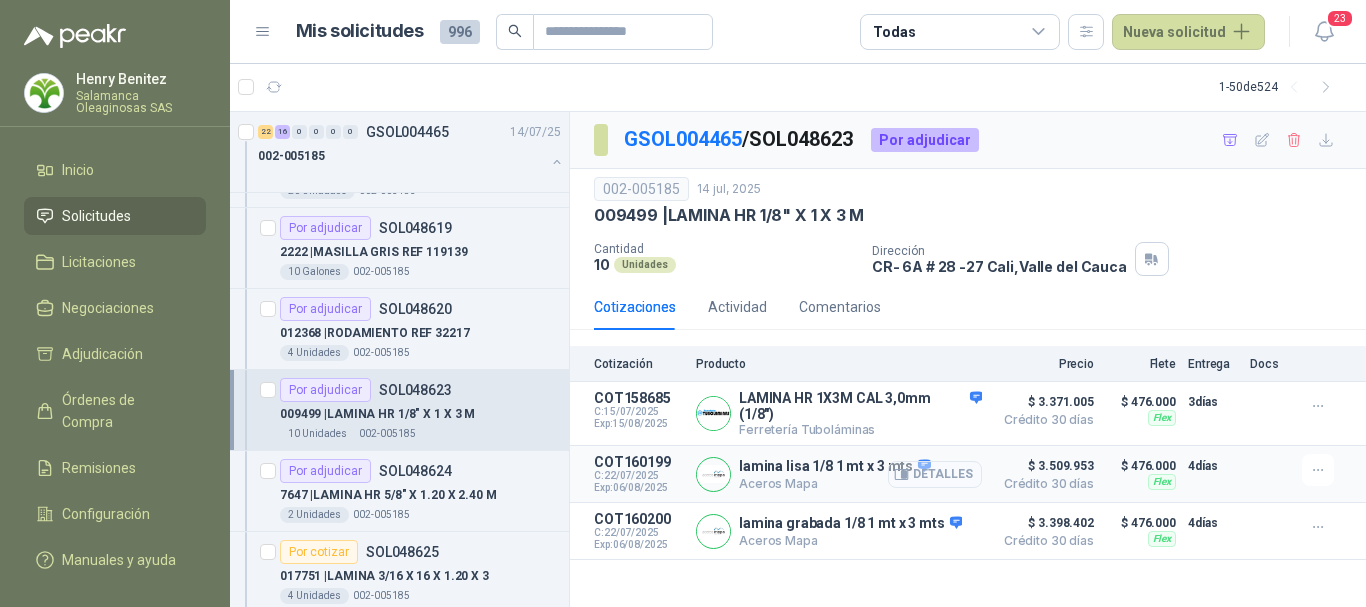 click on "Detalles" at bounding box center (935, 474) 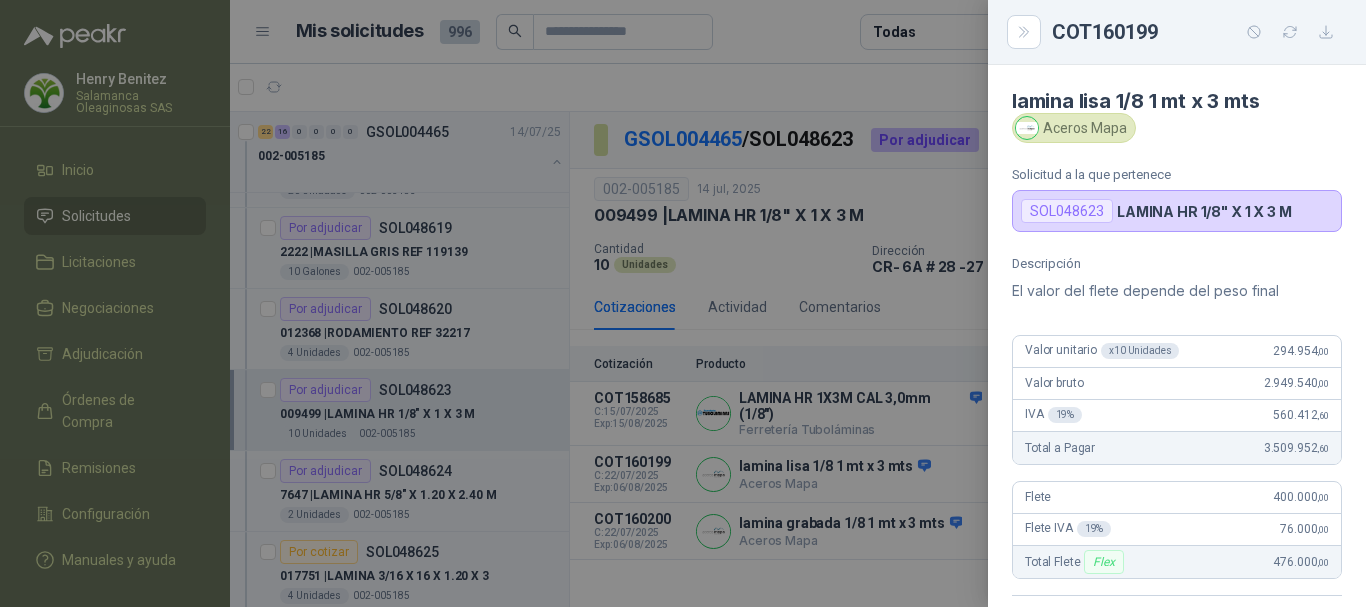 click at bounding box center (683, 303) 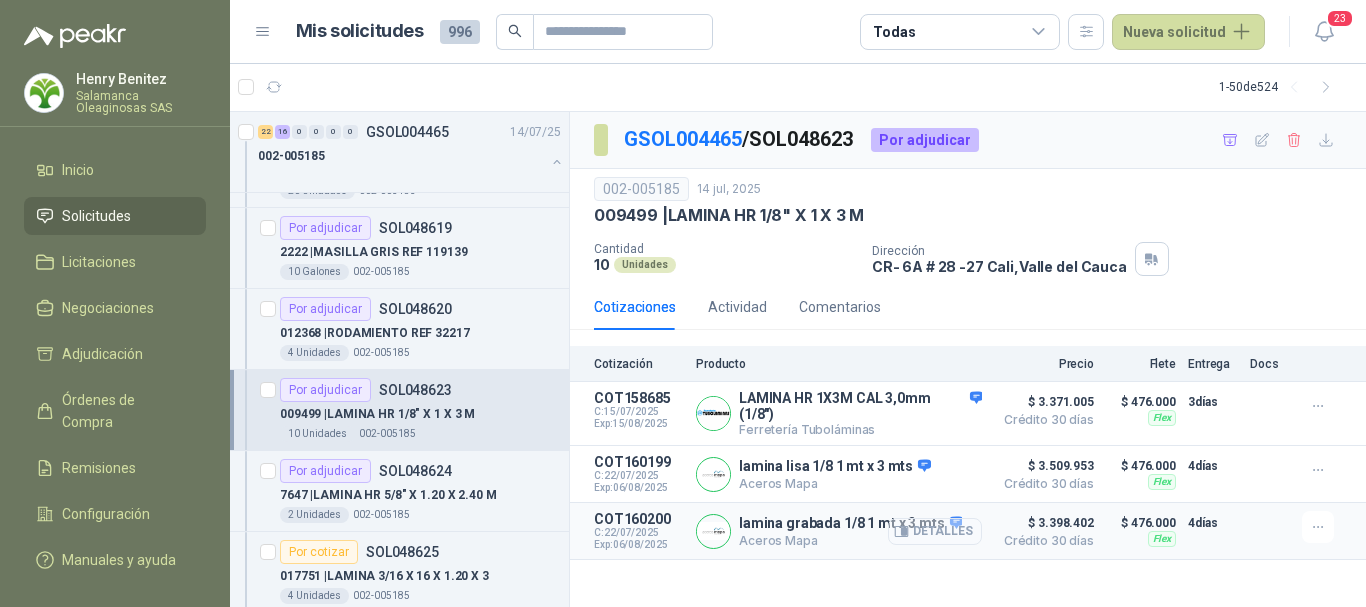 click on "Detalles" at bounding box center (935, 531) 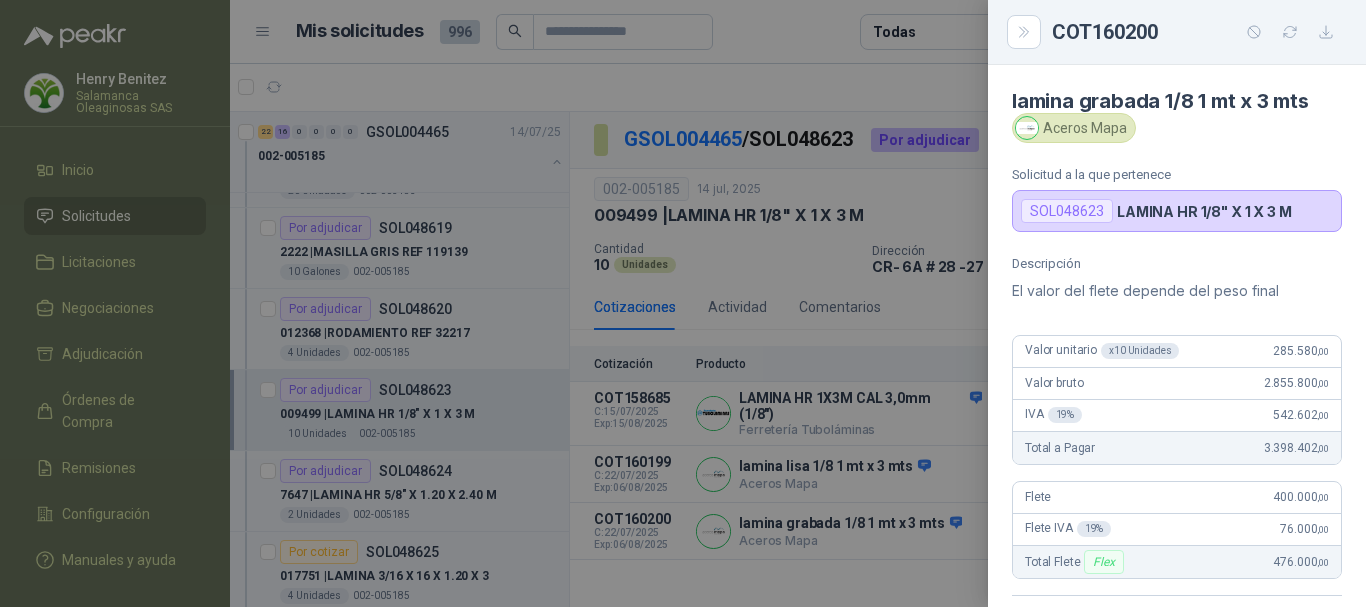 click at bounding box center (683, 303) 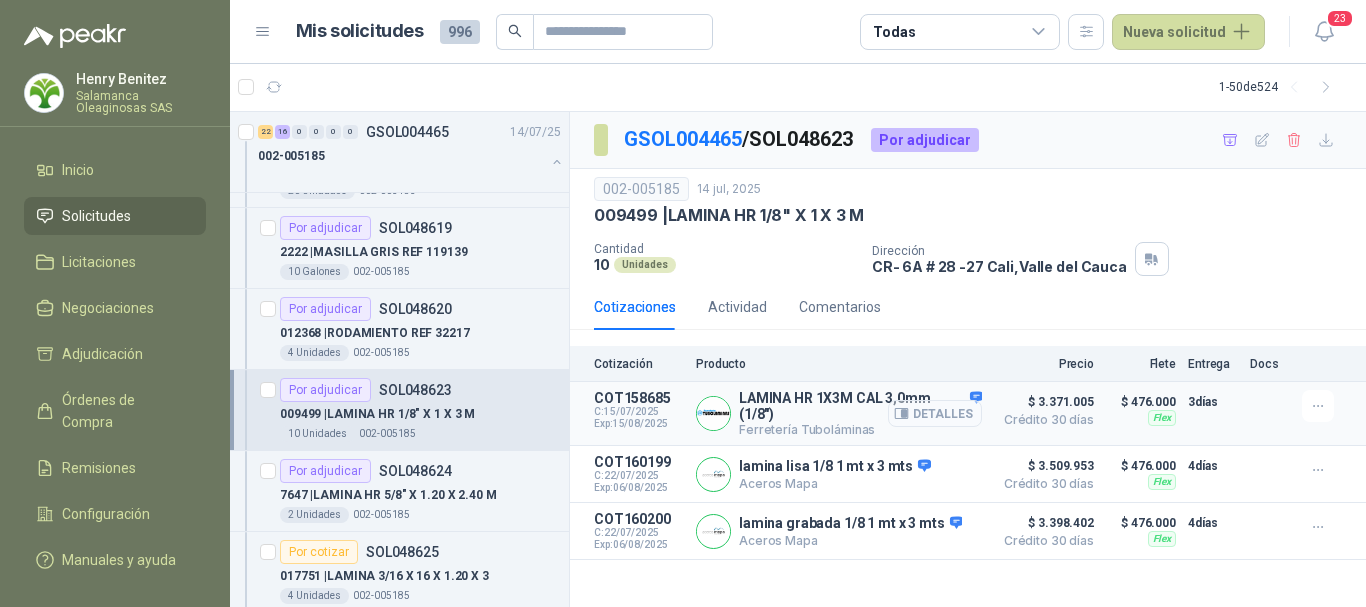 click on "Detalles" at bounding box center (935, 413) 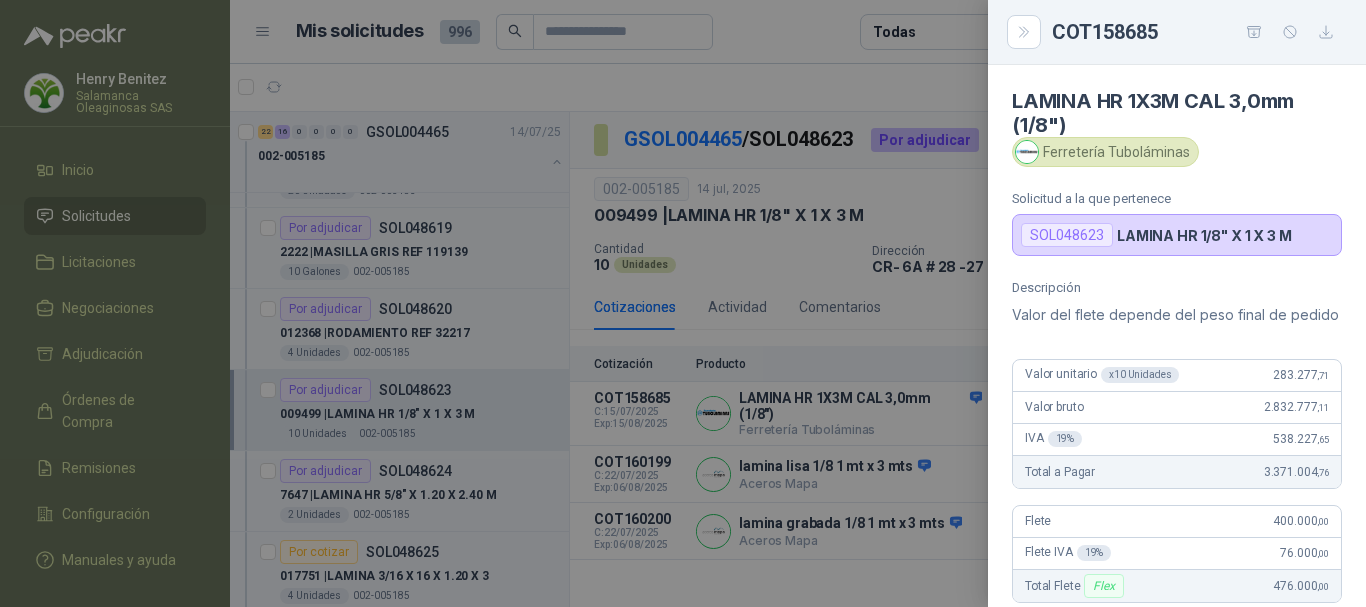 click at bounding box center (683, 303) 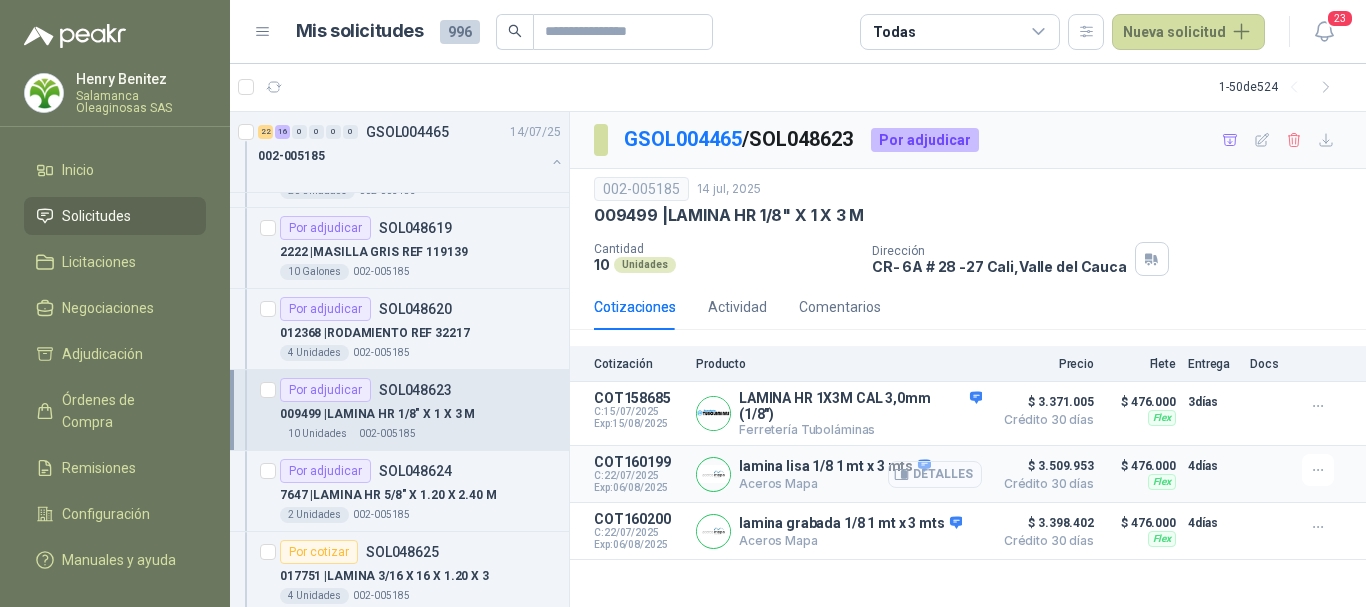 click on "Detalles" at bounding box center [935, 474] 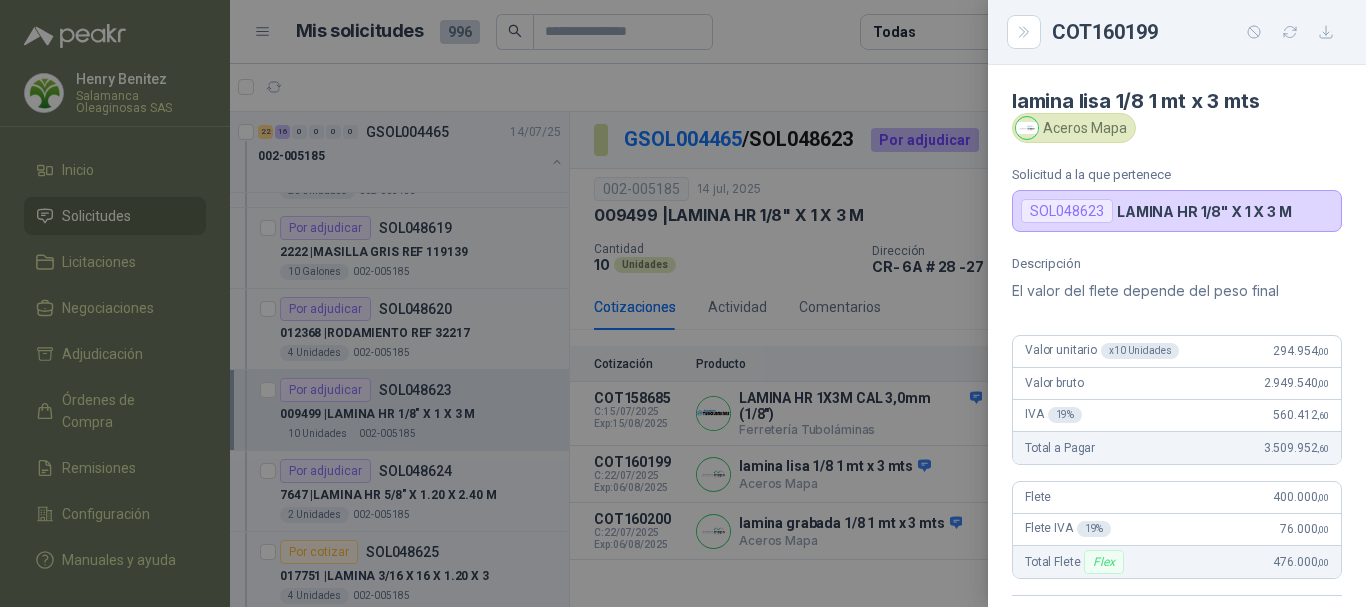 click at bounding box center [683, 303] 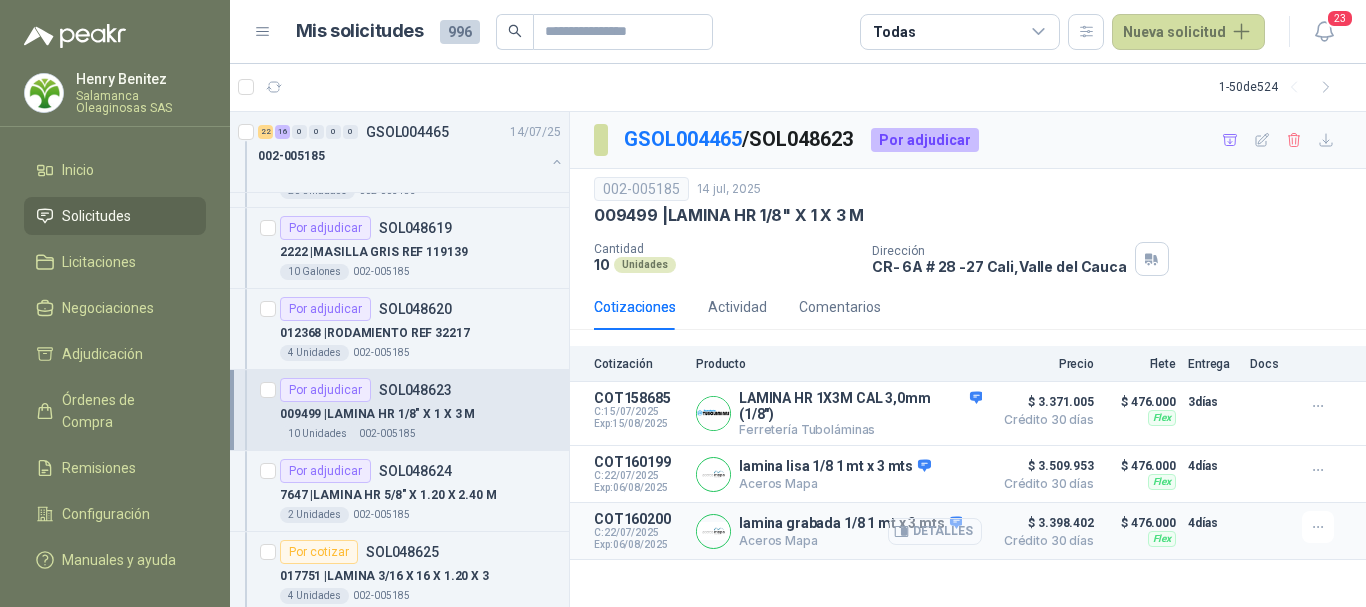 click on "Detalles" at bounding box center [935, 531] 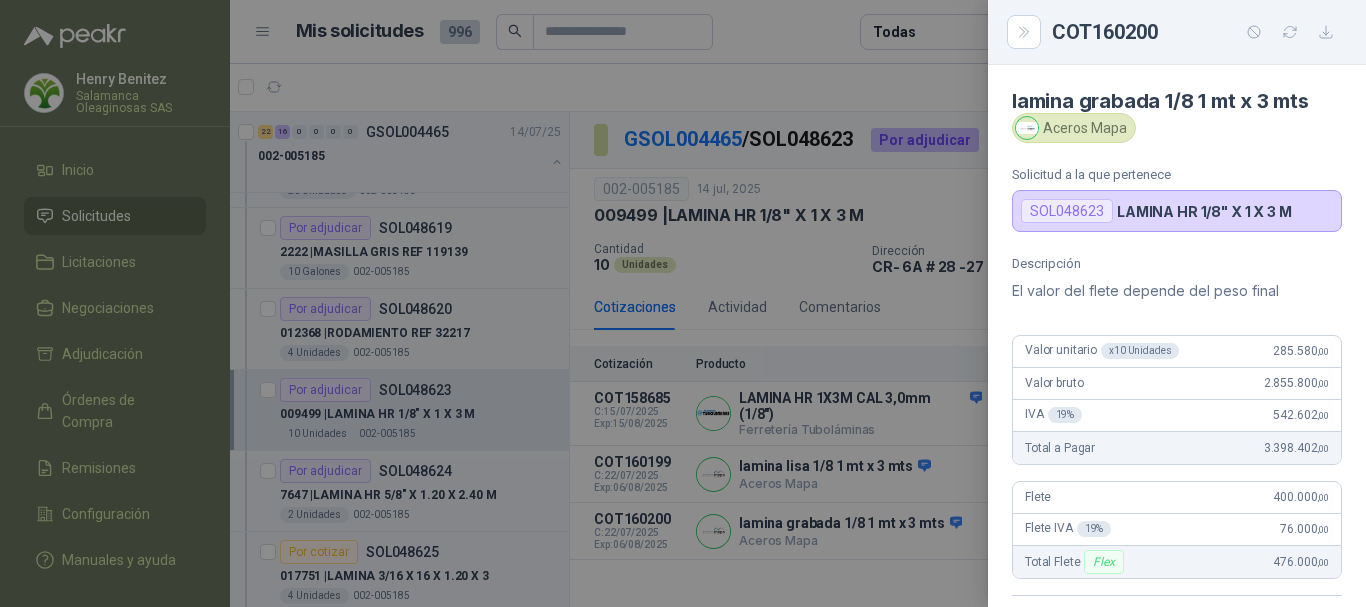 click at bounding box center [683, 303] 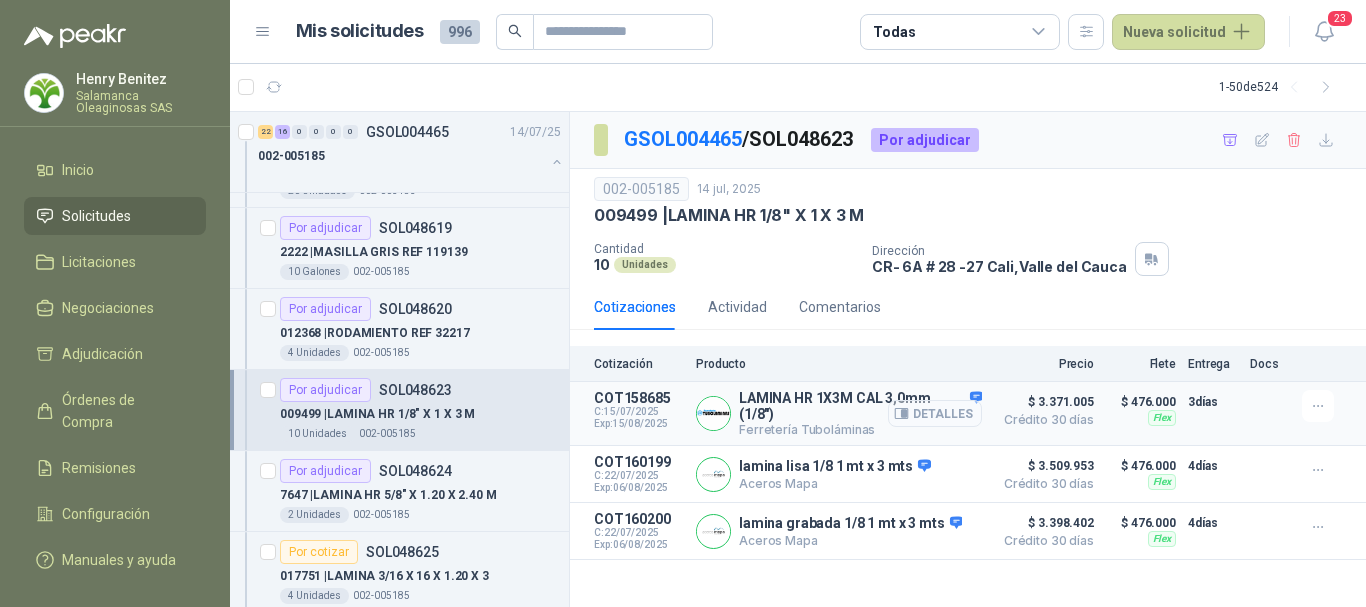 click on "Detalles" at bounding box center (935, 413) 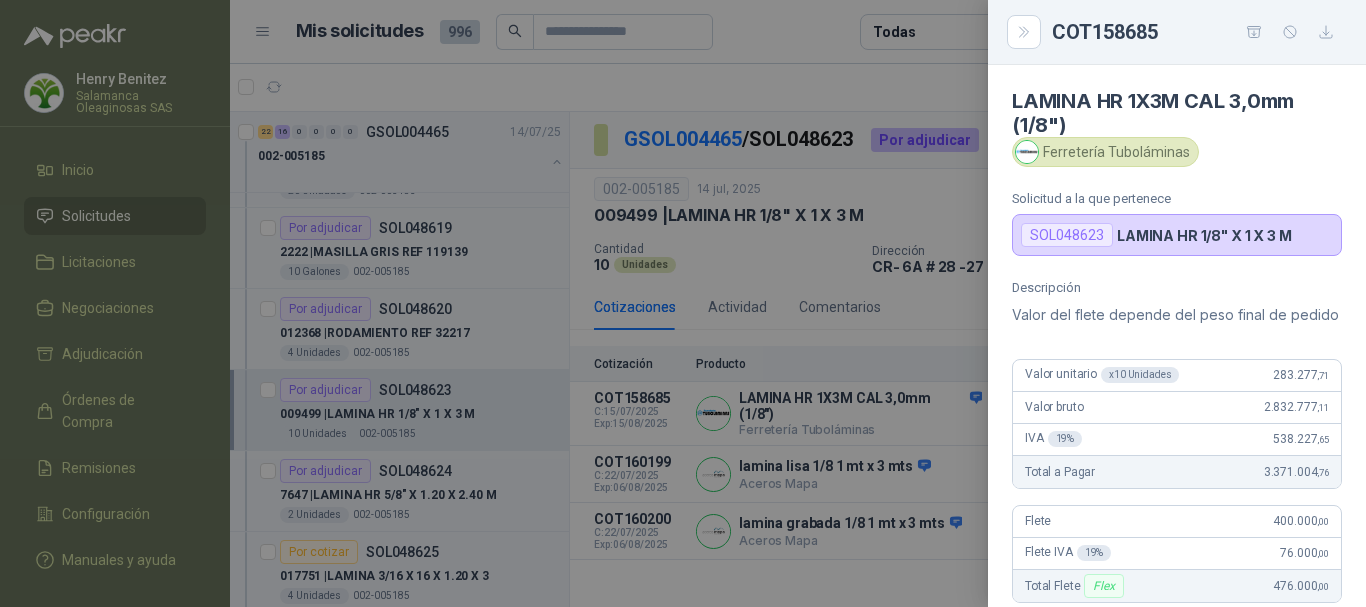click at bounding box center [683, 303] 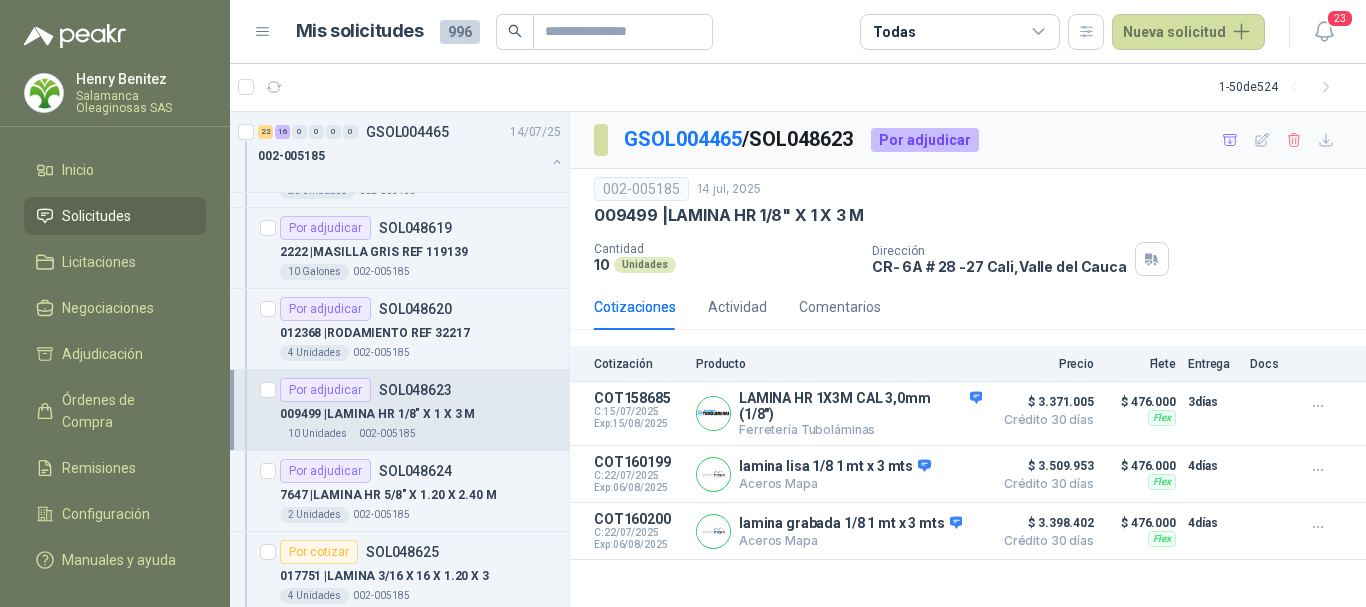 scroll, scrollTop: 1300, scrollLeft: 0, axis: vertical 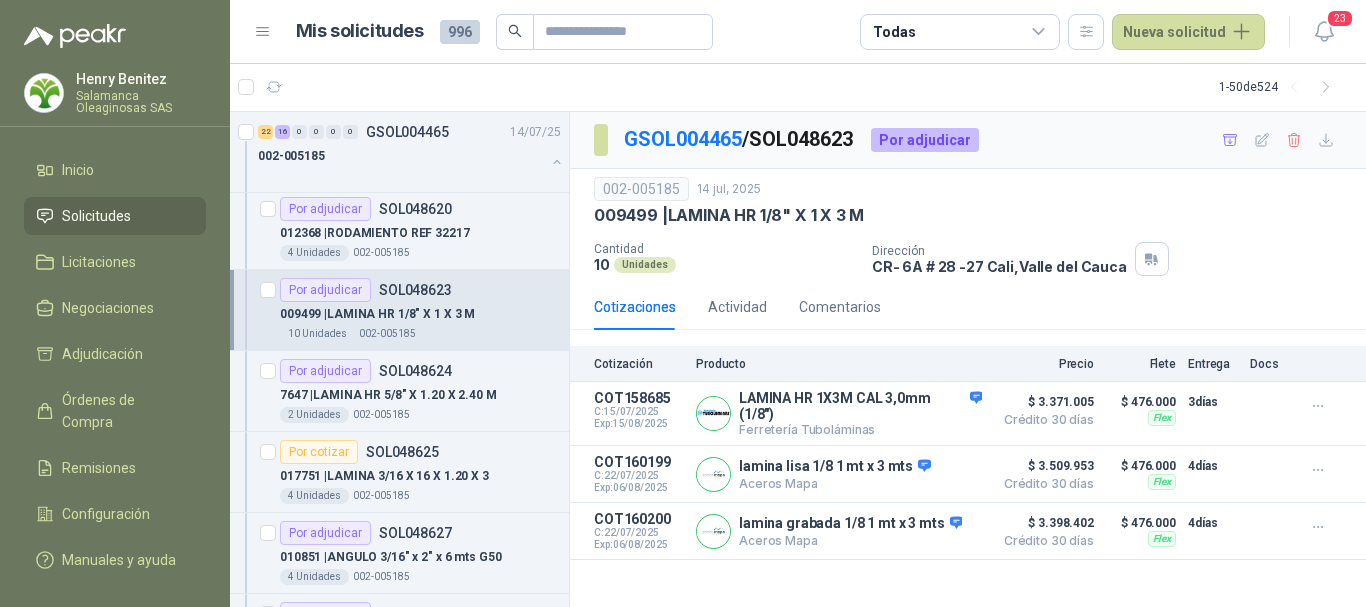 click on "Mis solicitudes 996 Todas Nueva solicitud" at bounding box center [781, 32] 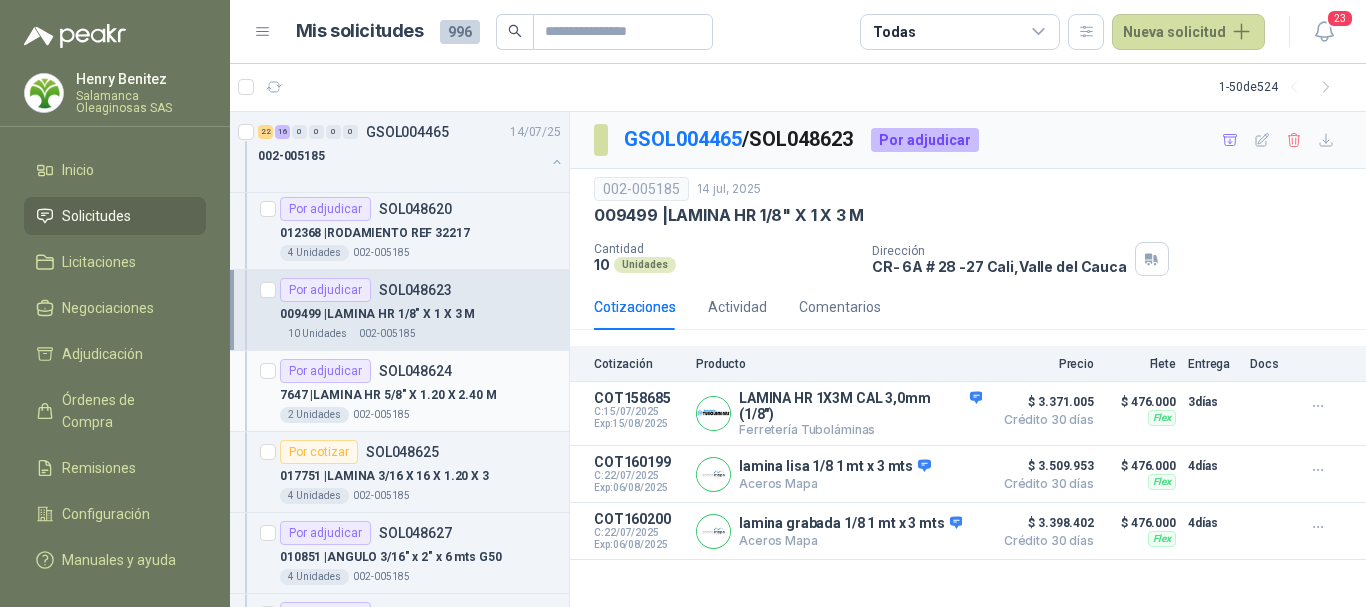 click on "7647 |  LAMINA HR 5/8" X 1.20 X 2.40 M" at bounding box center [420, 395] 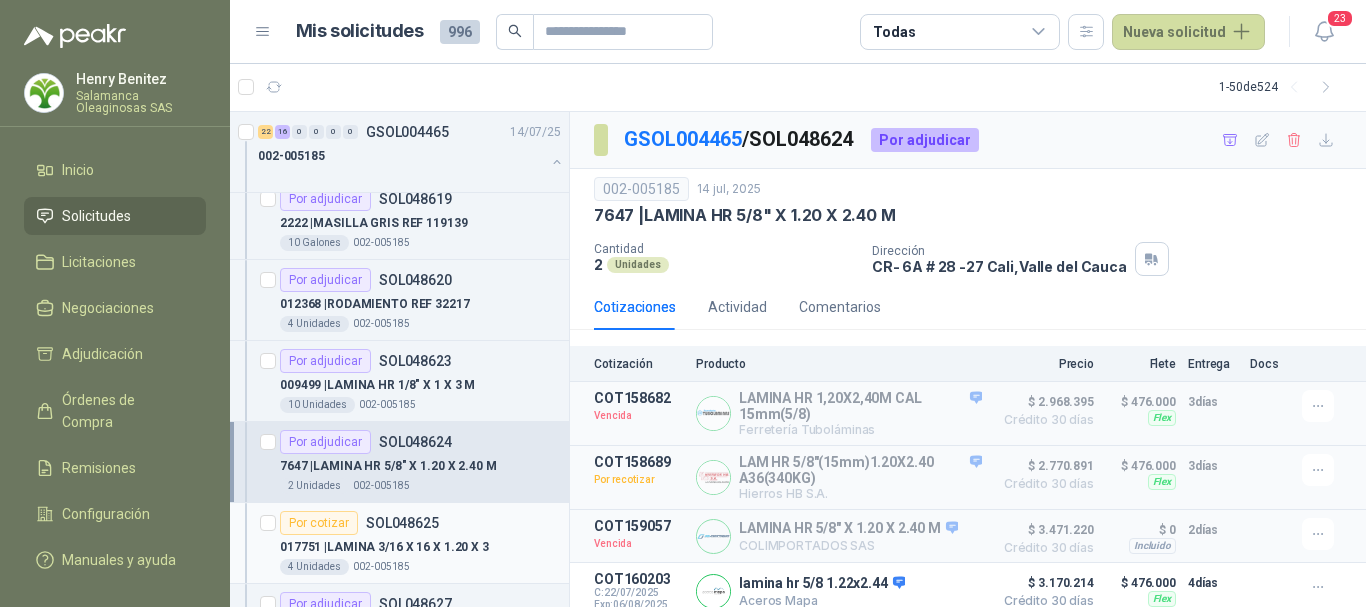 scroll, scrollTop: 1200, scrollLeft: 0, axis: vertical 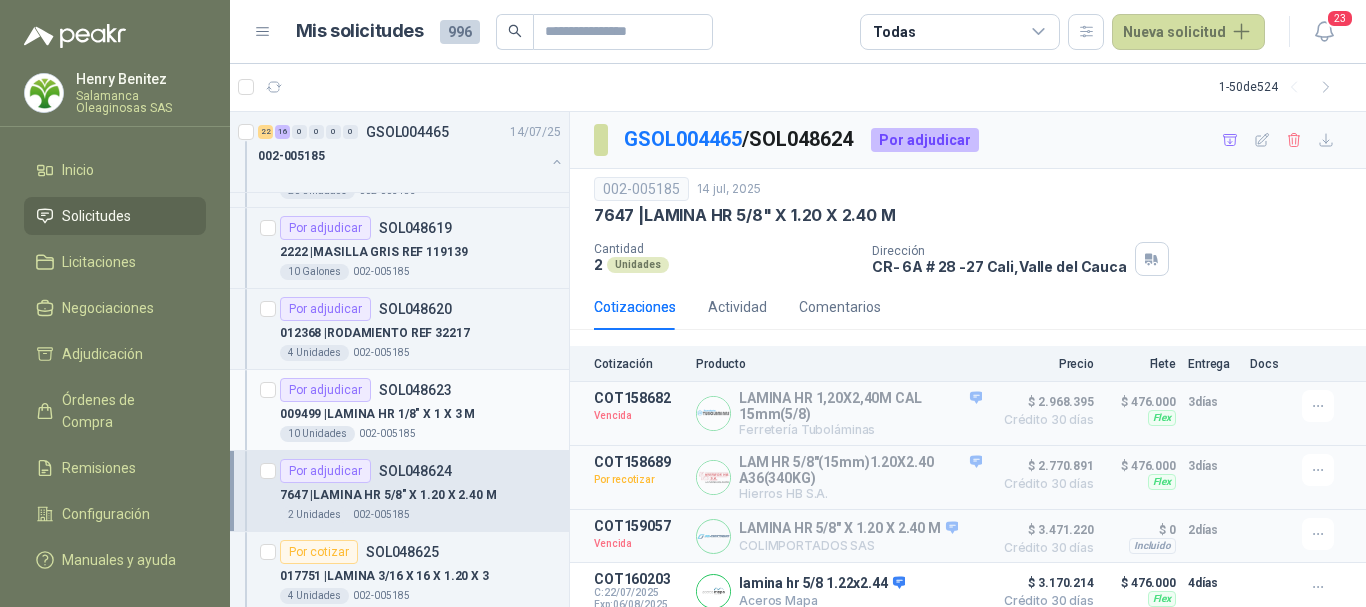 click on "009499 |  LAMINA HR 1/8" X 1 X 3 M" at bounding box center [420, 414] 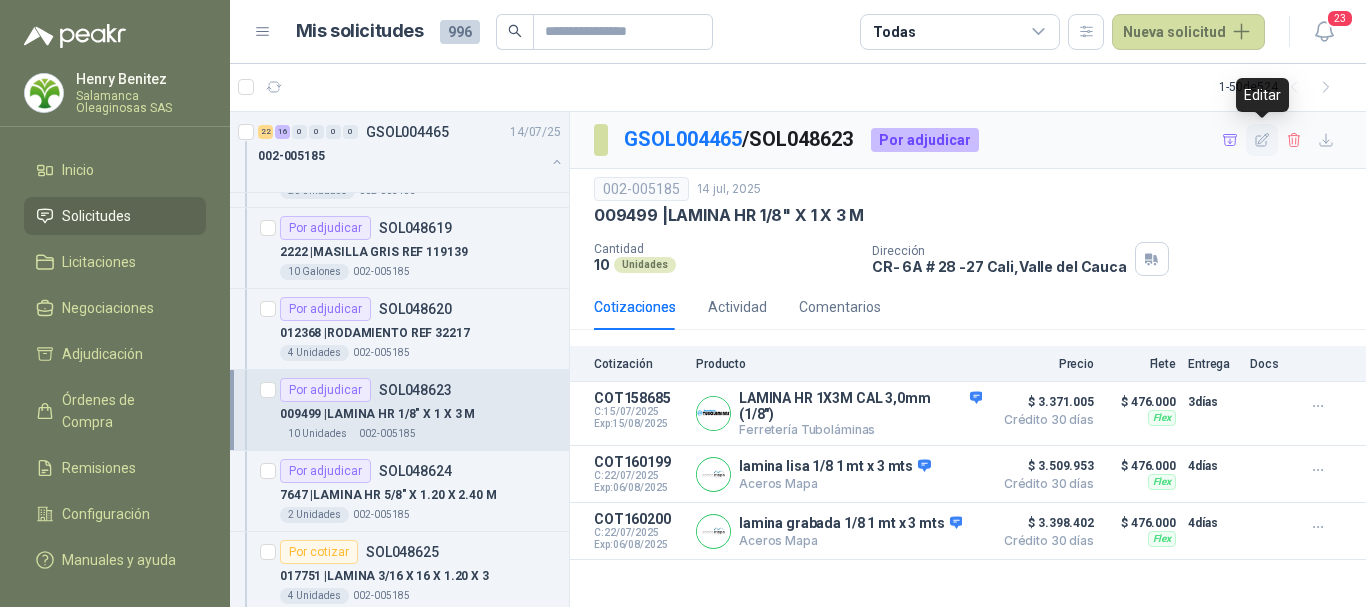 click 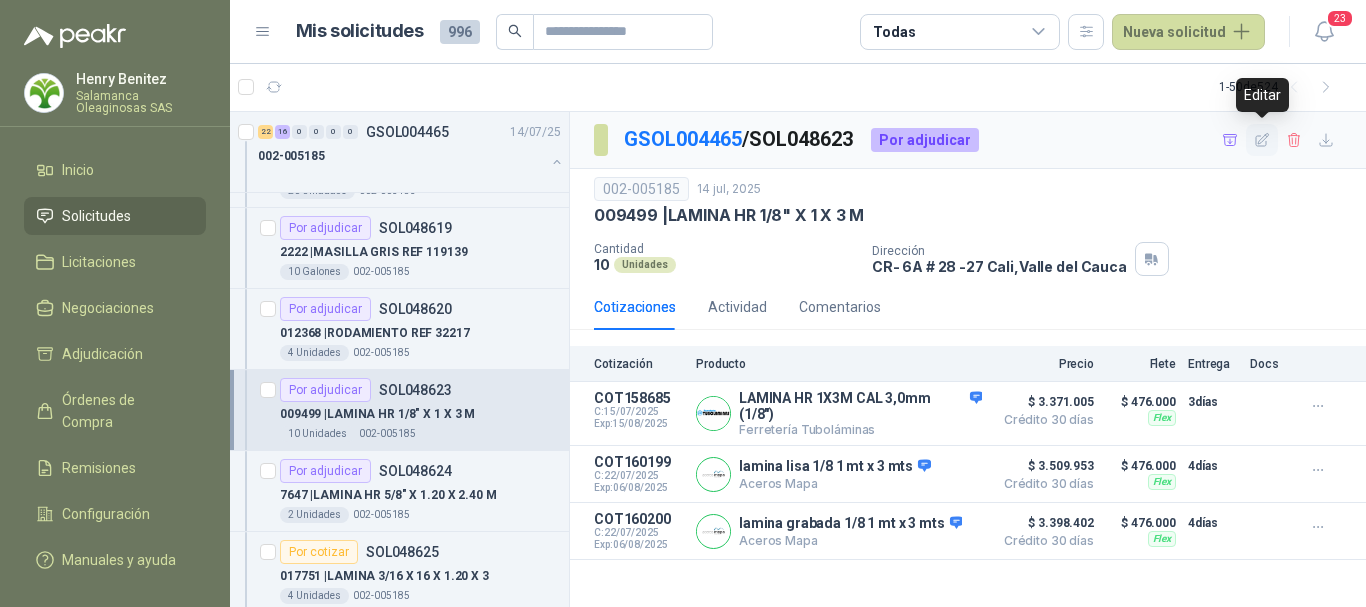 type 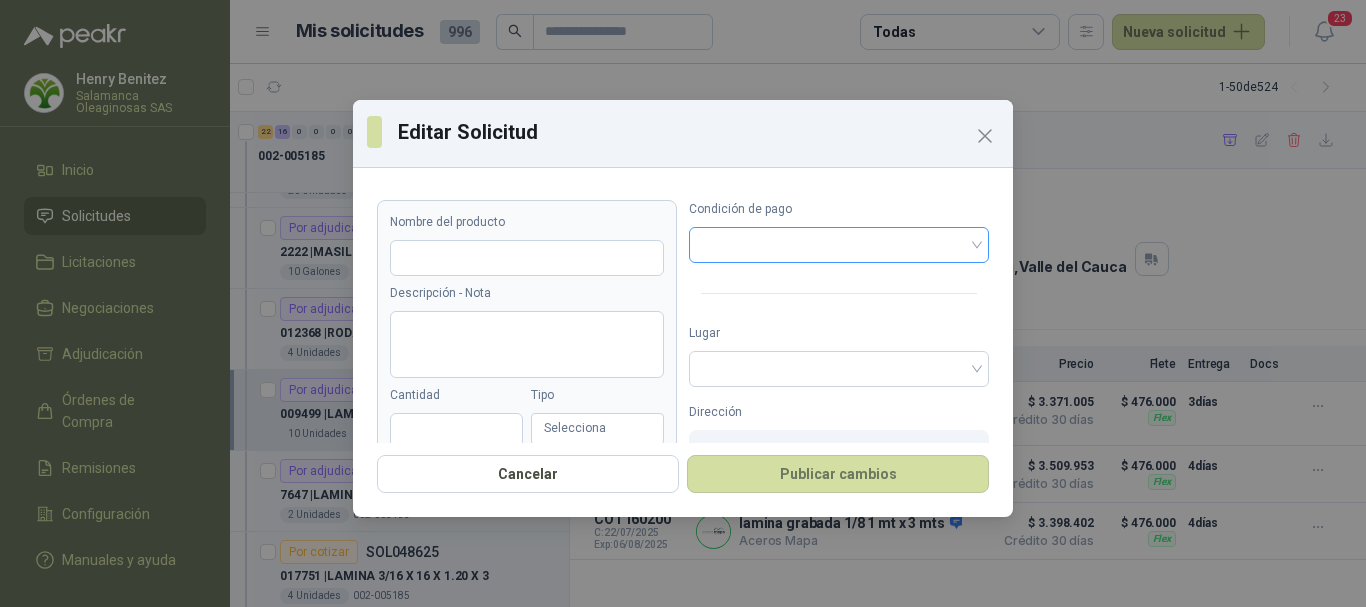 type on "**********" 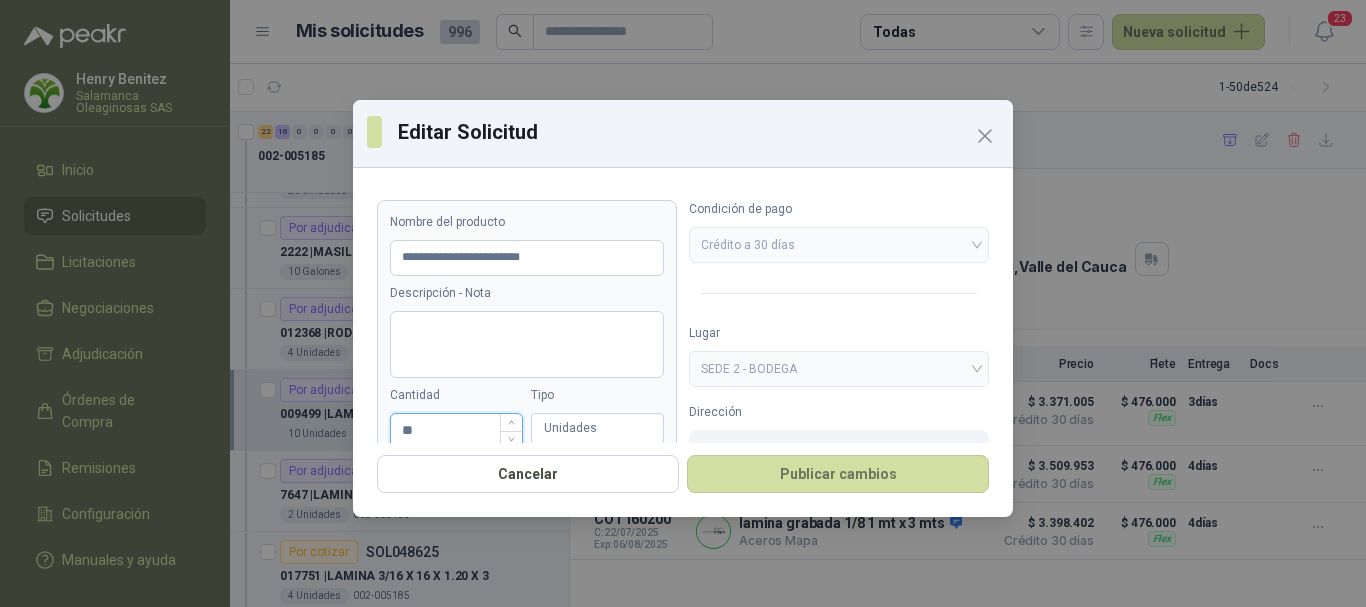 click on "**" at bounding box center [456, 431] 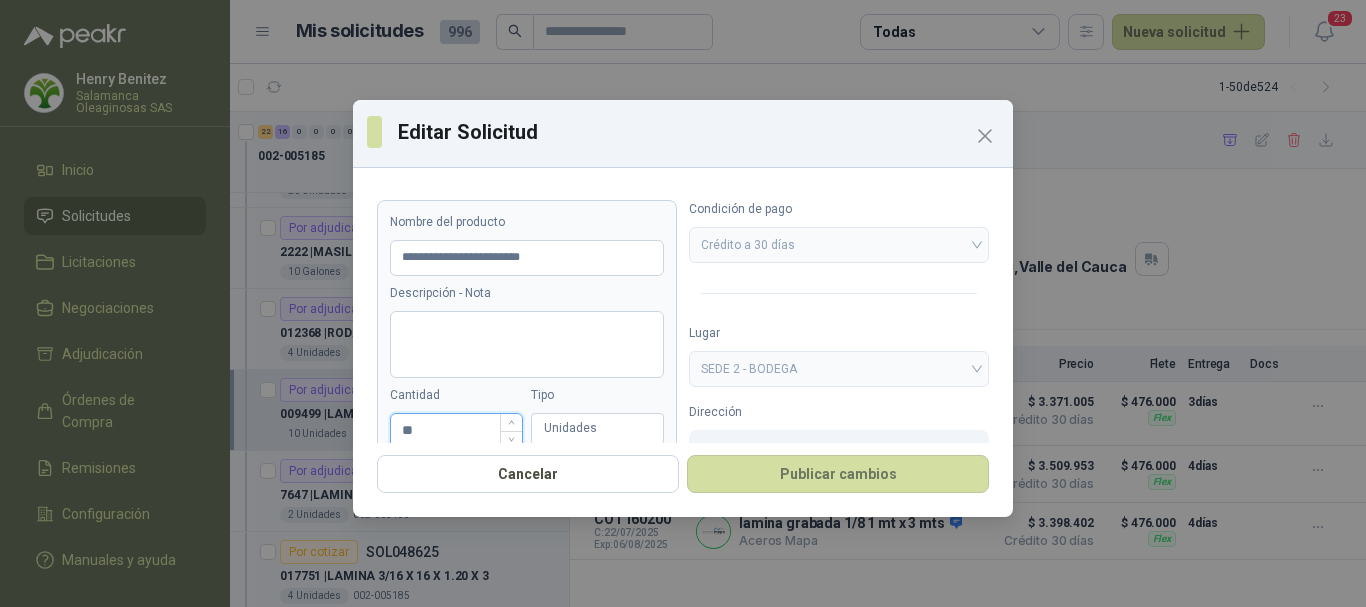 type on "*" 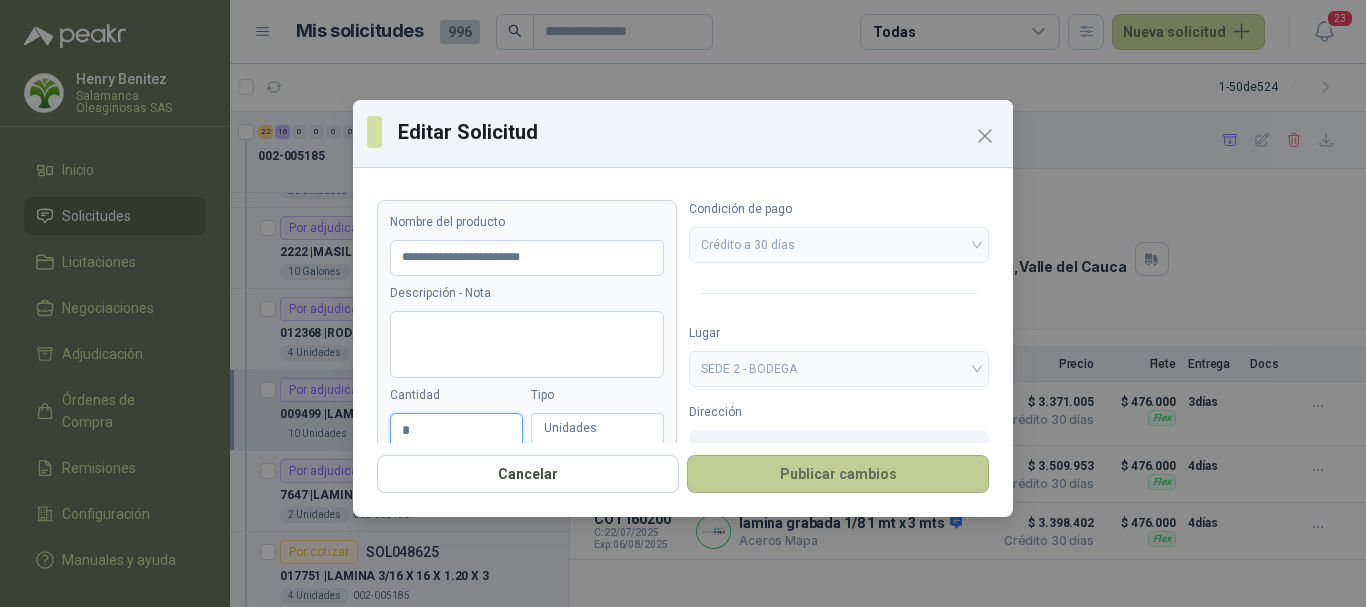 type on "*" 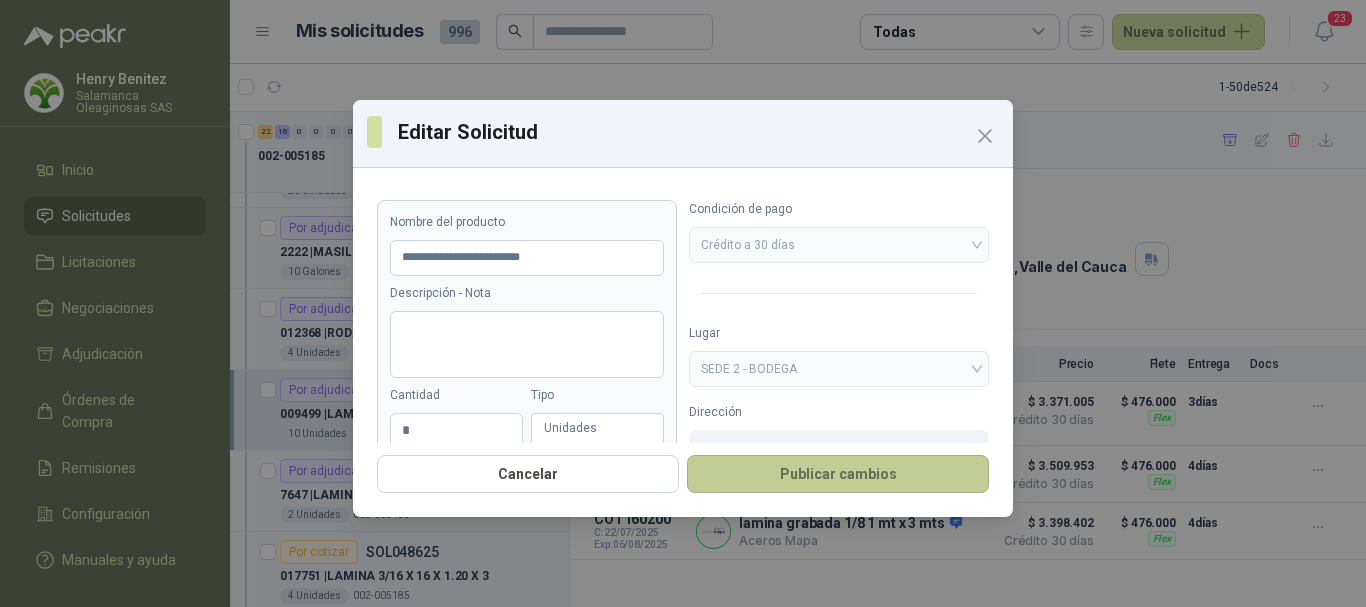 click on "Publicar cambios" at bounding box center (838, 474) 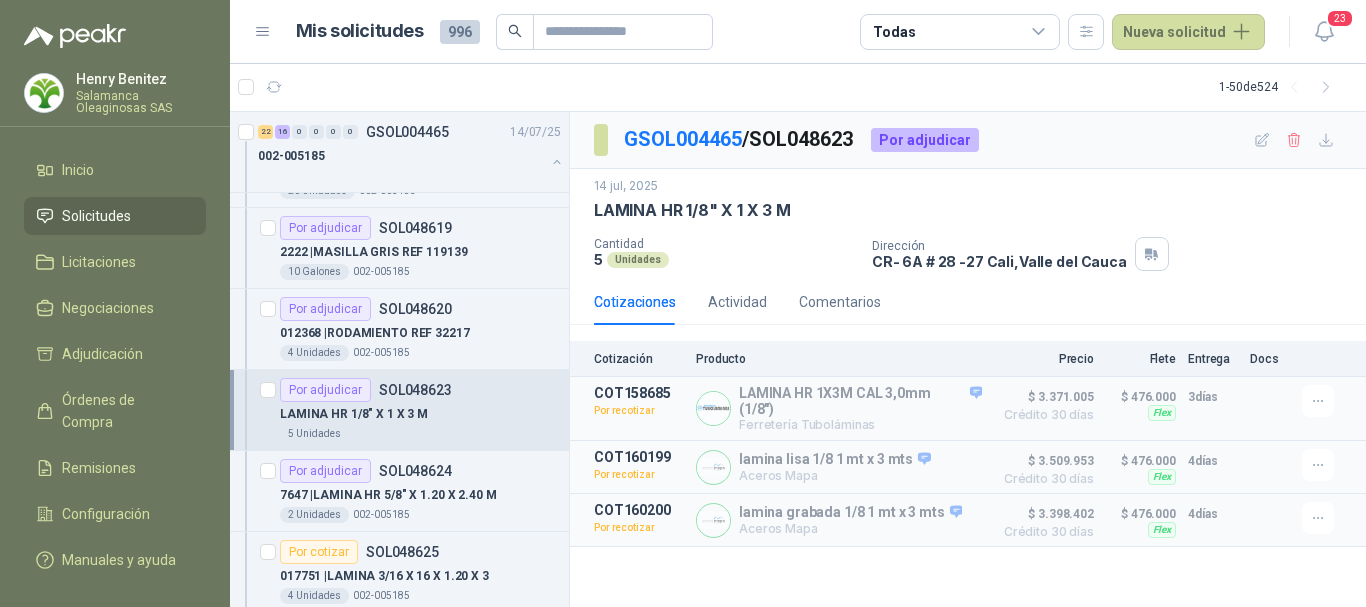 drag, startPoint x: 141, startPoint y: 93, endPoint x: 803, endPoint y: 17, distance: 666.34827 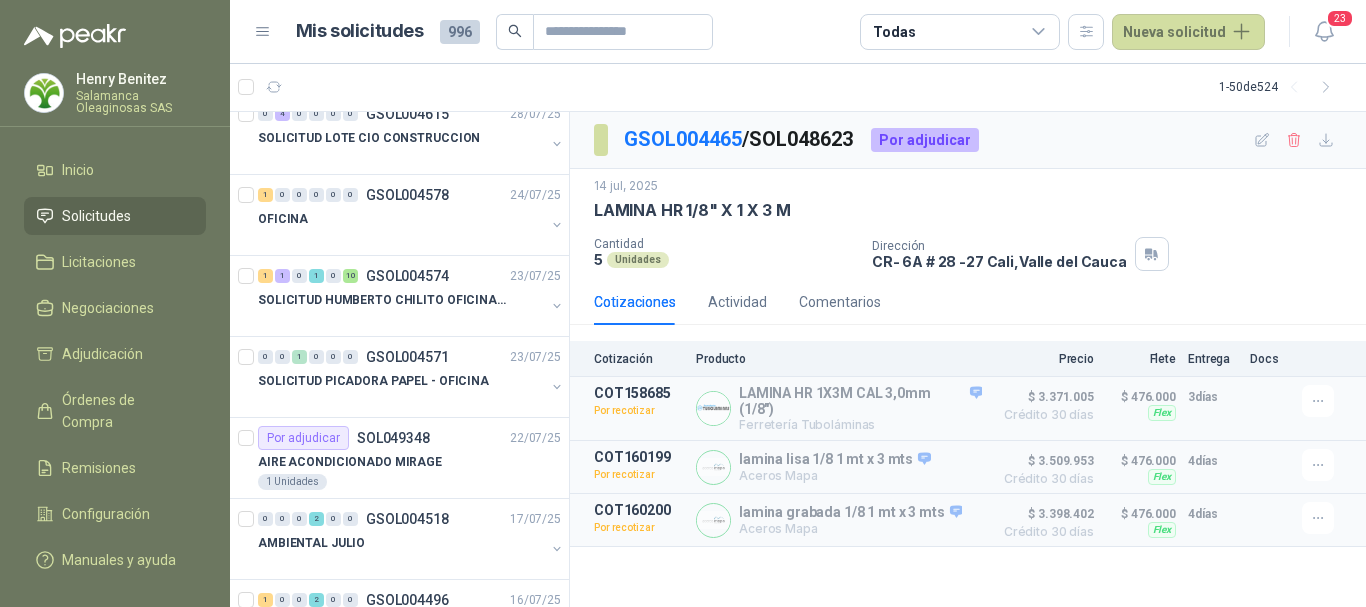 scroll, scrollTop: 0, scrollLeft: 0, axis: both 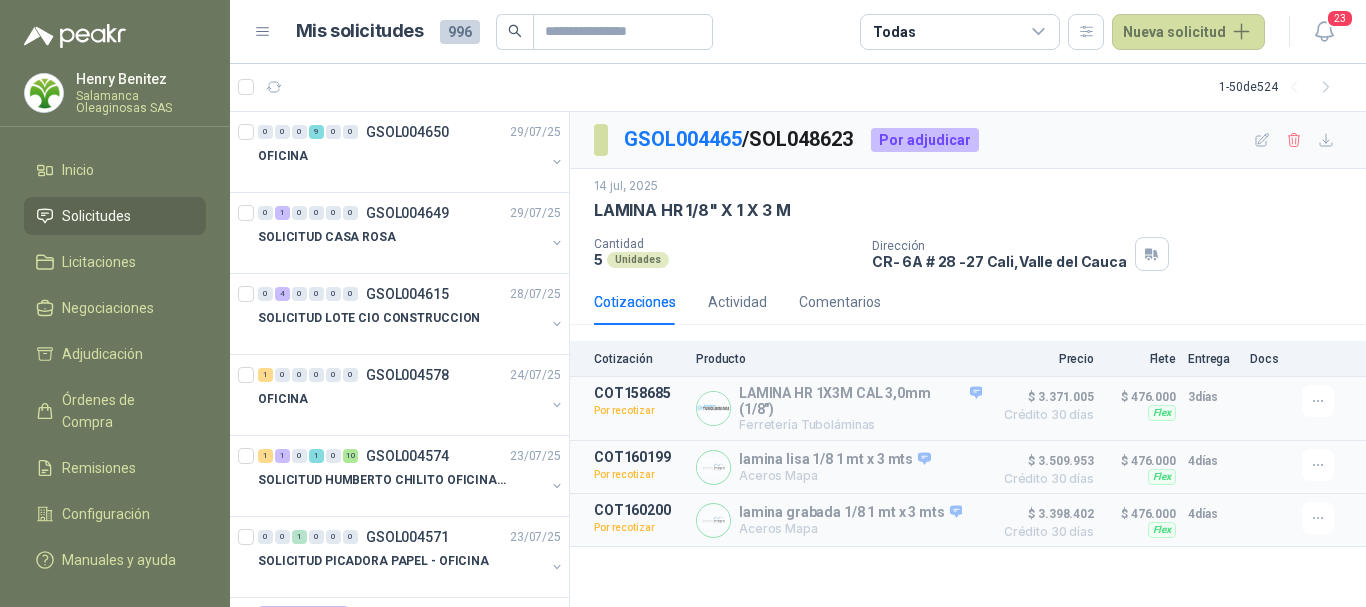 click on "Solicitudes" at bounding box center (115, 216) 